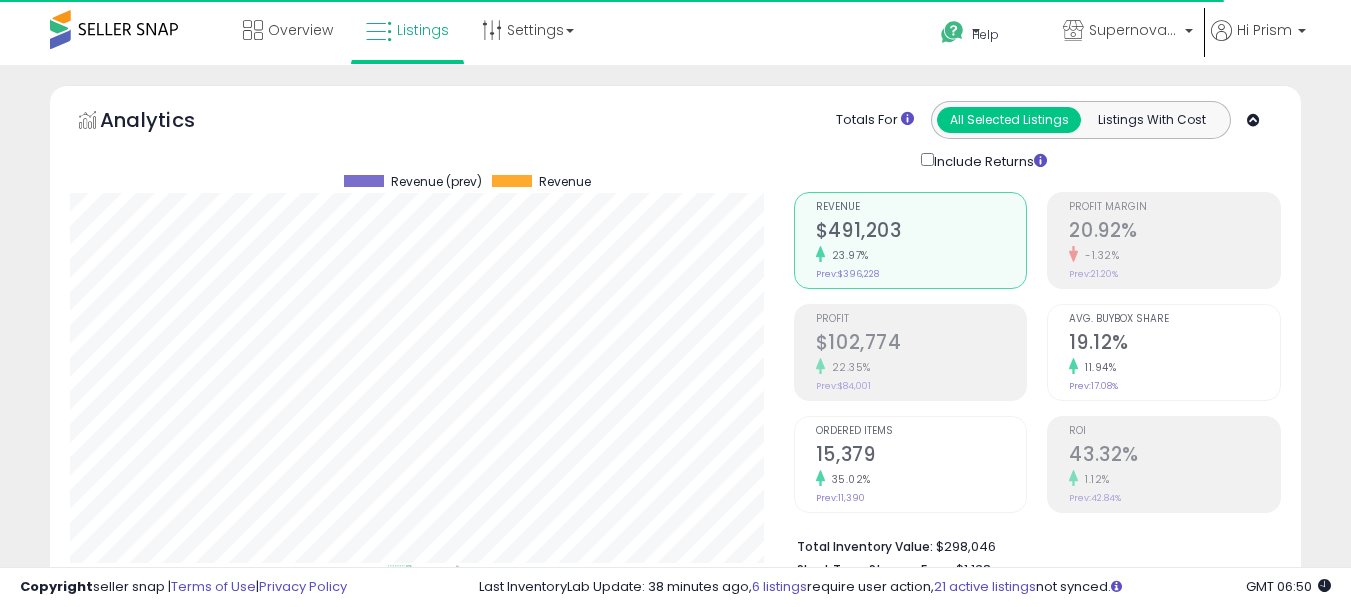 select on "**" 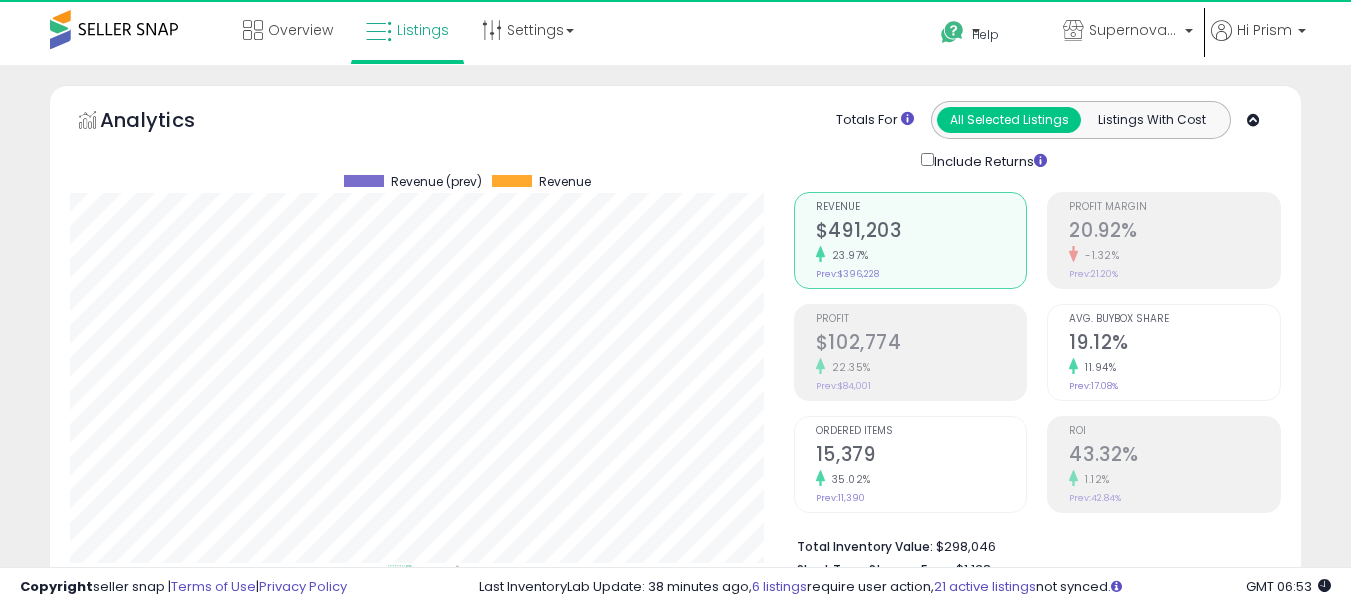 scroll, scrollTop: 0, scrollLeft: 0, axis: both 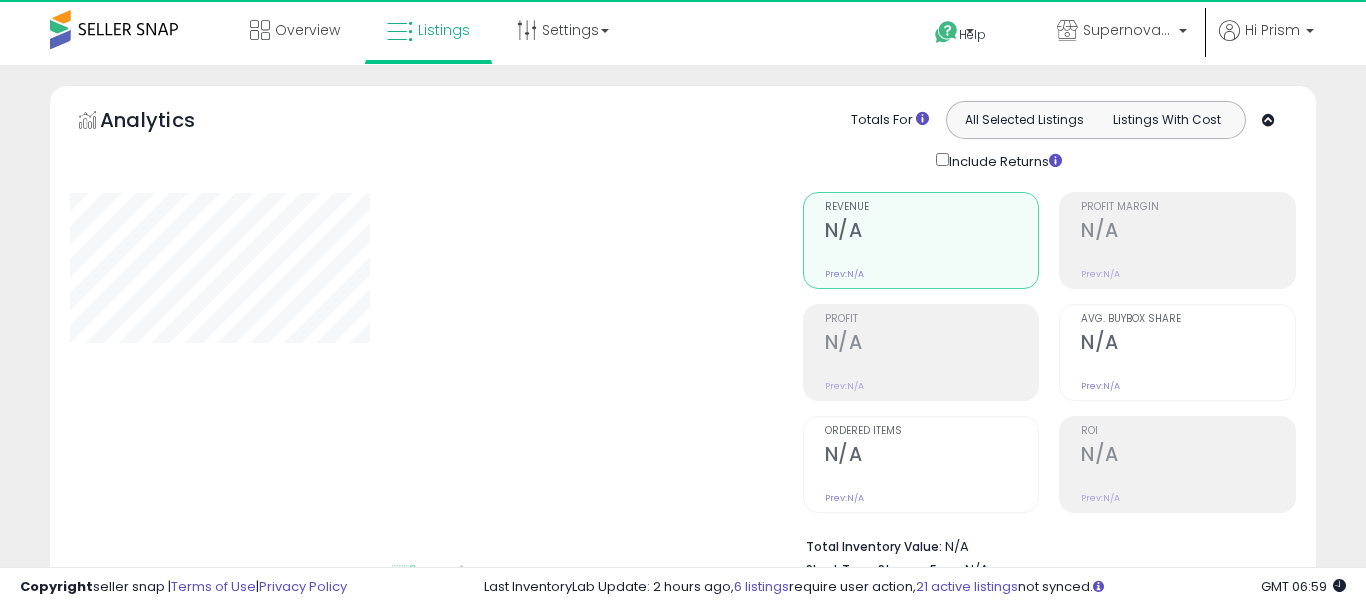 select on "**" 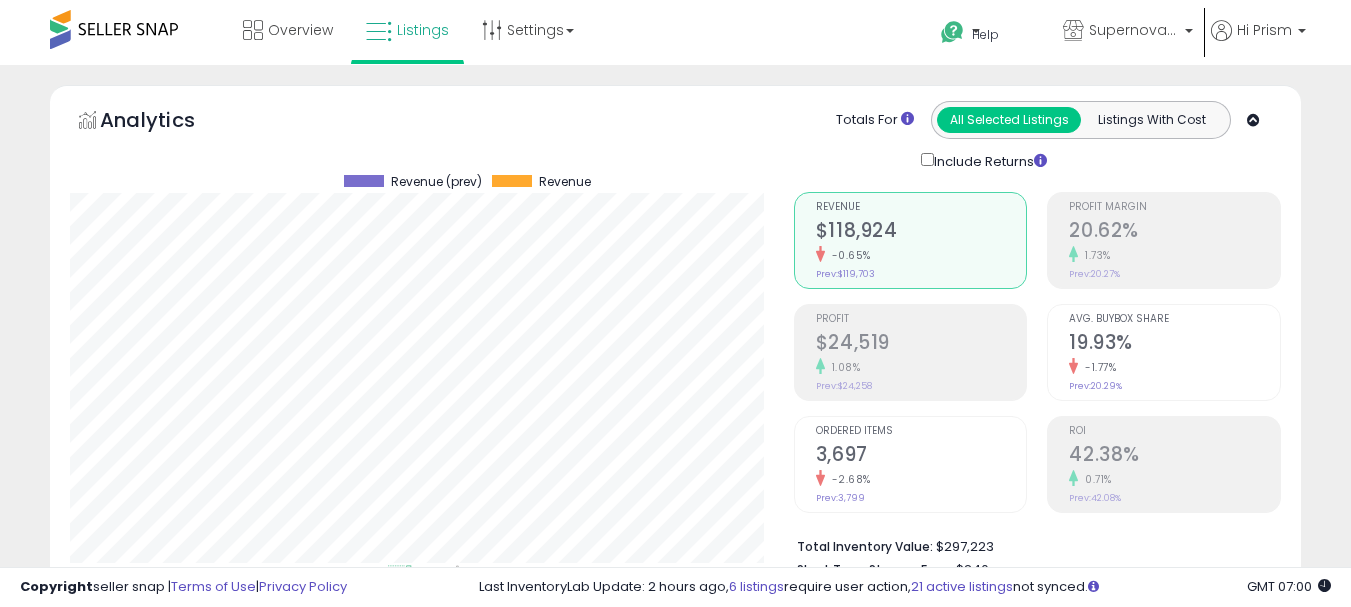 scroll, scrollTop: 999590, scrollLeft: 999276, axis: both 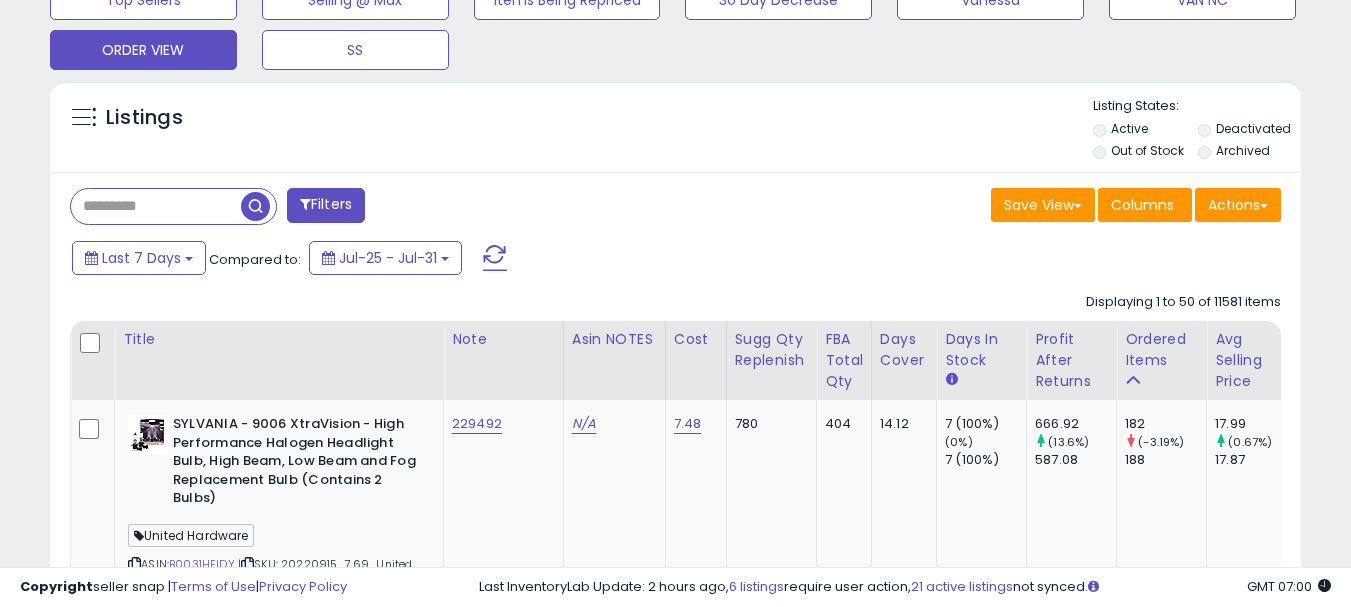 click at bounding box center (255, 206) 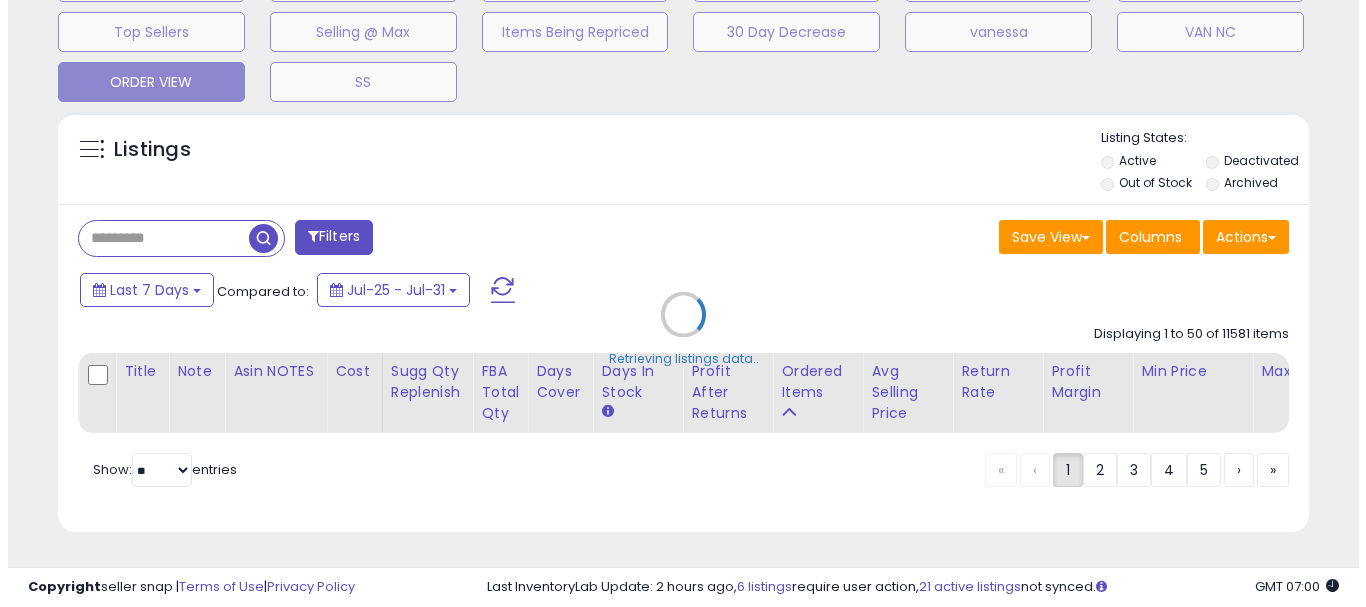 scroll, scrollTop: 683, scrollLeft: 0, axis: vertical 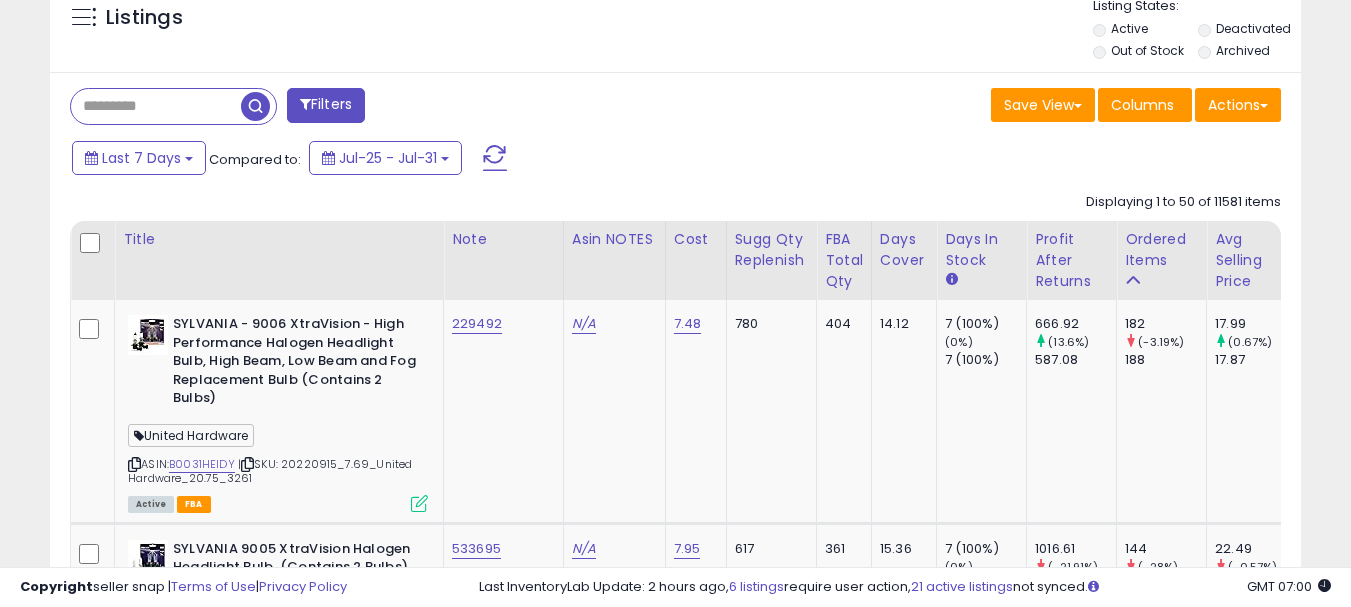 click on "Filters" at bounding box center [326, 105] 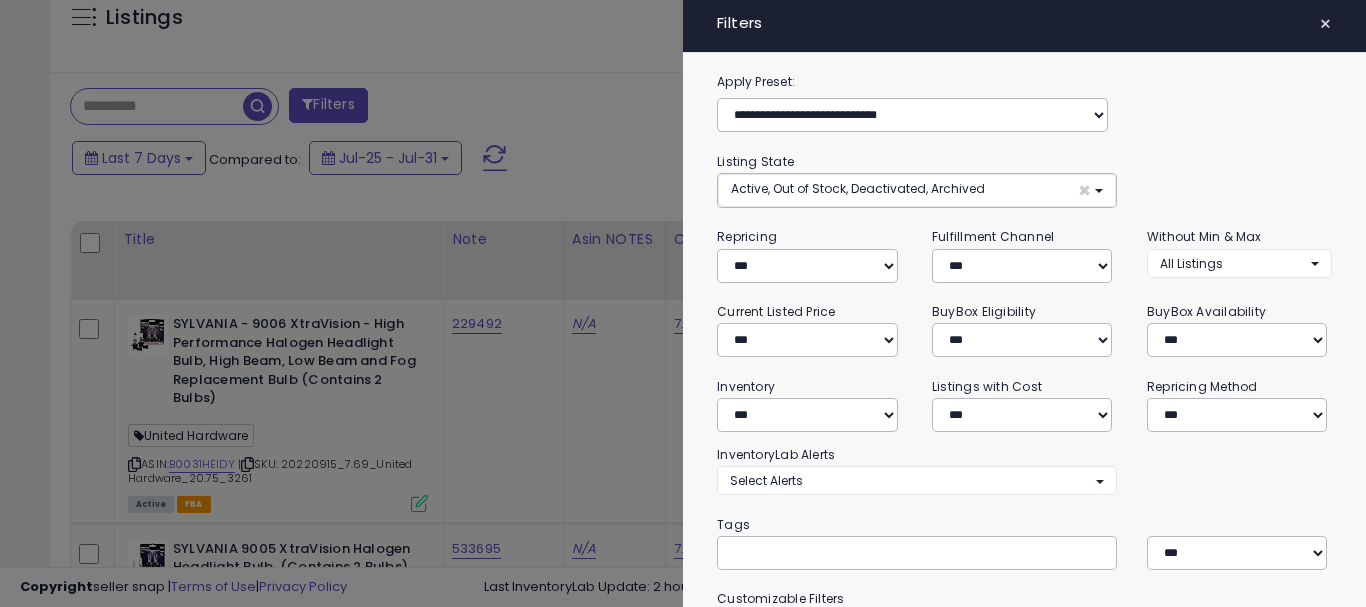 scroll, scrollTop: 999590, scrollLeft: 999267, axis: both 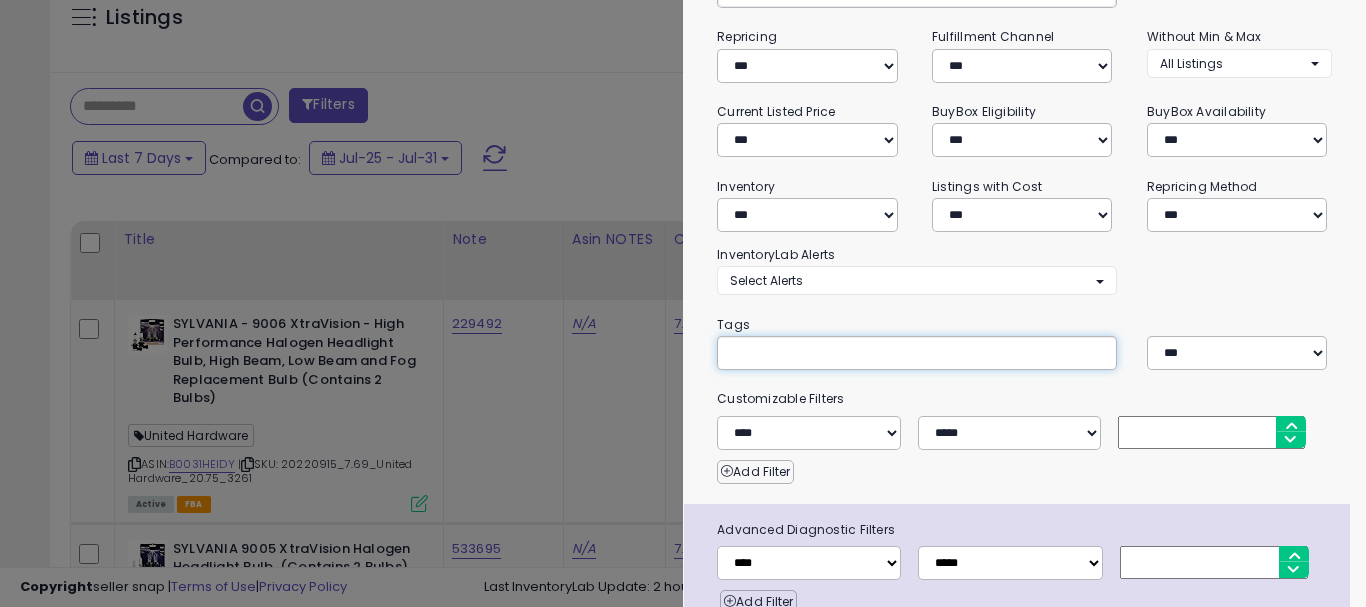 click at bounding box center (880, 352) 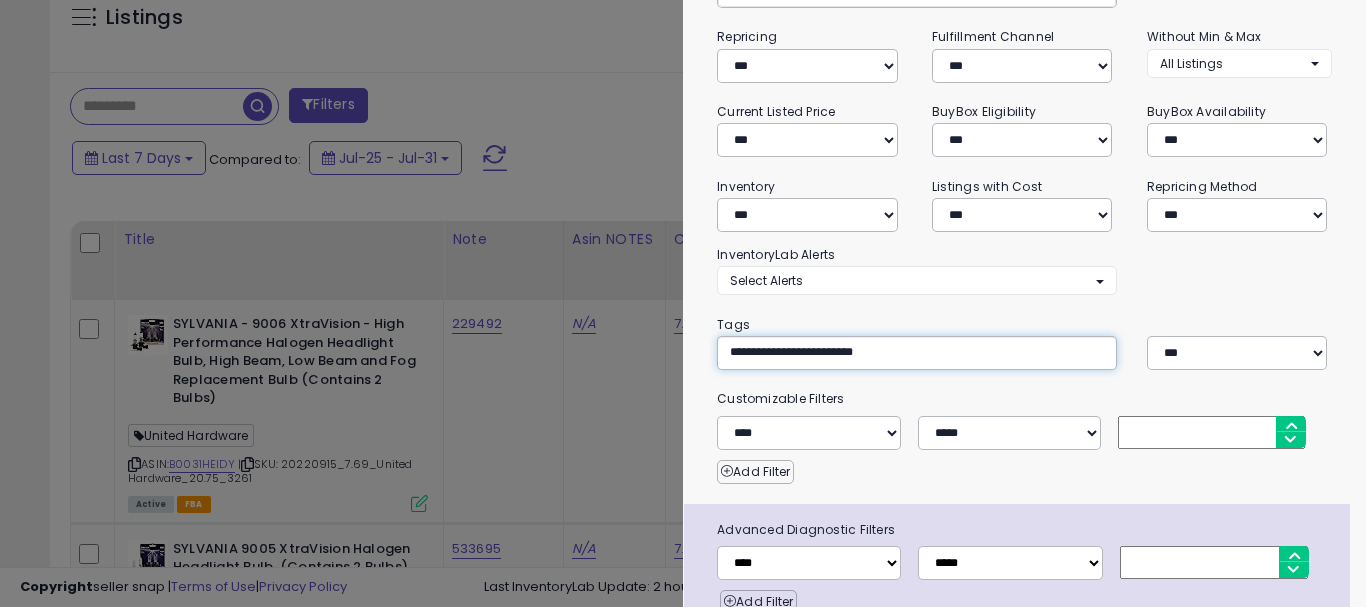 type 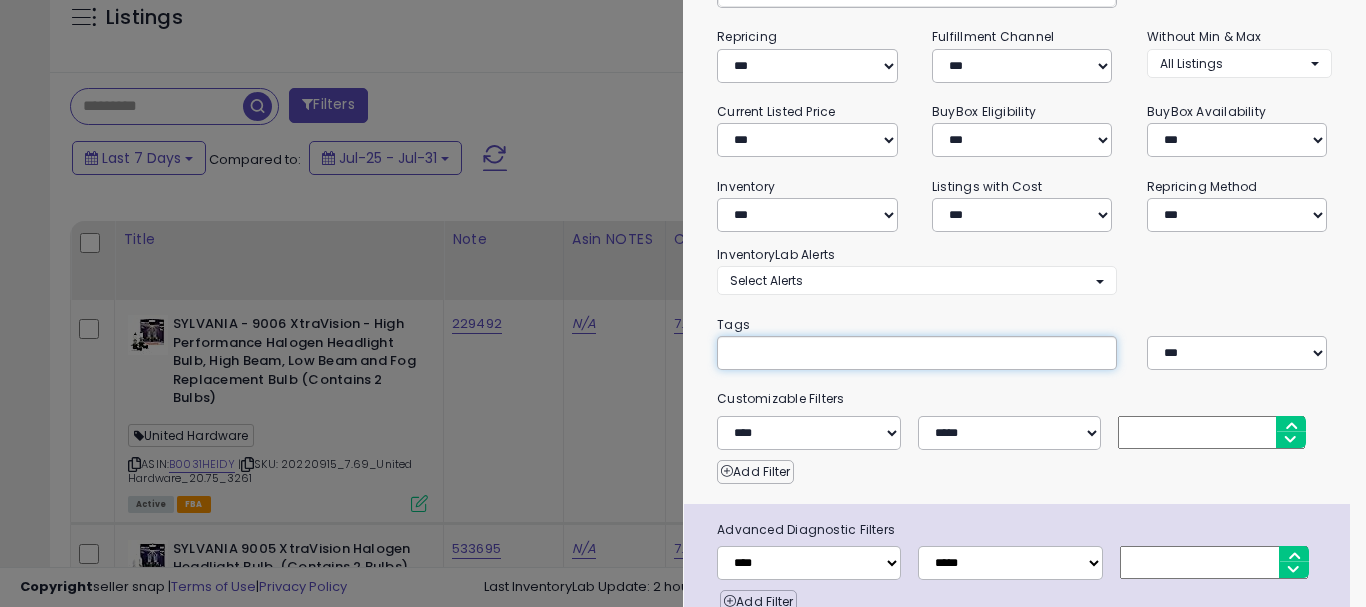 type on "**********" 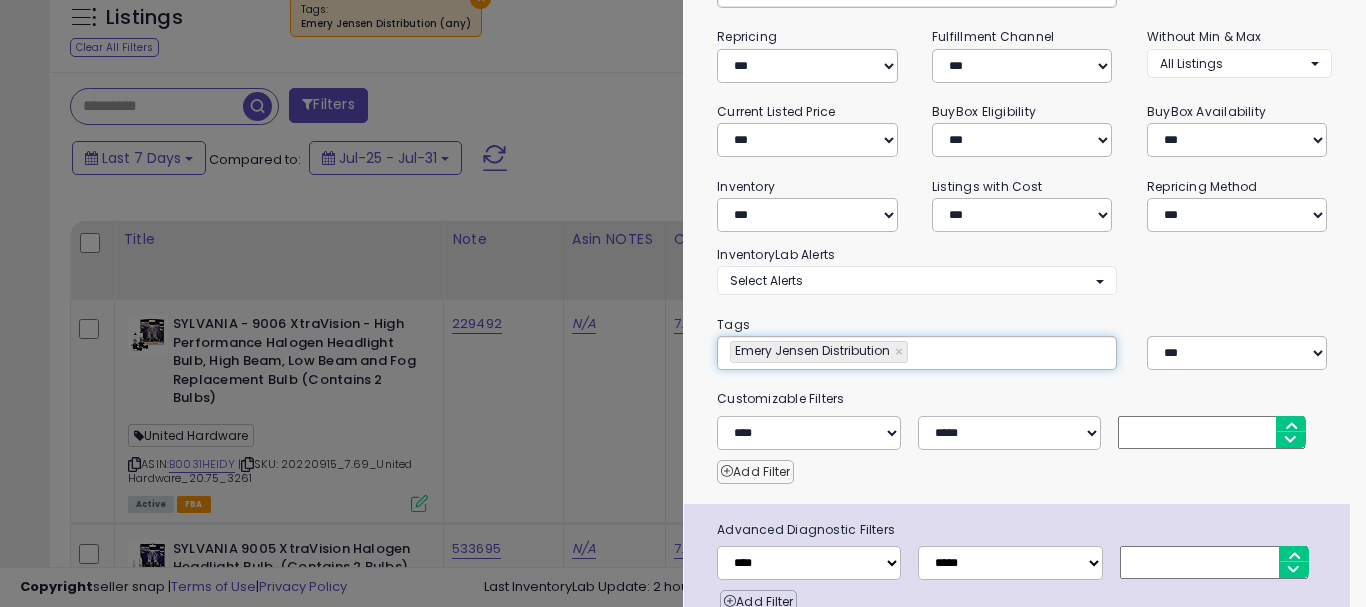 scroll, scrollTop: 289, scrollLeft: 0, axis: vertical 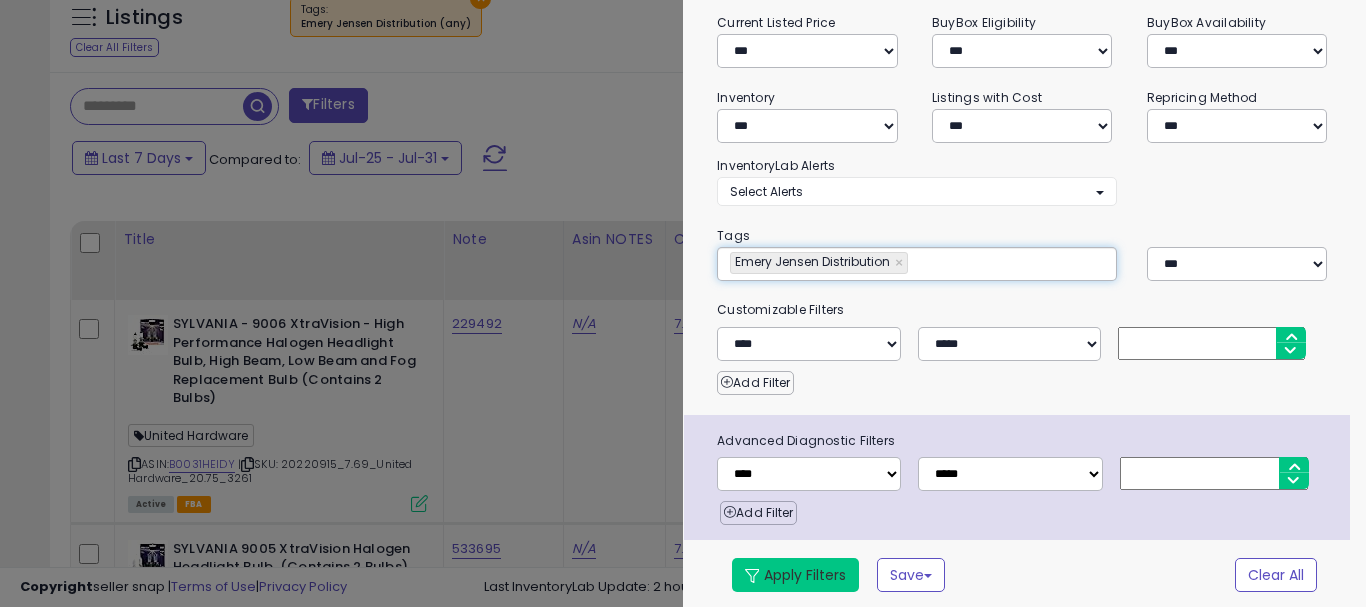 click on "Apply Filters" at bounding box center (795, 575) 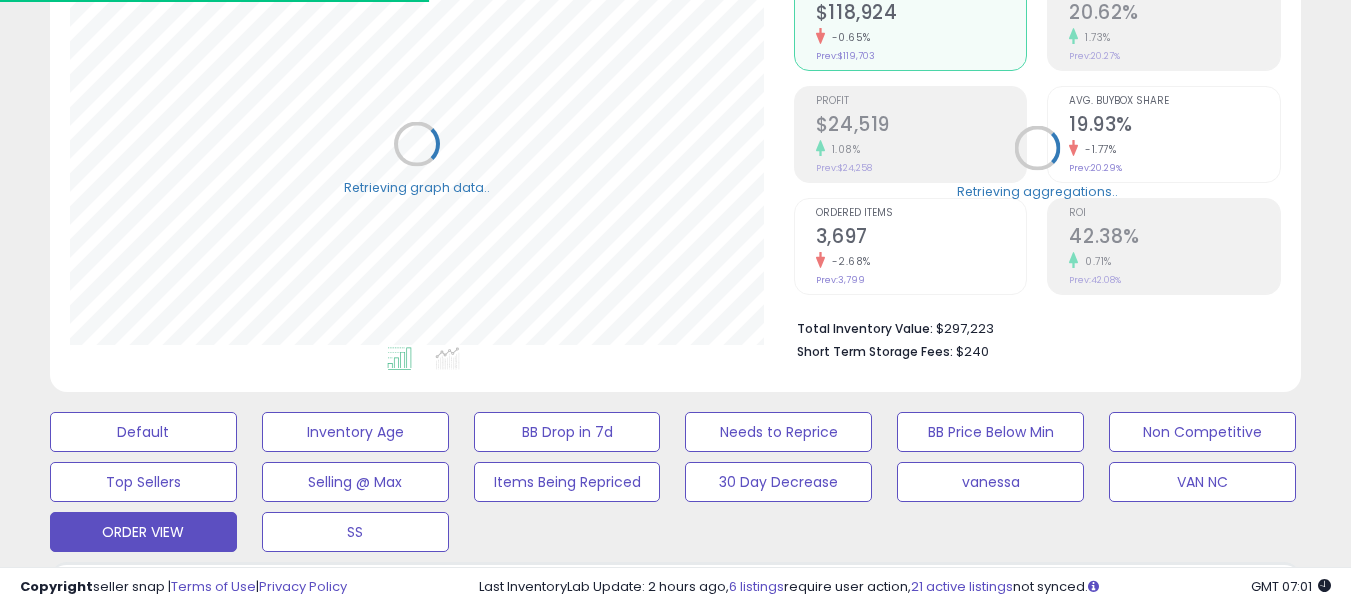 scroll, scrollTop: 0, scrollLeft: 0, axis: both 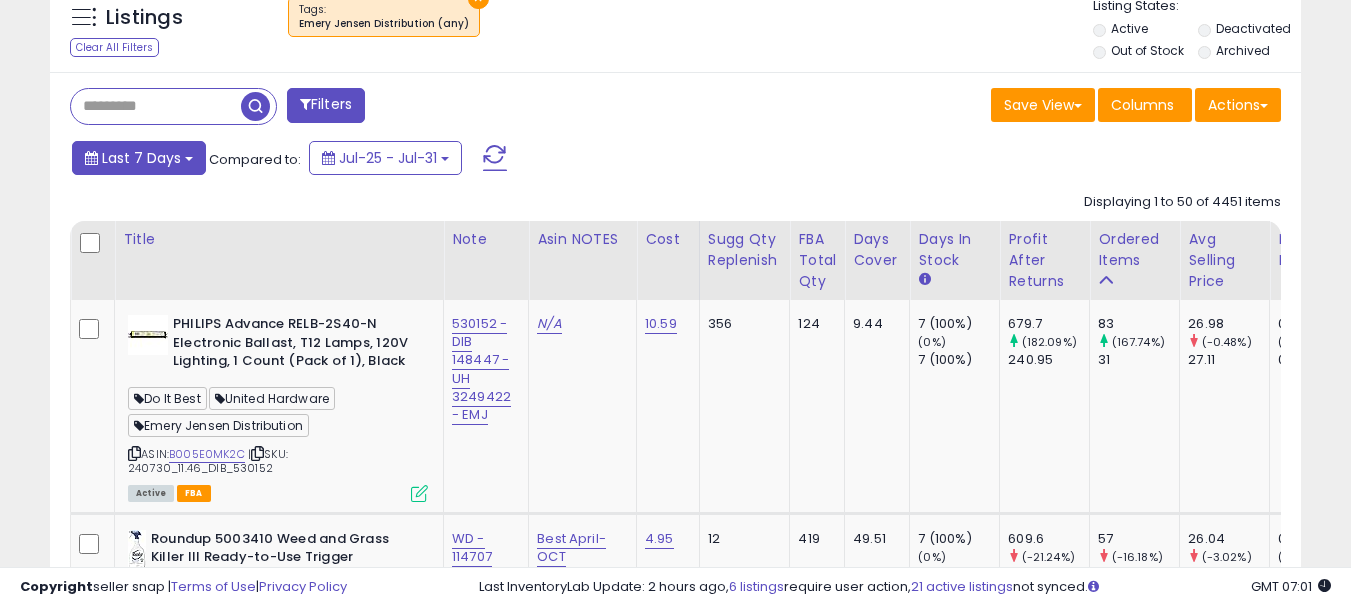 click on "Last 7 Days" at bounding box center [141, 158] 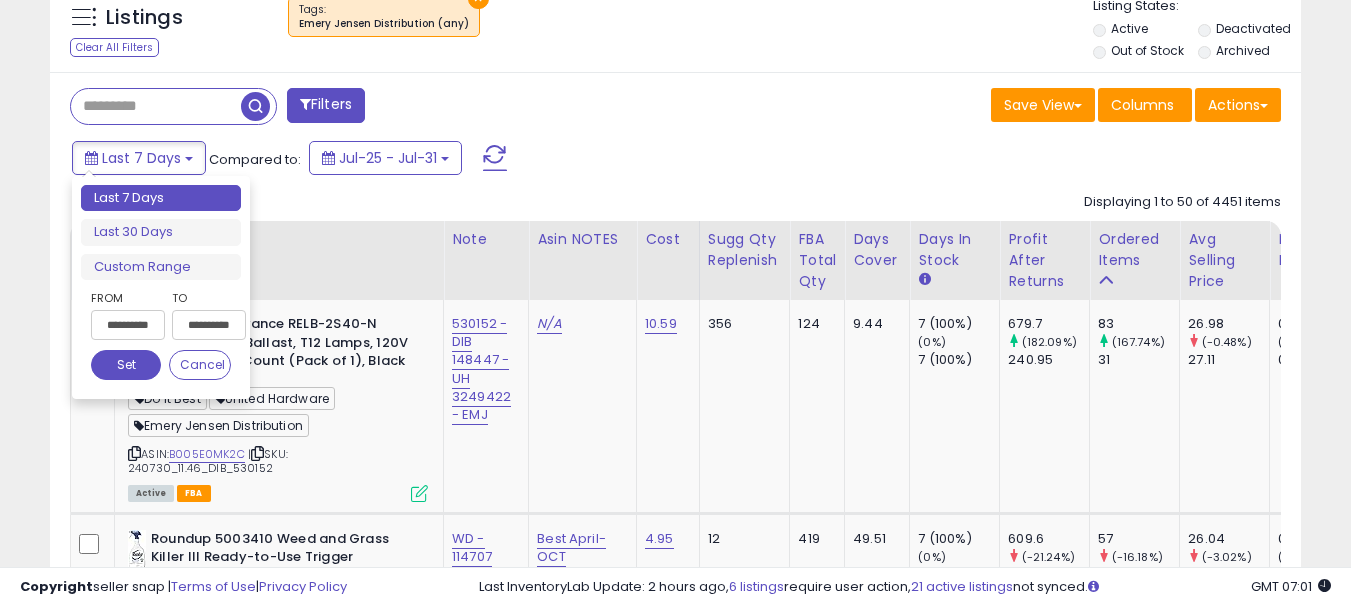 click on "Last 7 Days Last 30 Days Custom Range" at bounding box center (161, 233) 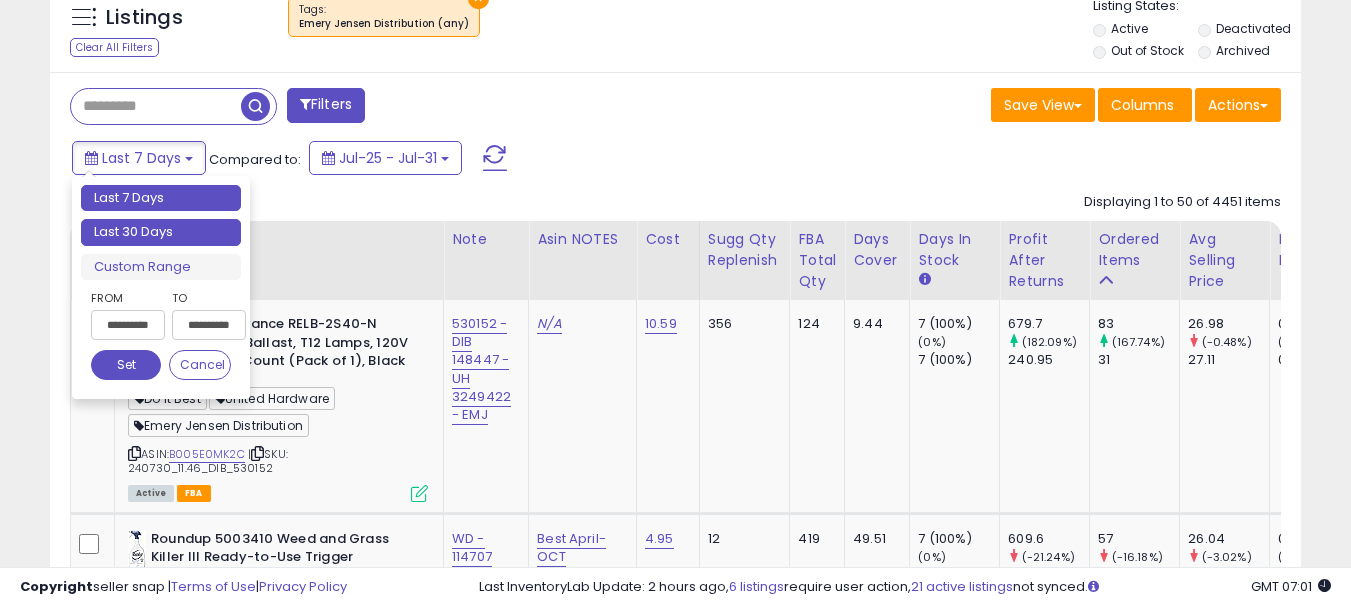 type on "**********" 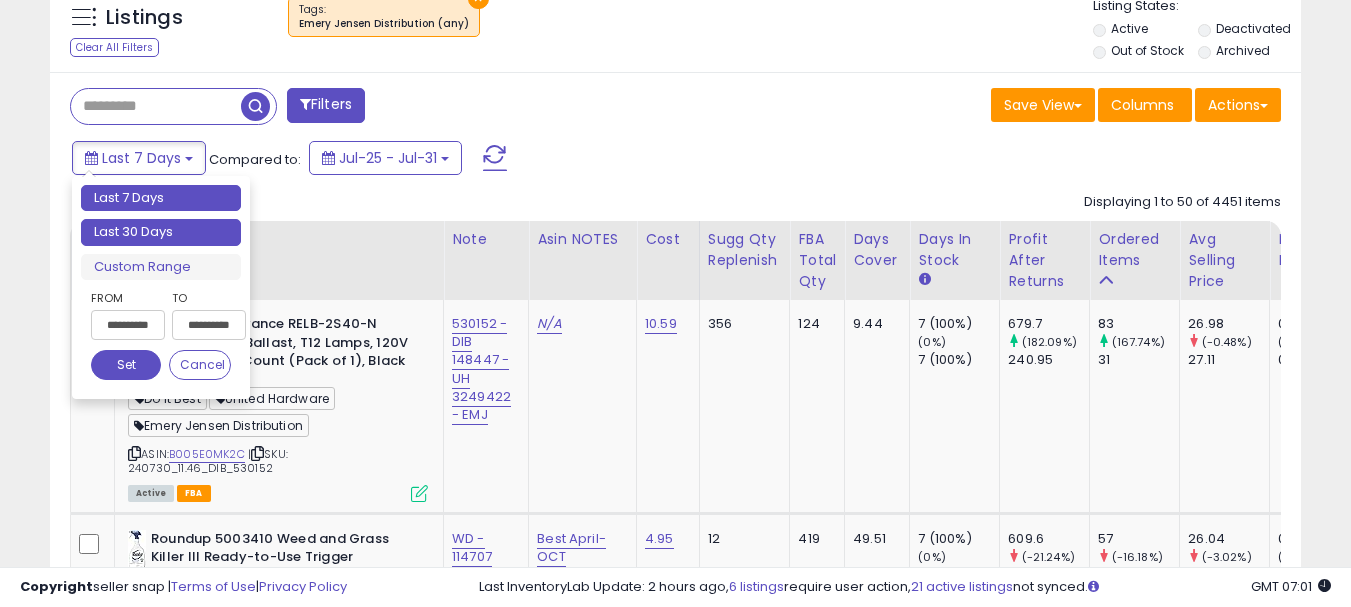 click on "Last 30 Days" at bounding box center [161, 232] 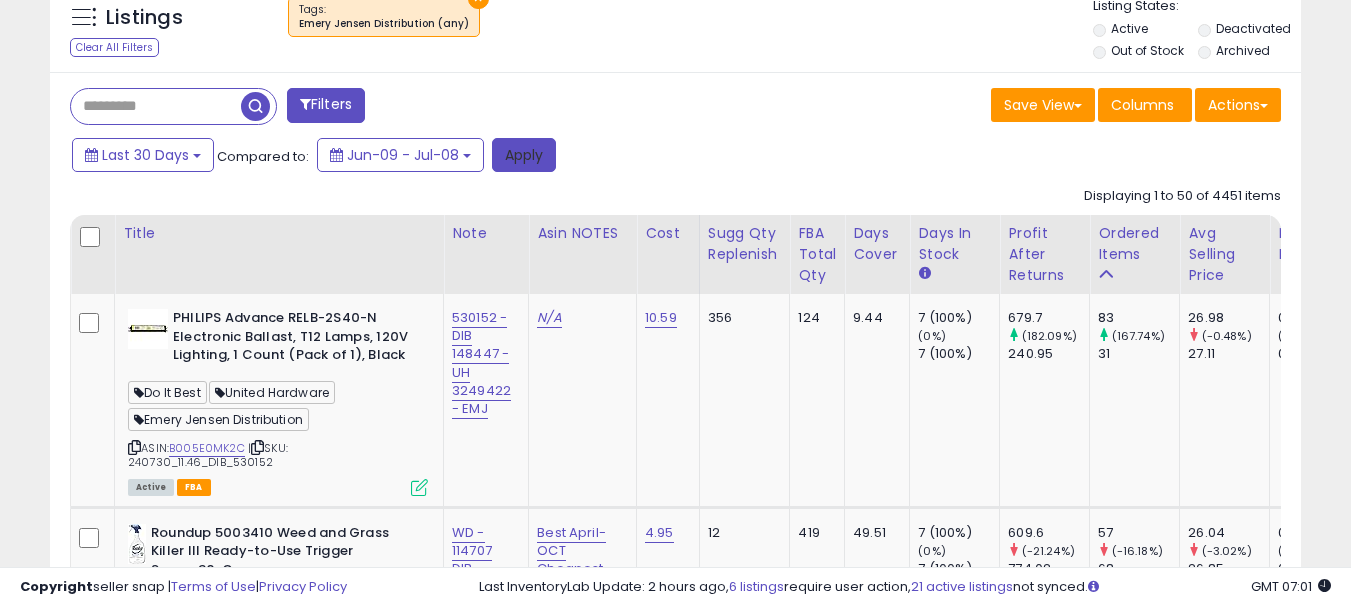 click on "Apply" at bounding box center (524, 155) 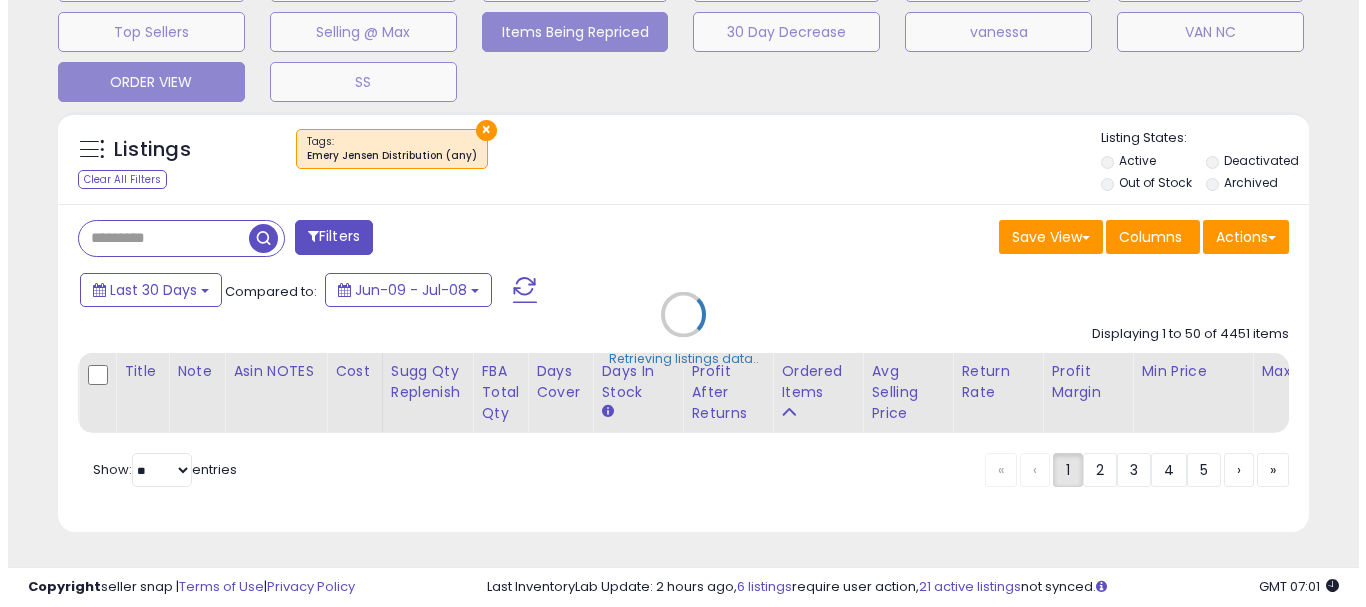 scroll, scrollTop: 683, scrollLeft: 0, axis: vertical 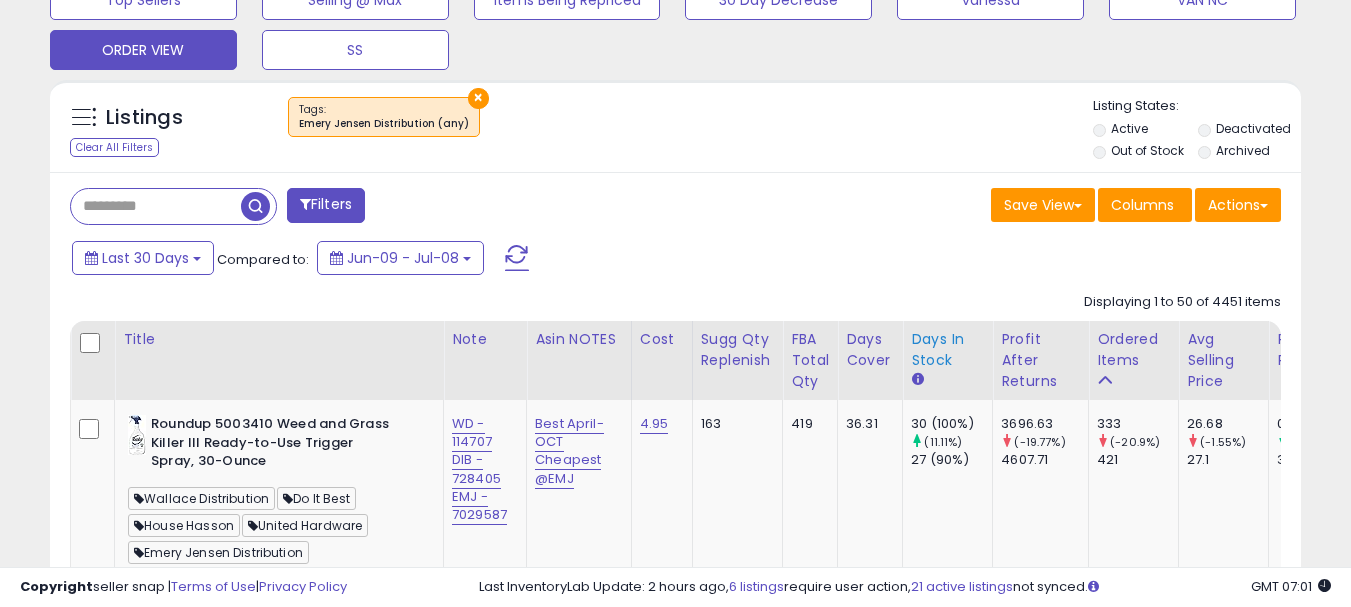 click on "Days In Stock" at bounding box center [947, 350] 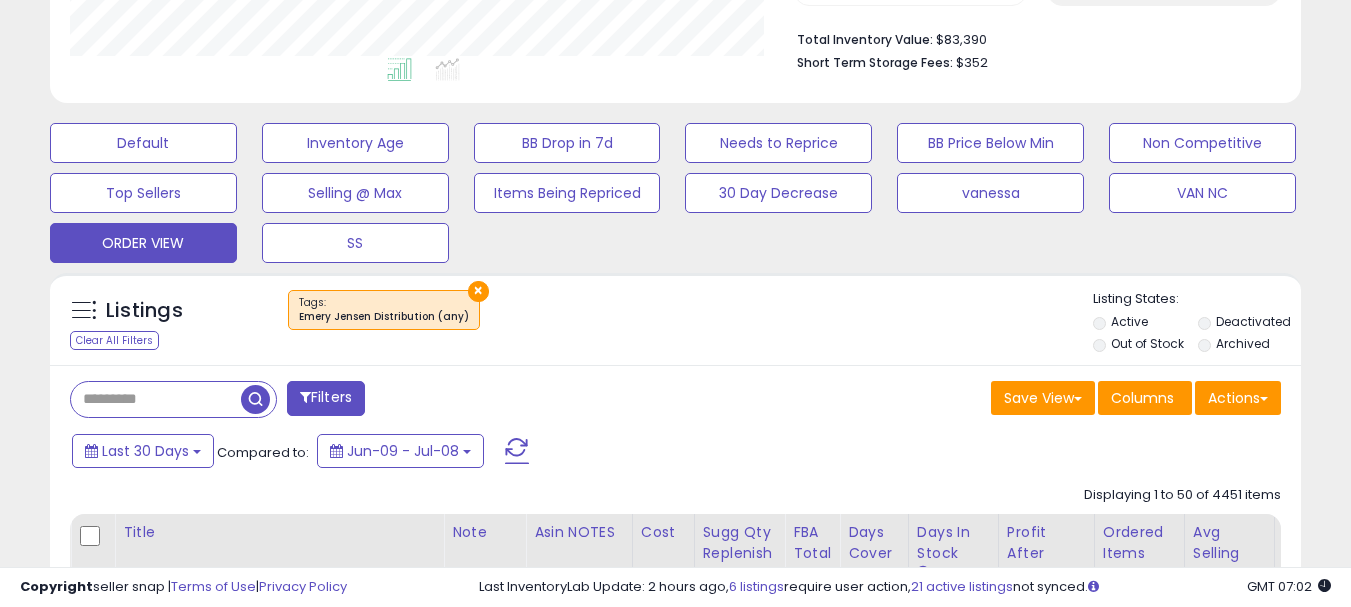 scroll, scrollTop: 800, scrollLeft: 0, axis: vertical 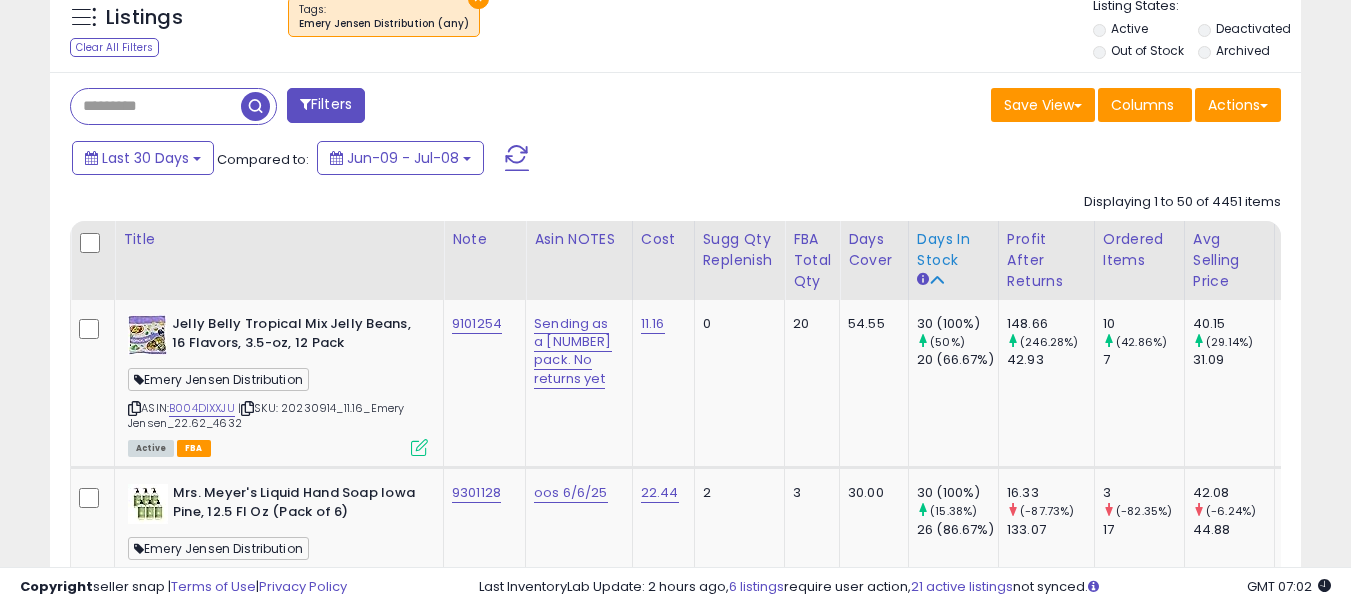 click on "Days In Stock" at bounding box center [953, 250] 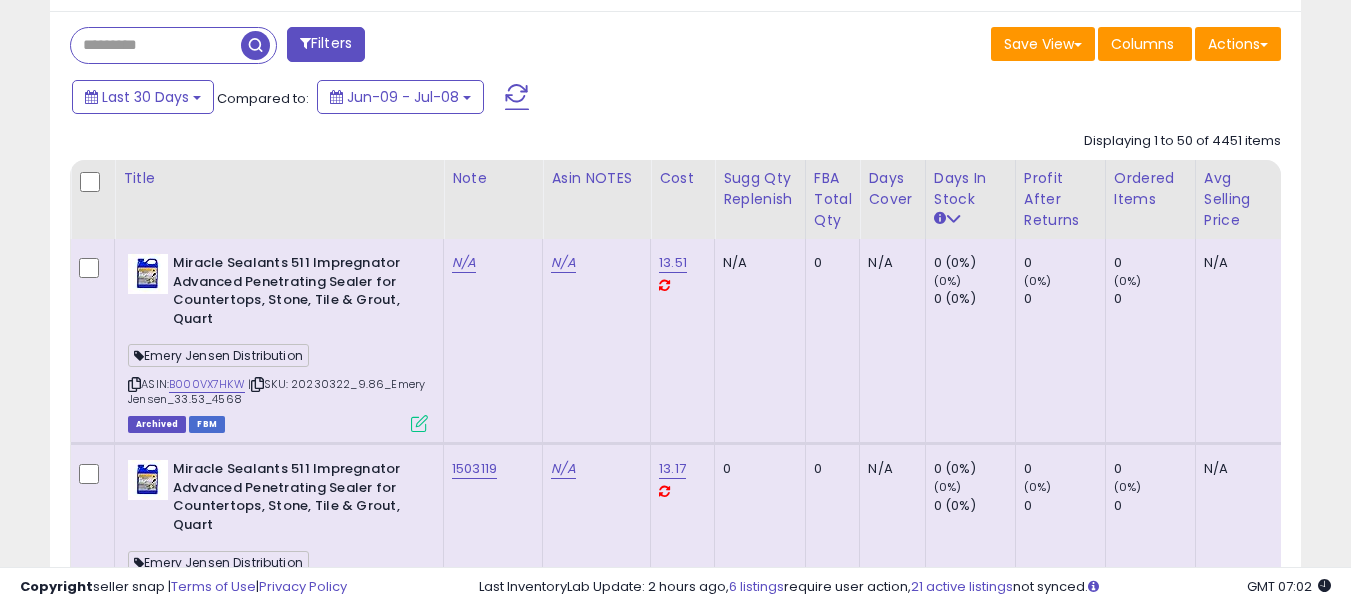 scroll, scrollTop: 883, scrollLeft: 0, axis: vertical 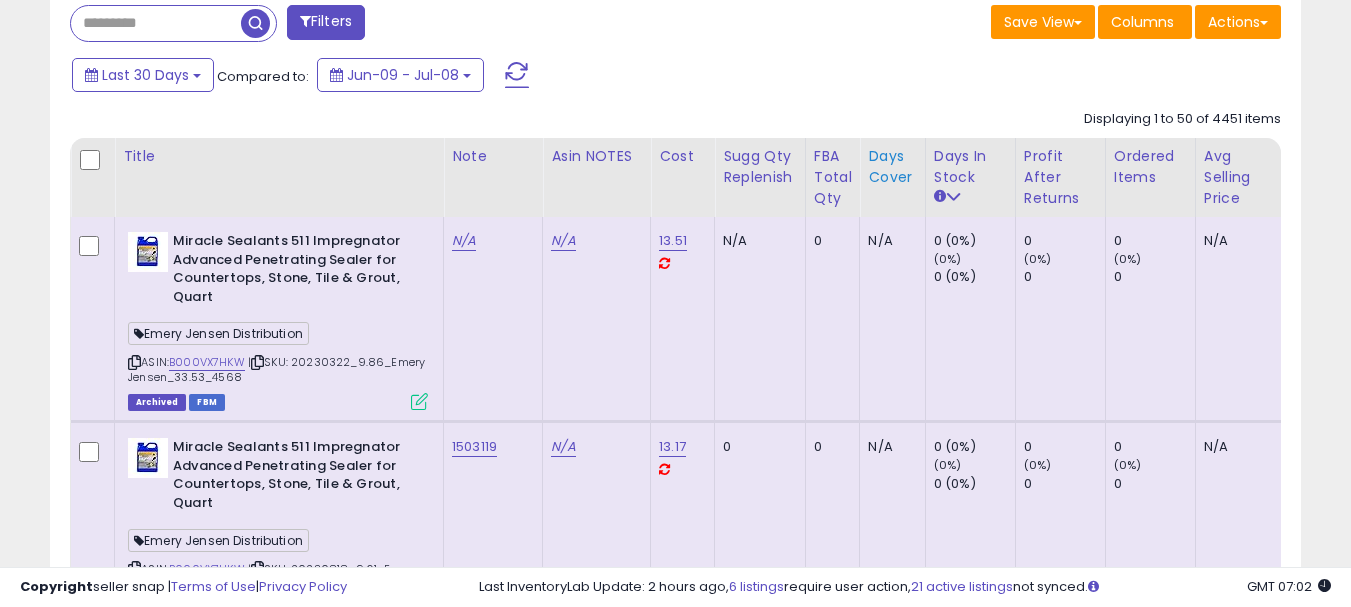 click on "Days Cover" at bounding box center (892, 167) 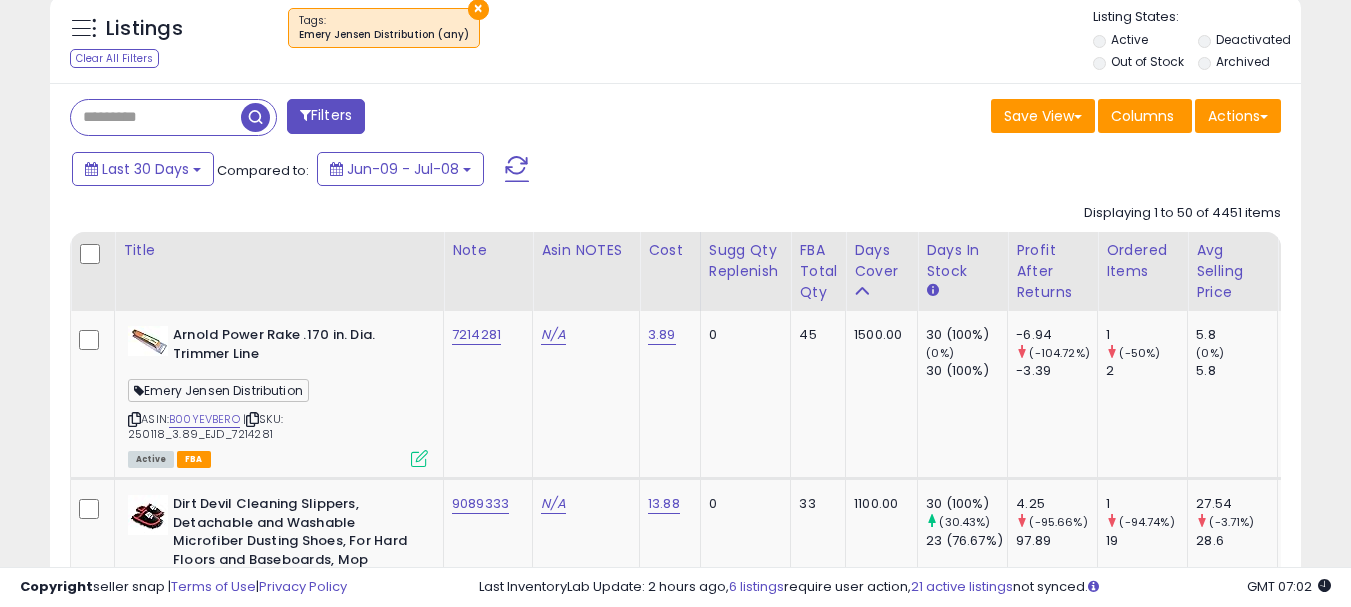 scroll, scrollTop: 883, scrollLeft: 0, axis: vertical 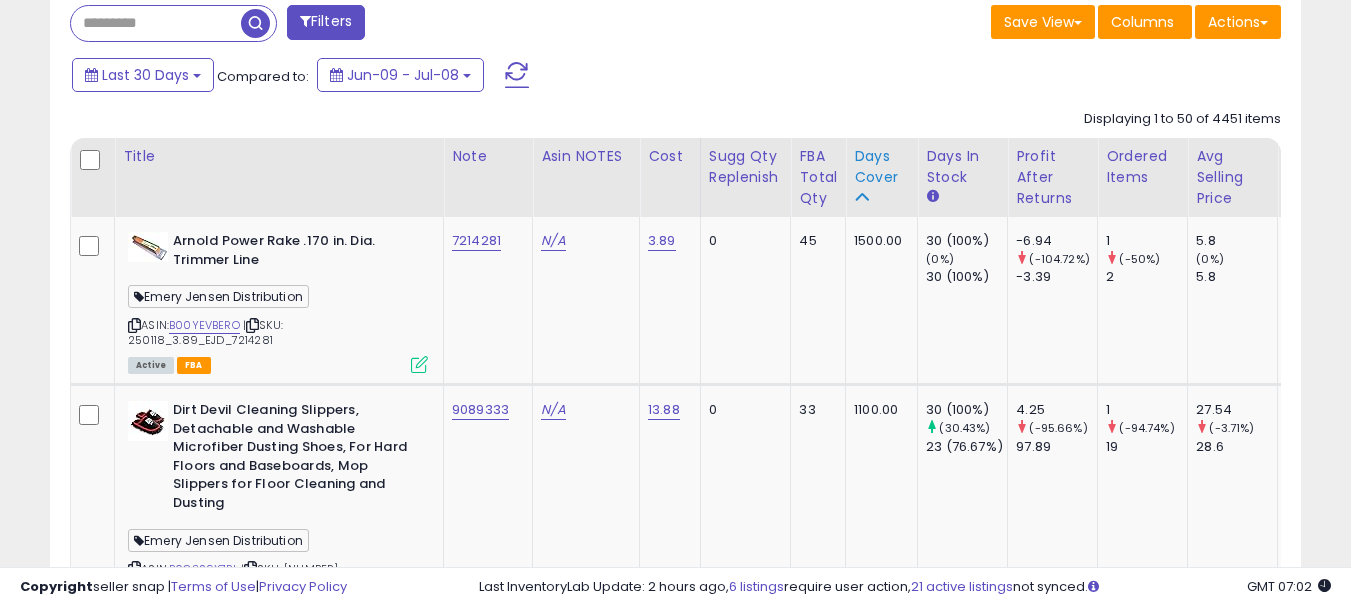 click on "Days Cover" at bounding box center (881, 167) 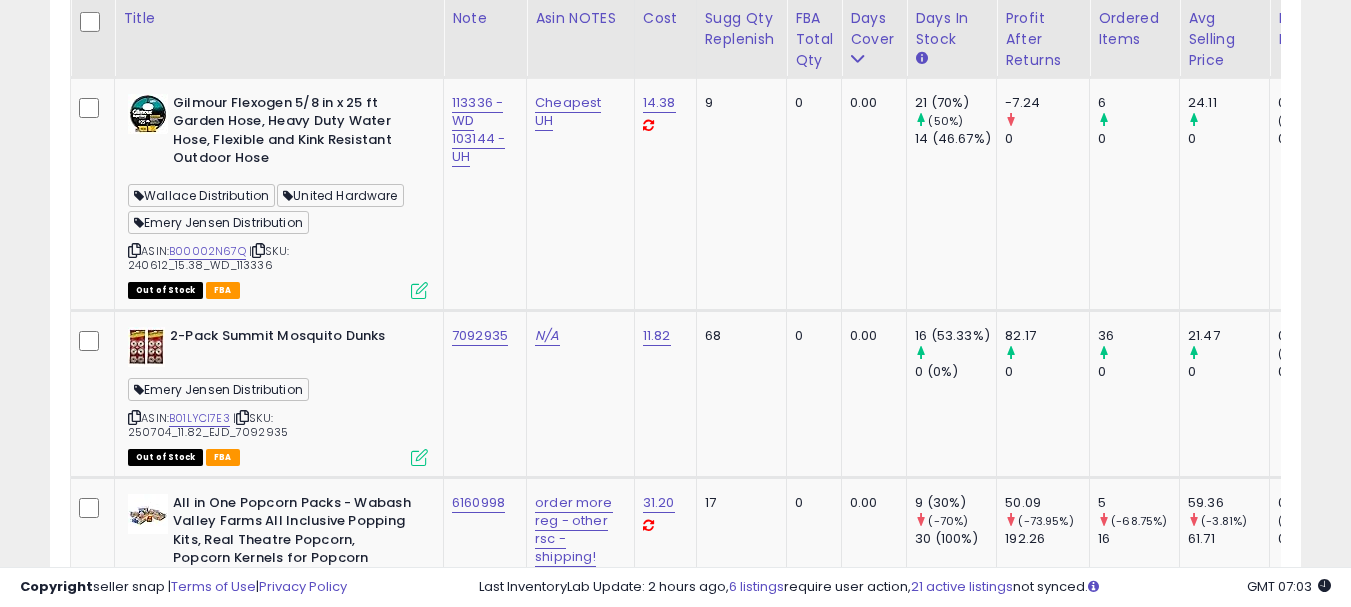 scroll, scrollTop: 2683, scrollLeft: 0, axis: vertical 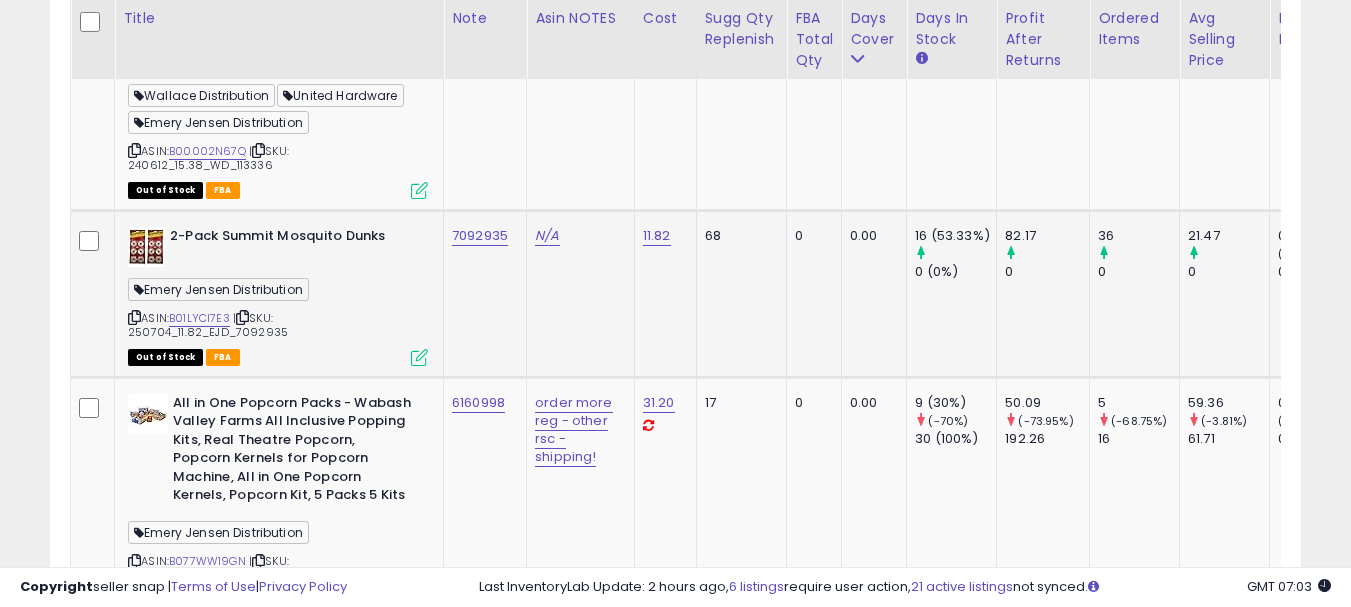 click on "7092935" 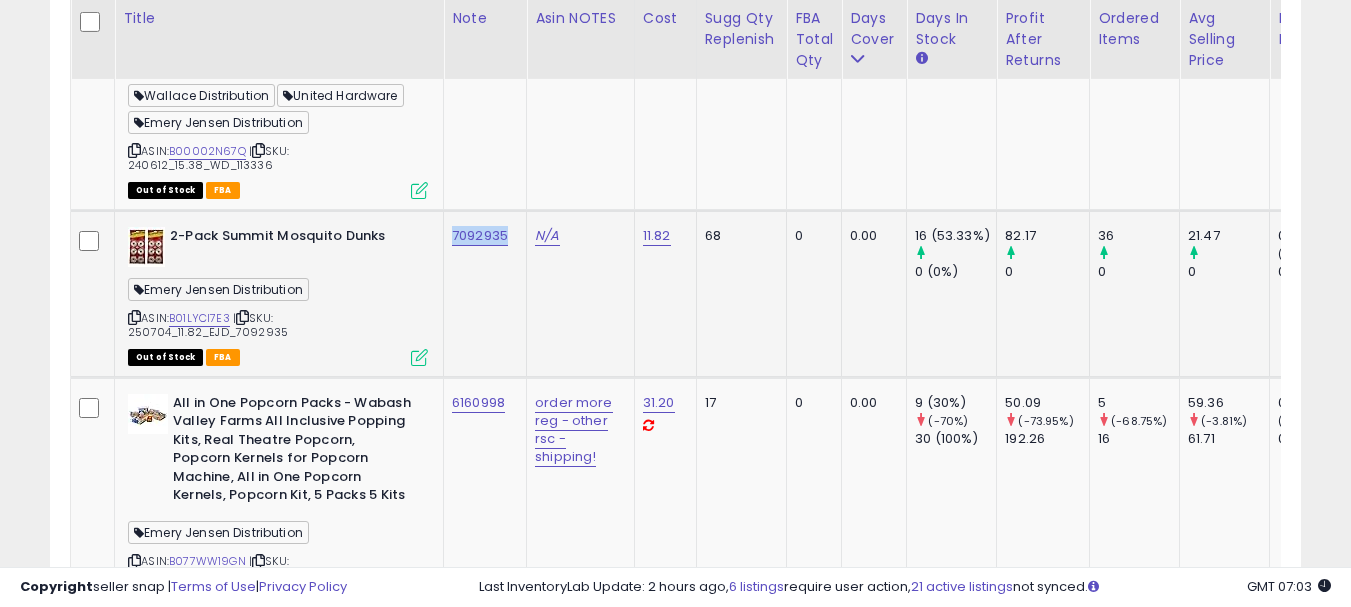 copy on "7092935" 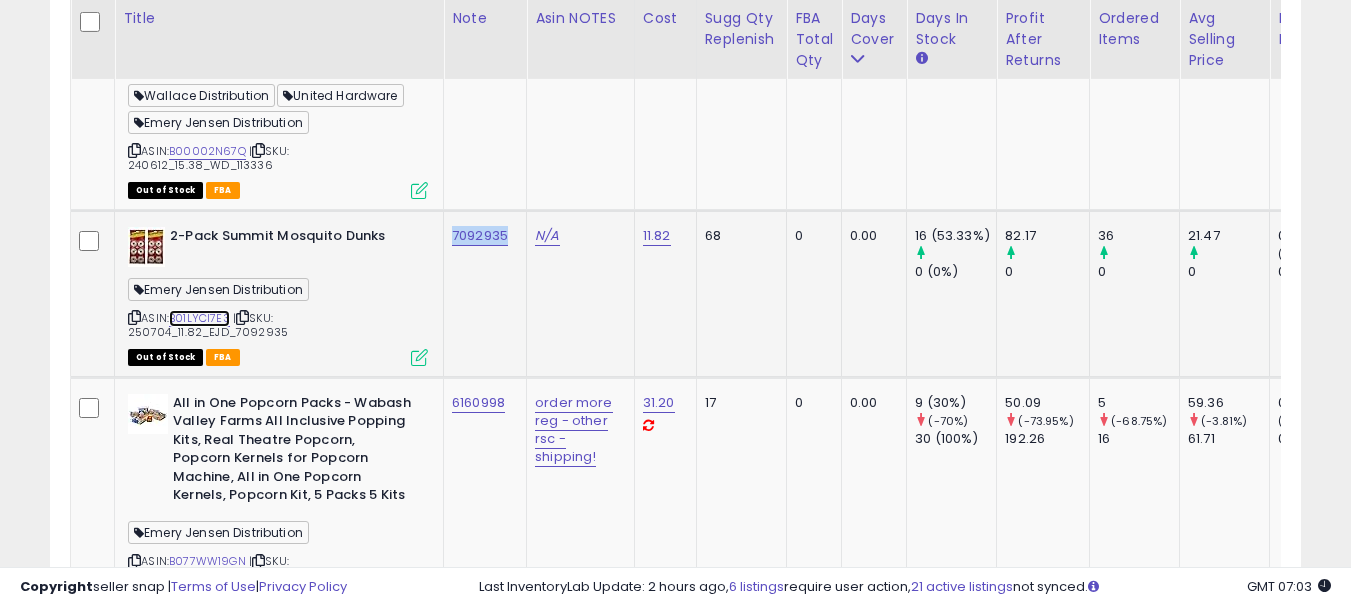 click on "B01LYCI7E3" at bounding box center [199, 318] 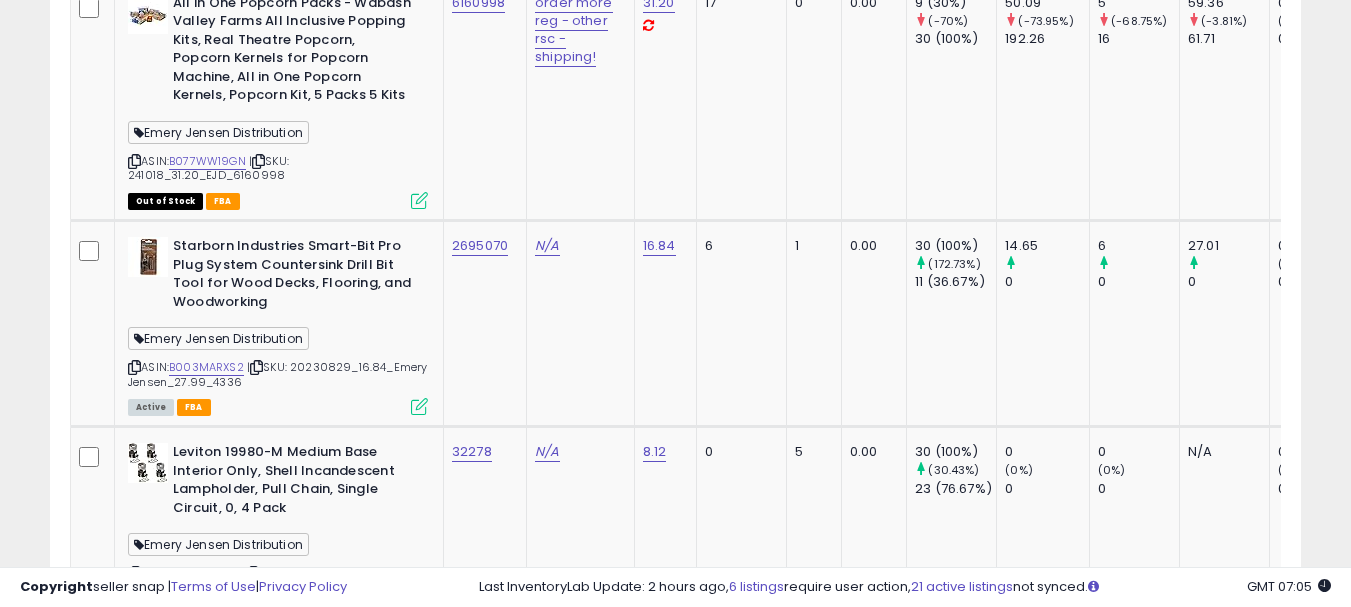 scroll, scrollTop: 2483, scrollLeft: 0, axis: vertical 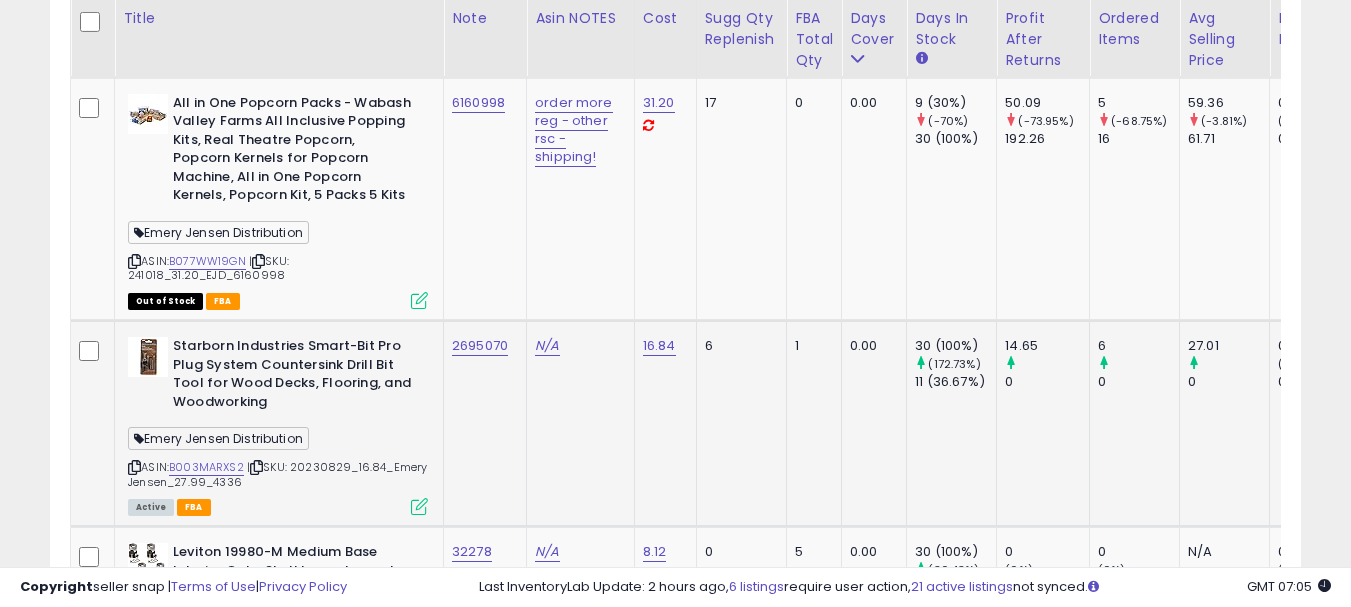 click on "2695070" 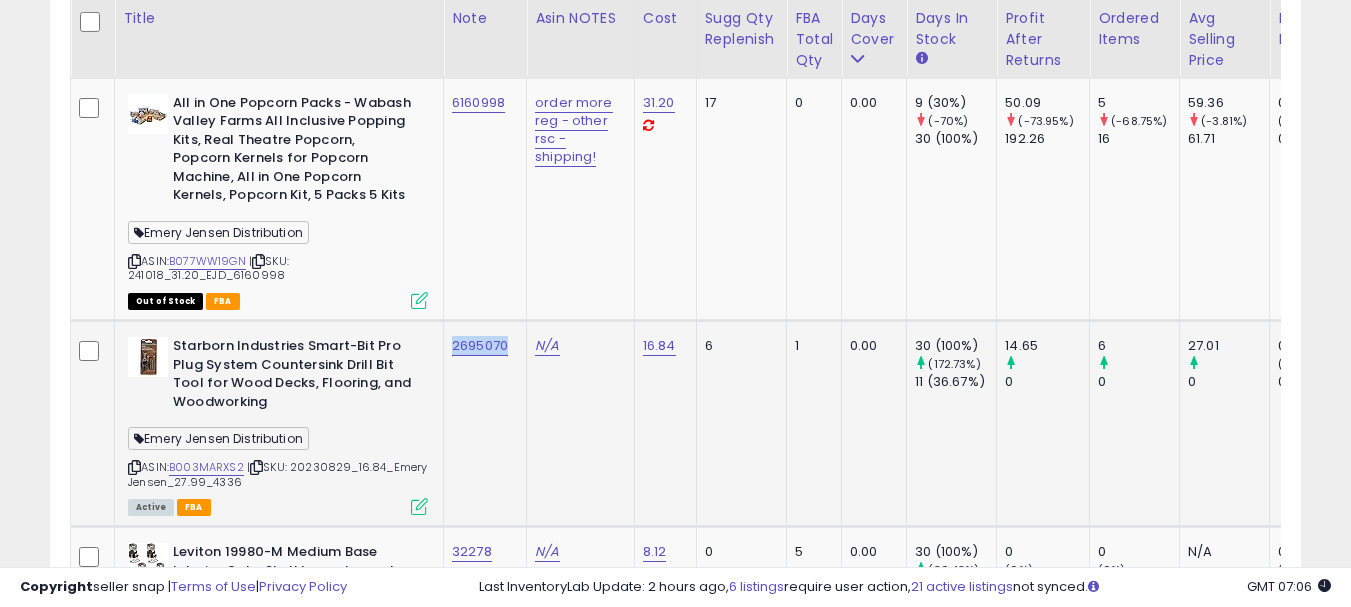 copy on "2695070" 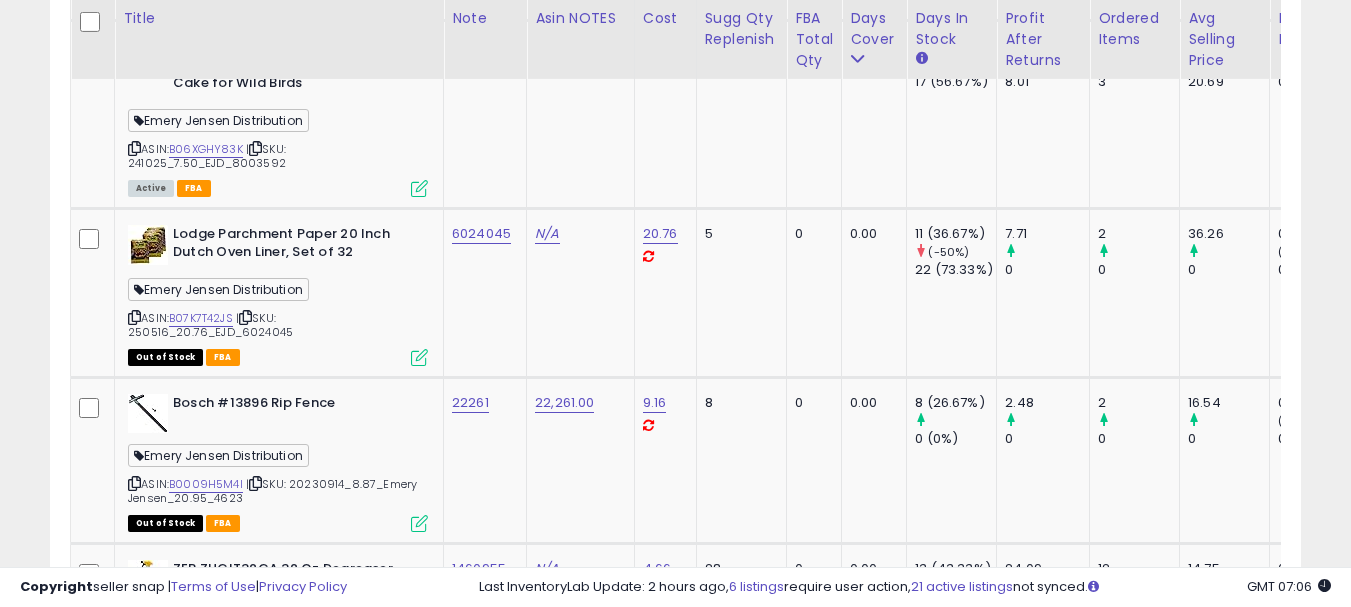 scroll, scrollTop: 3683, scrollLeft: 0, axis: vertical 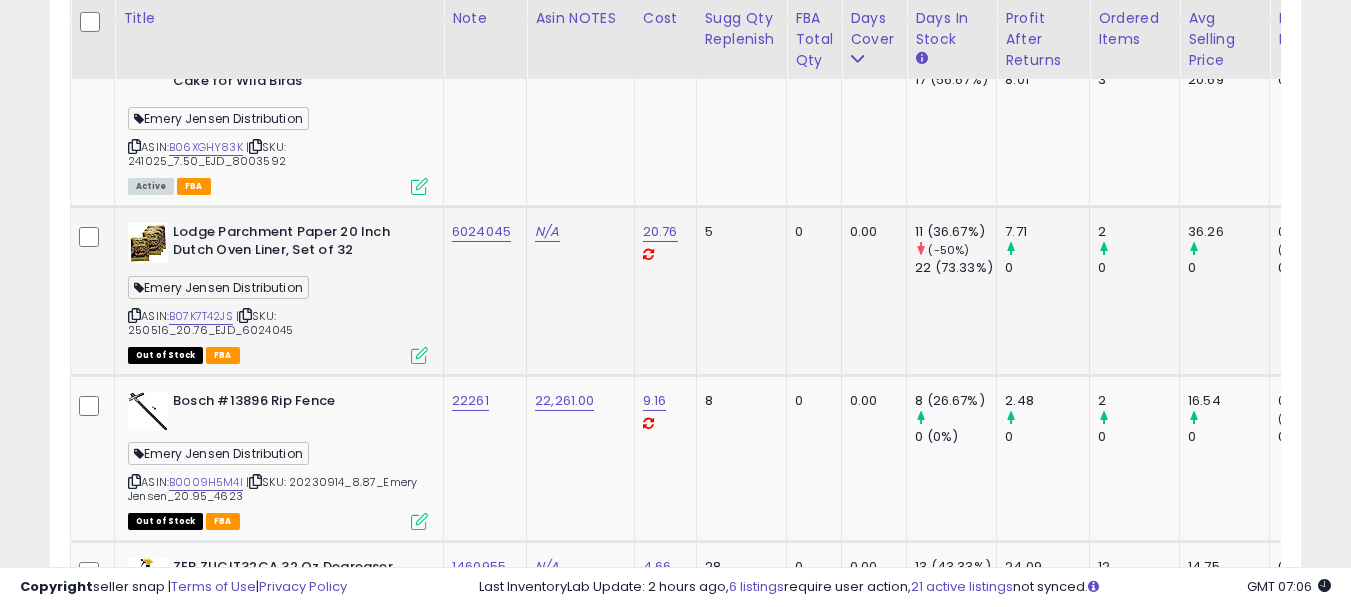 click on "6024045" 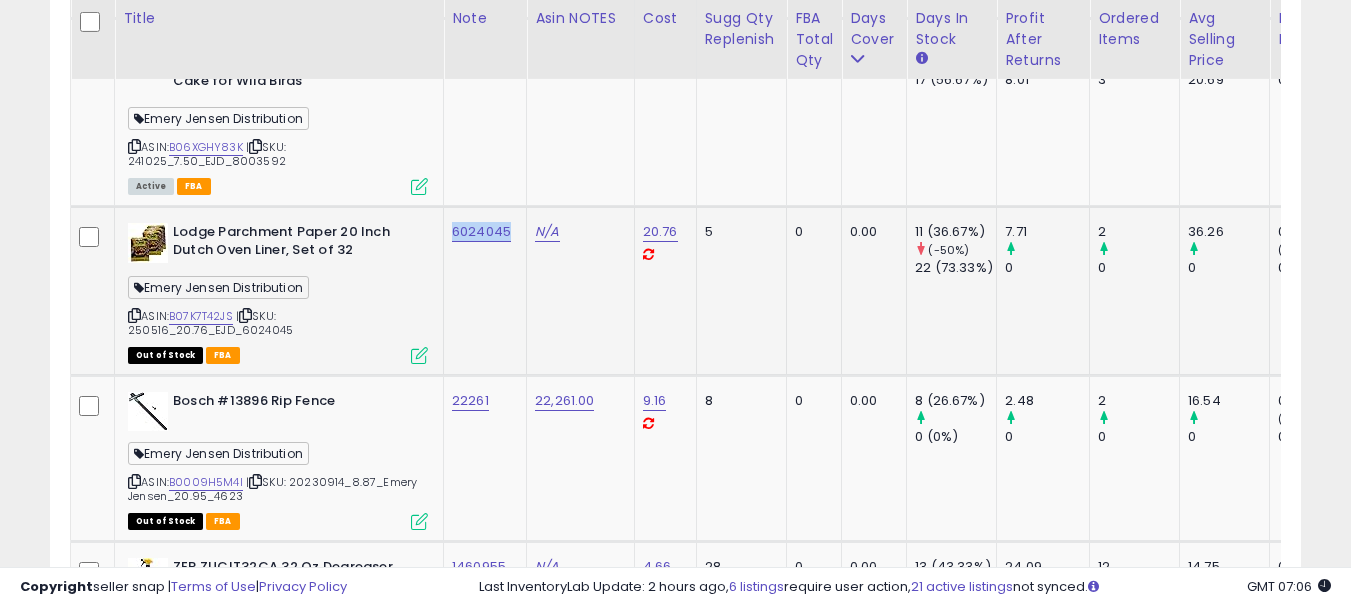 copy on "6024045" 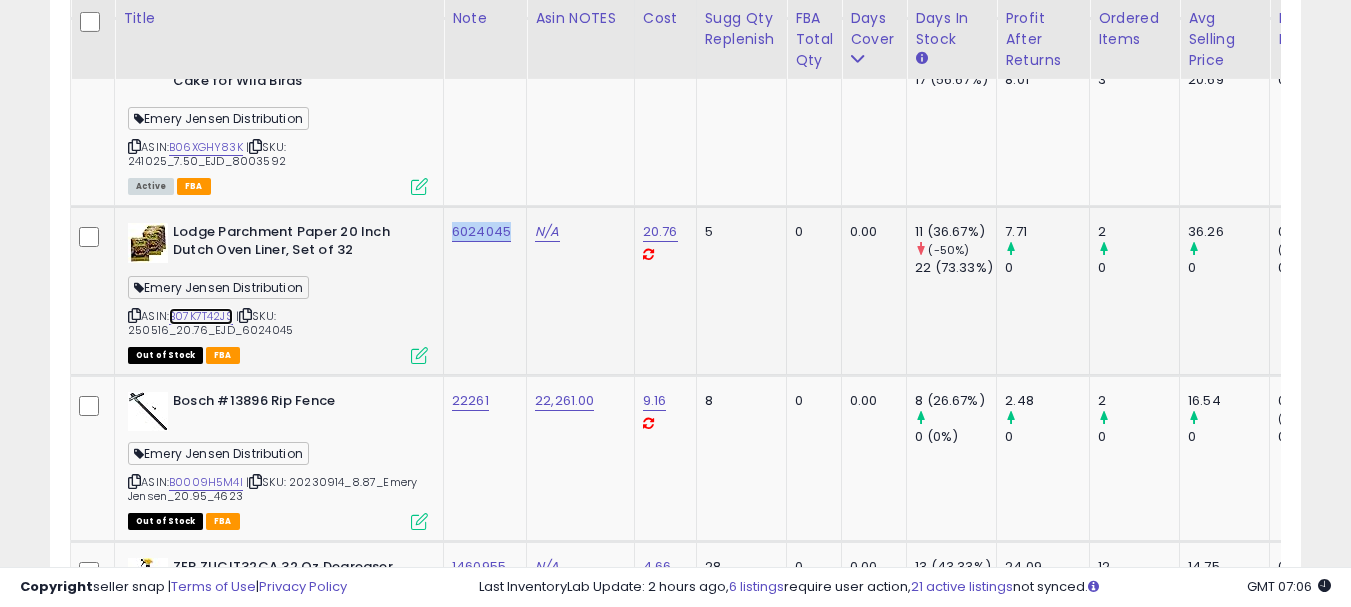 click on "B07K7T42JS" at bounding box center [201, 316] 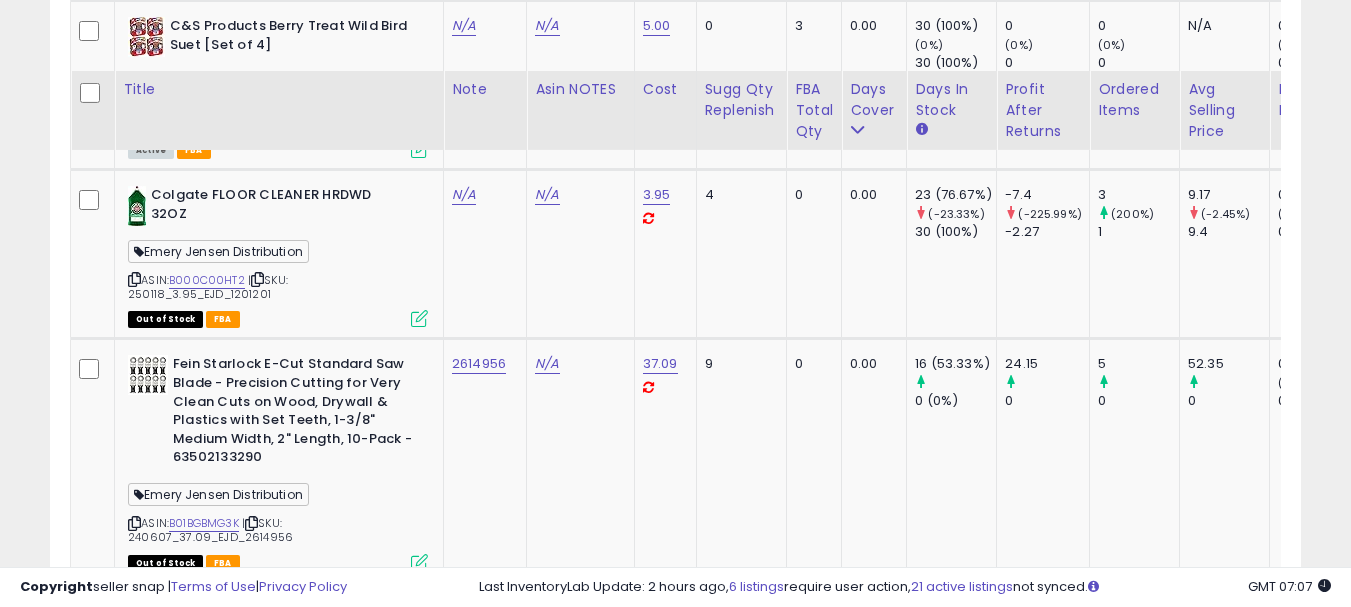 scroll, scrollTop: 4983, scrollLeft: 0, axis: vertical 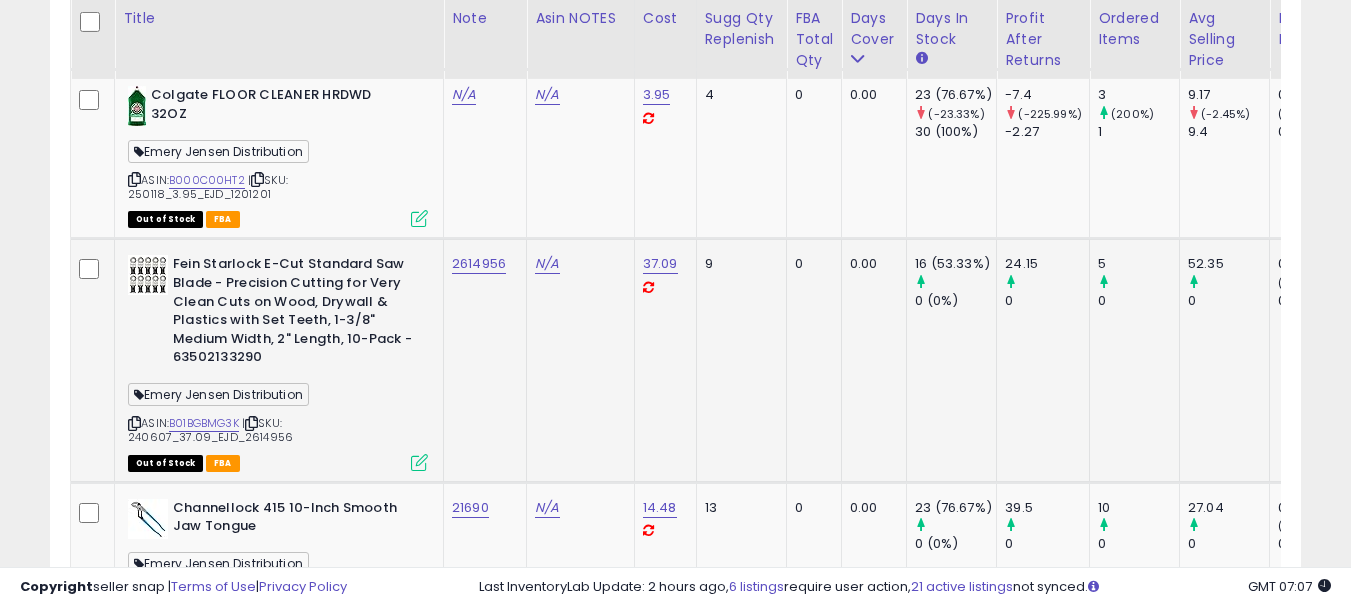 click on "2614956" 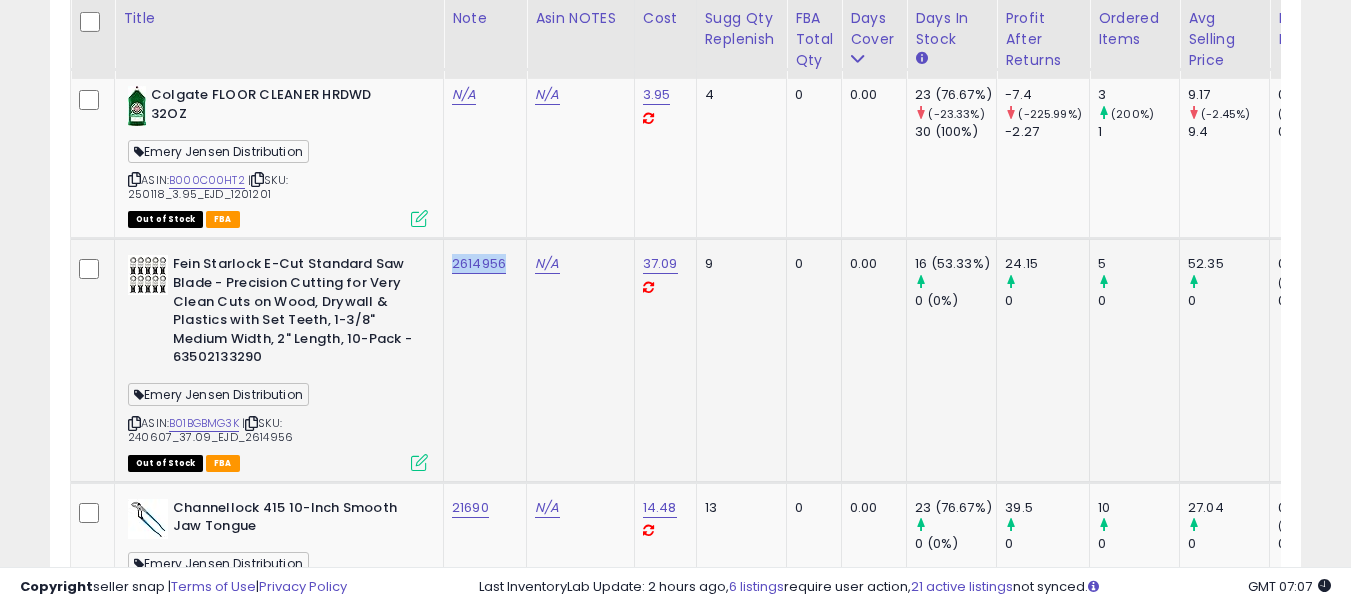 copy on "2614956" 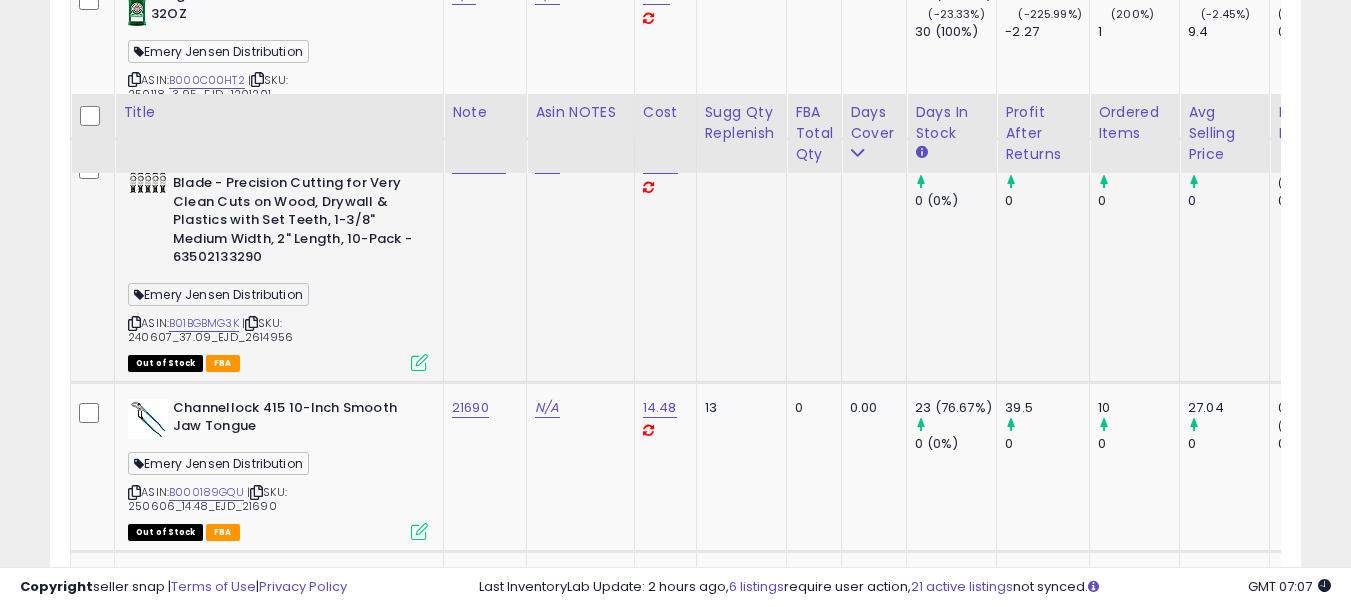 scroll, scrollTop: 5183, scrollLeft: 0, axis: vertical 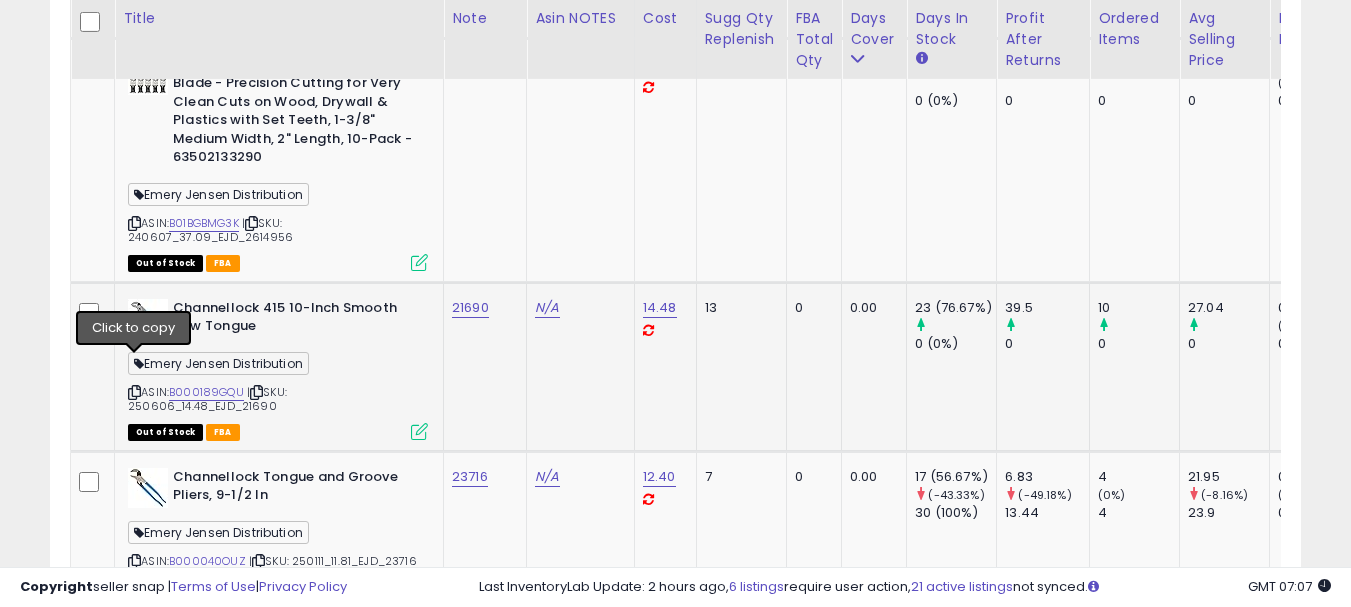 click at bounding box center [134, 392] 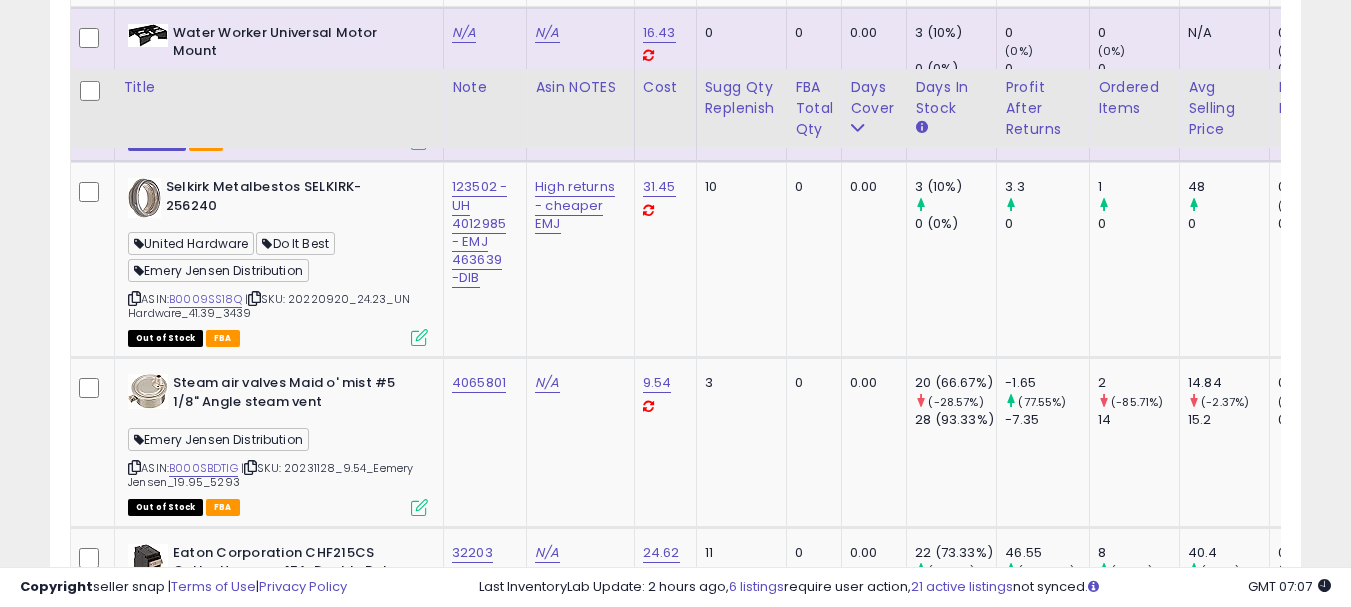scroll, scrollTop: 7283, scrollLeft: 0, axis: vertical 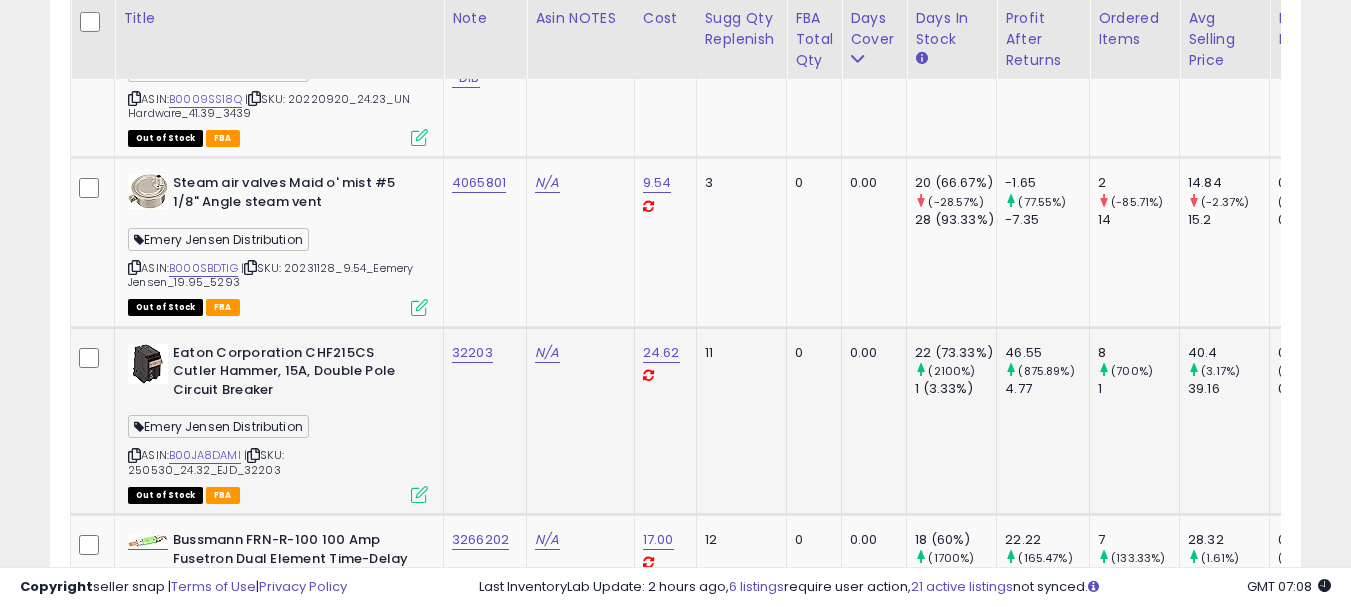click on "32203" 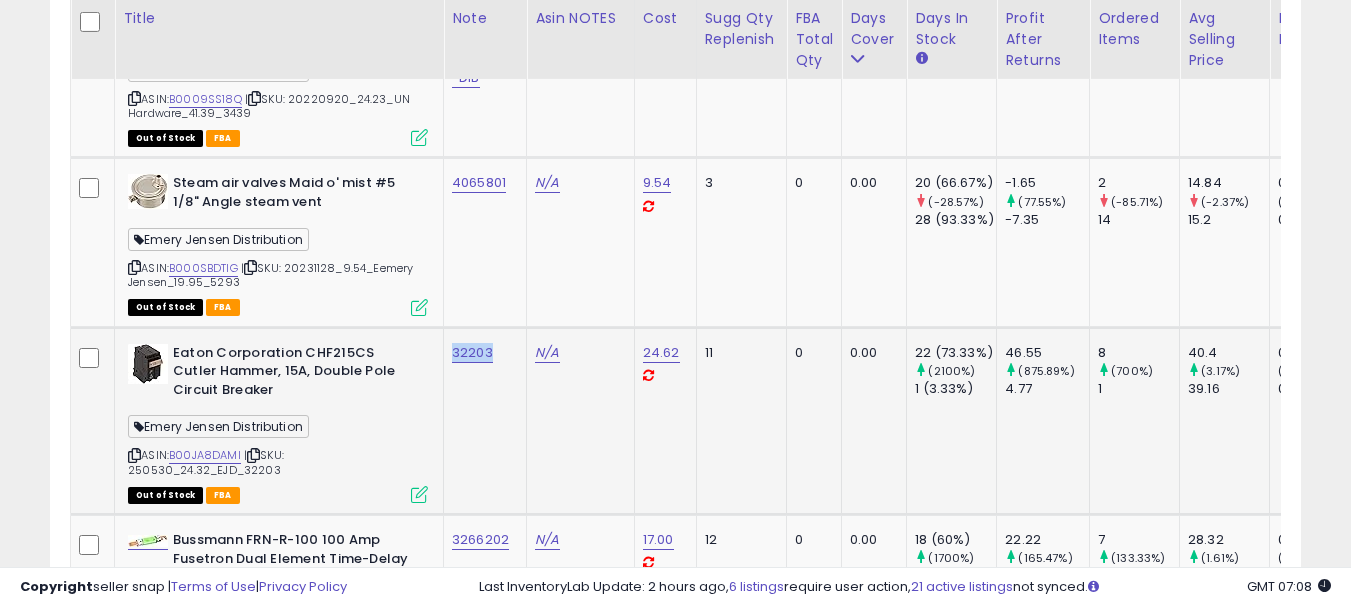 click on "32203" 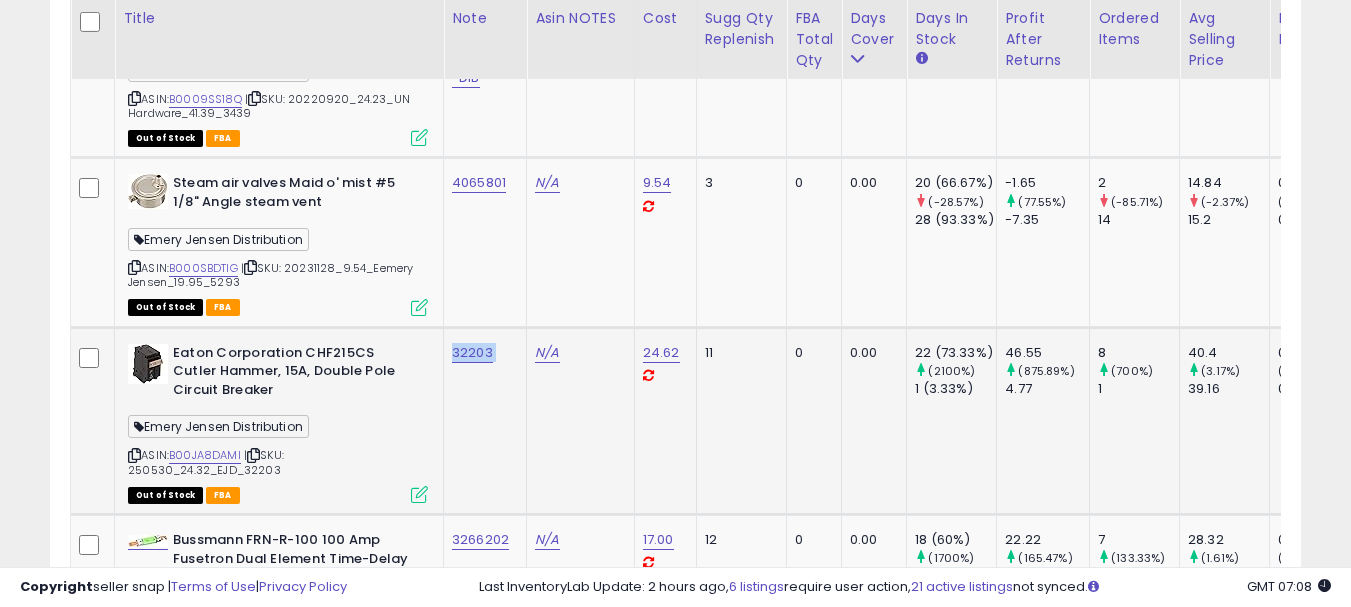 copy on "32203" 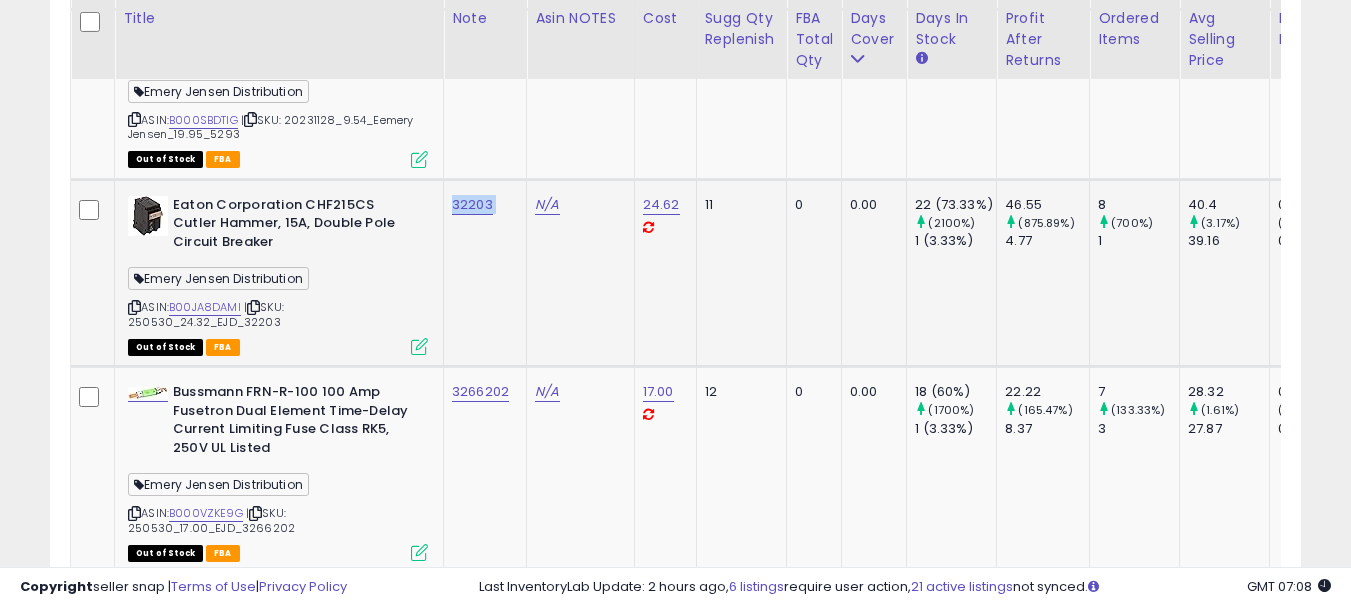 scroll, scrollTop: 7483, scrollLeft: 0, axis: vertical 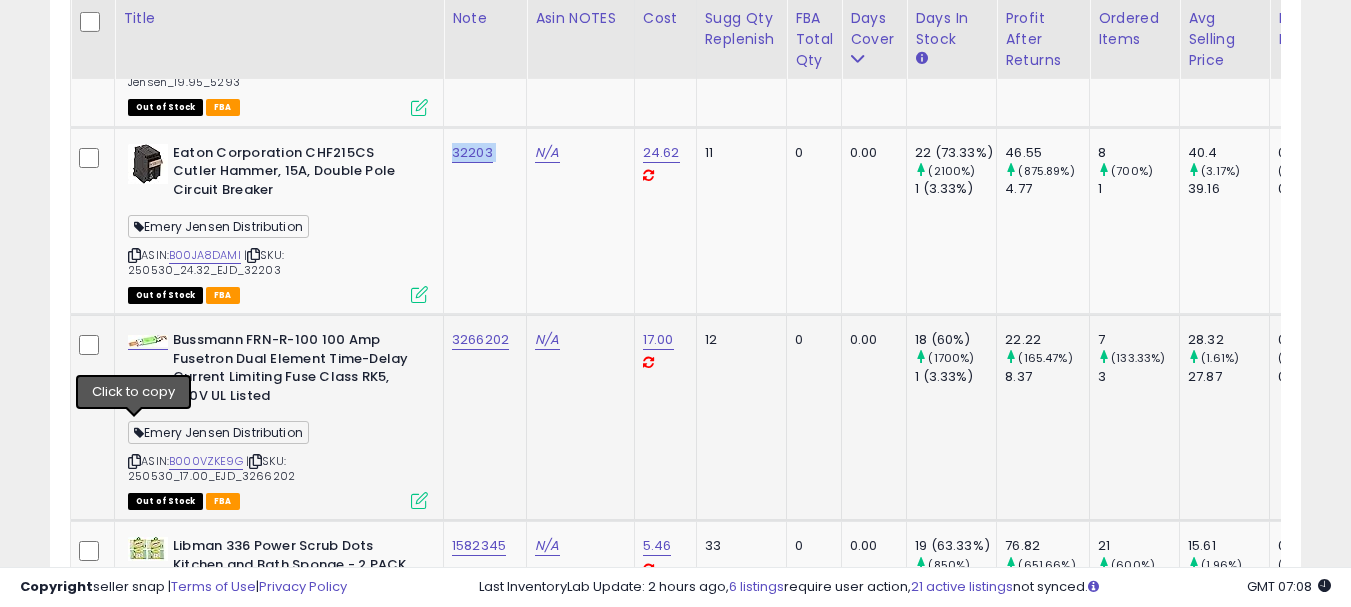 click at bounding box center [134, 461] 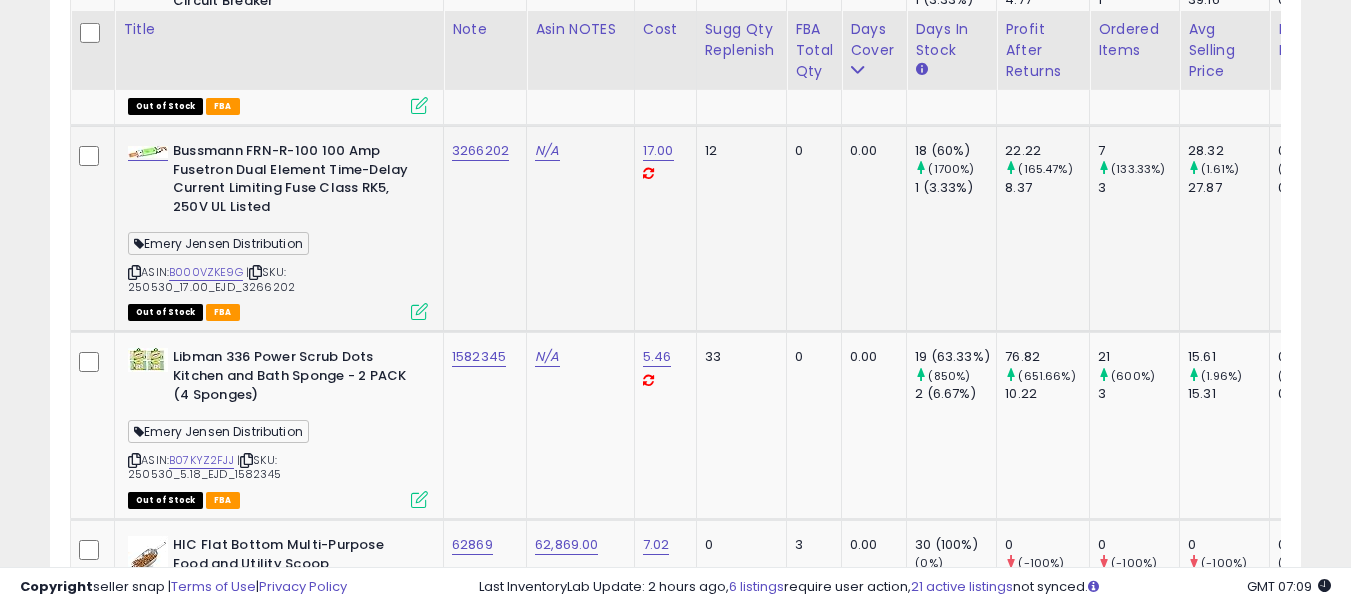 scroll, scrollTop: 7683, scrollLeft: 0, axis: vertical 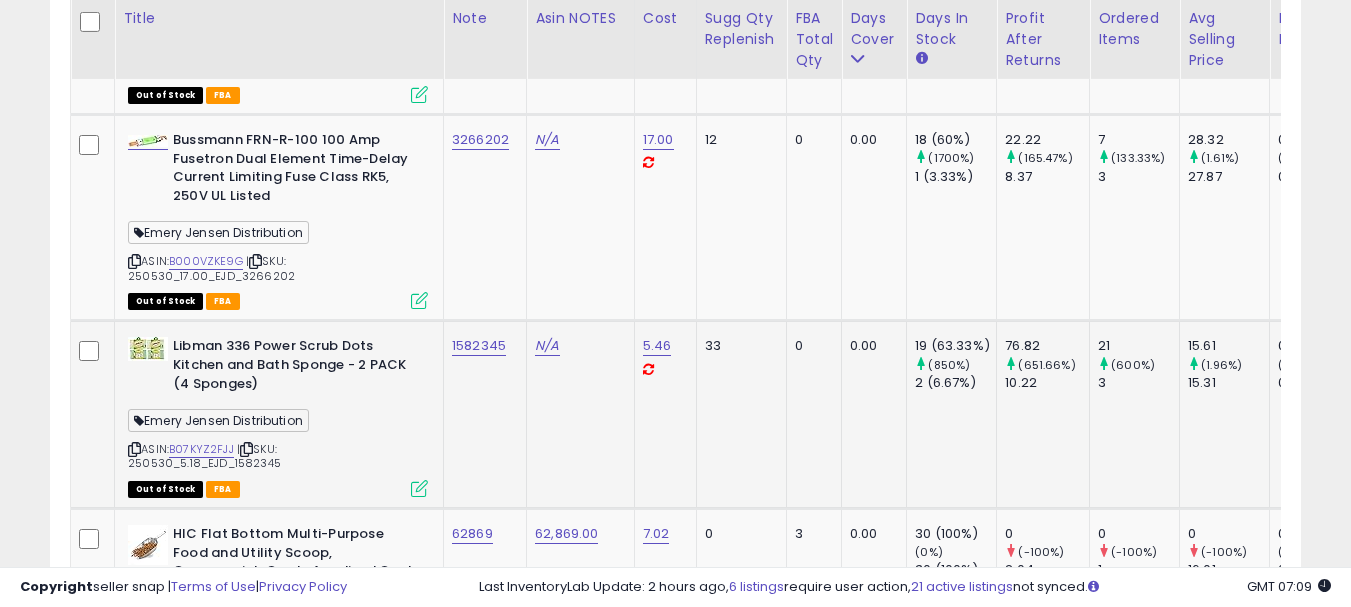 click on "1582345" 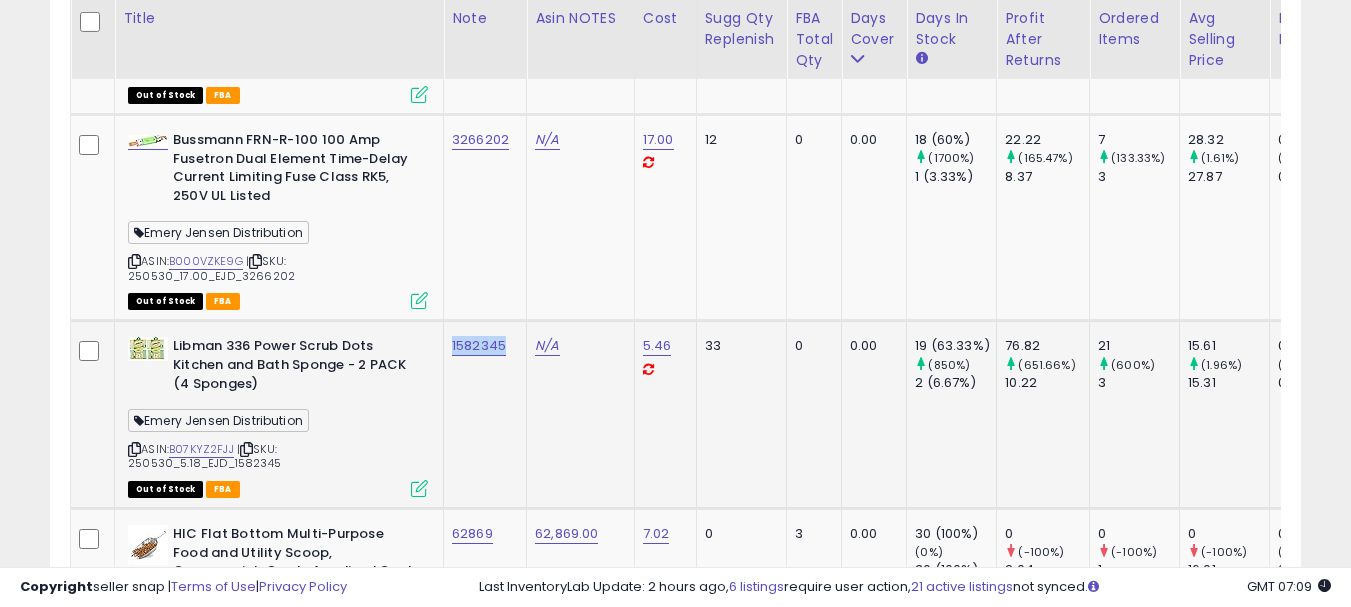 copy on "1582345" 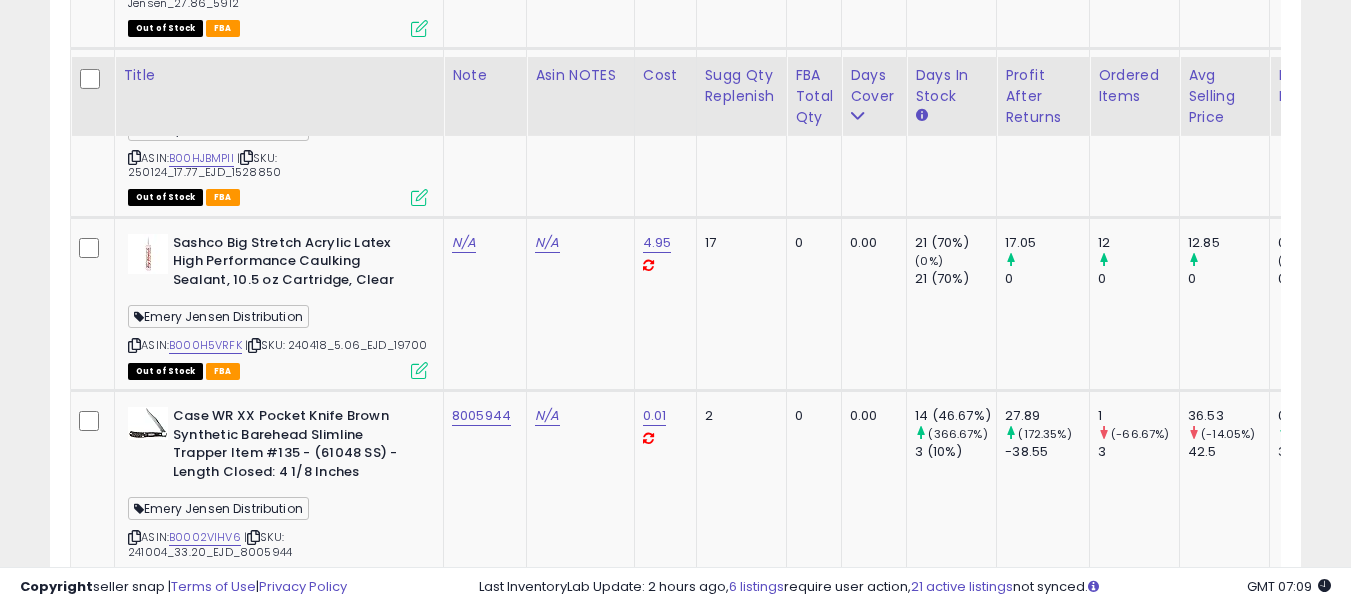 scroll, scrollTop: 9283, scrollLeft: 0, axis: vertical 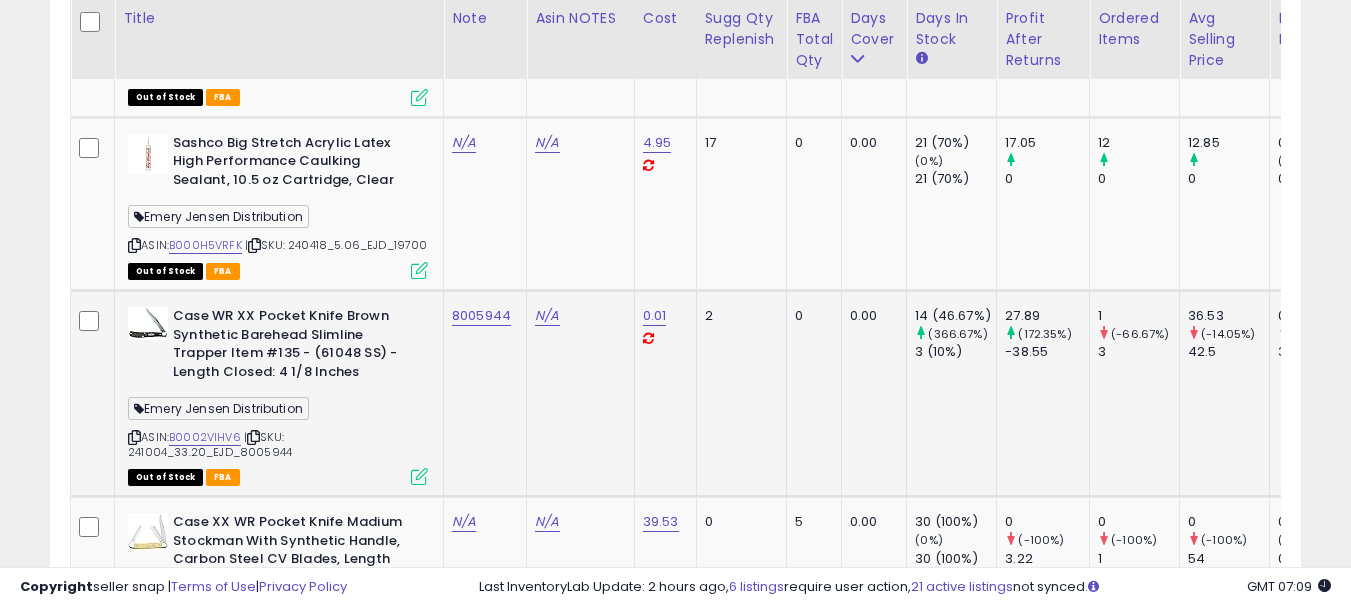click on "8005944" 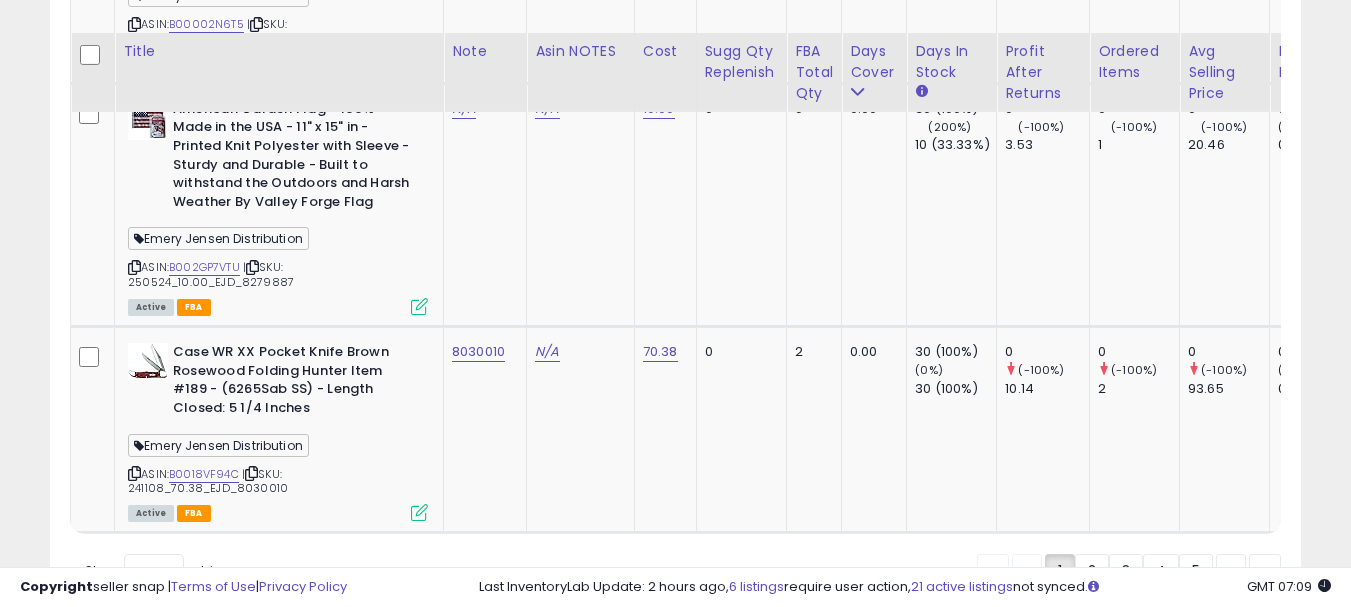 scroll, scrollTop: 9985, scrollLeft: 0, axis: vertical 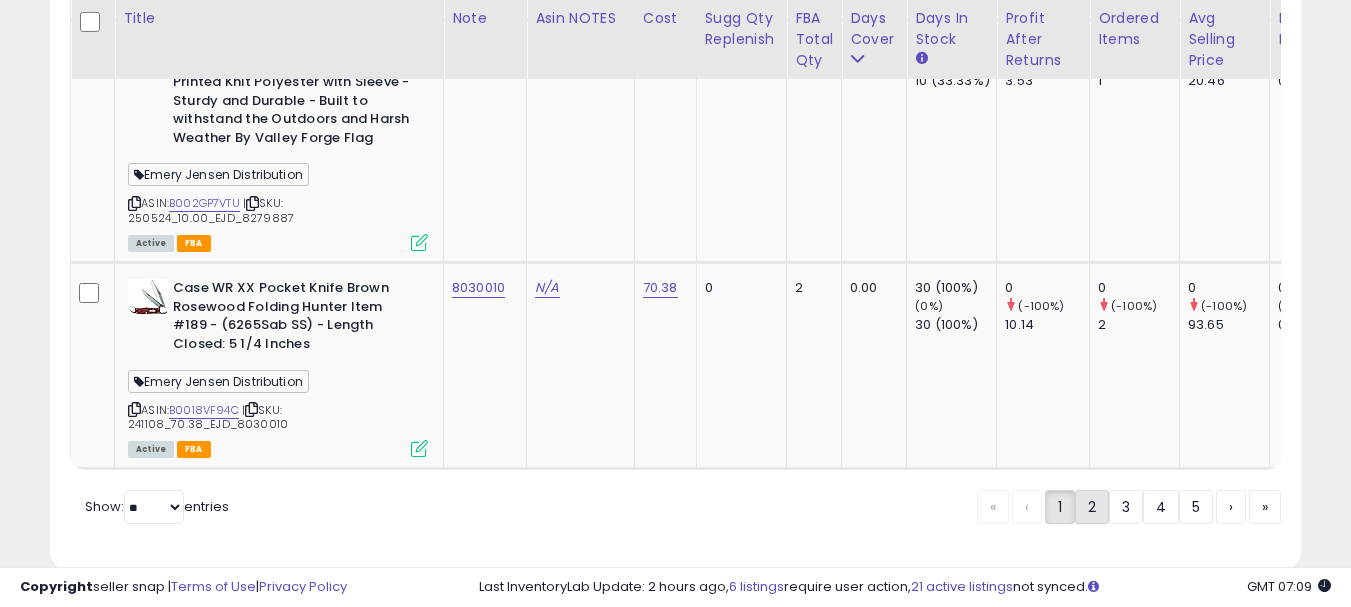 click on "2" 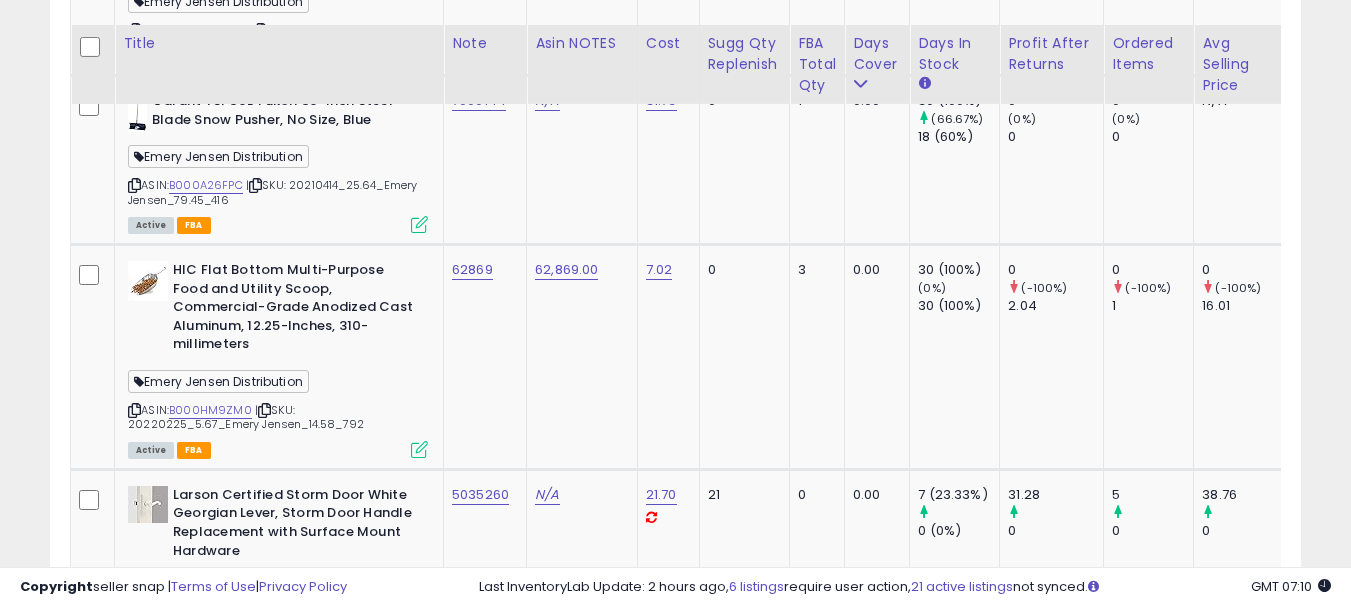scroll, scrollTop: 2883, scrollLeft: 0, axis: vertical 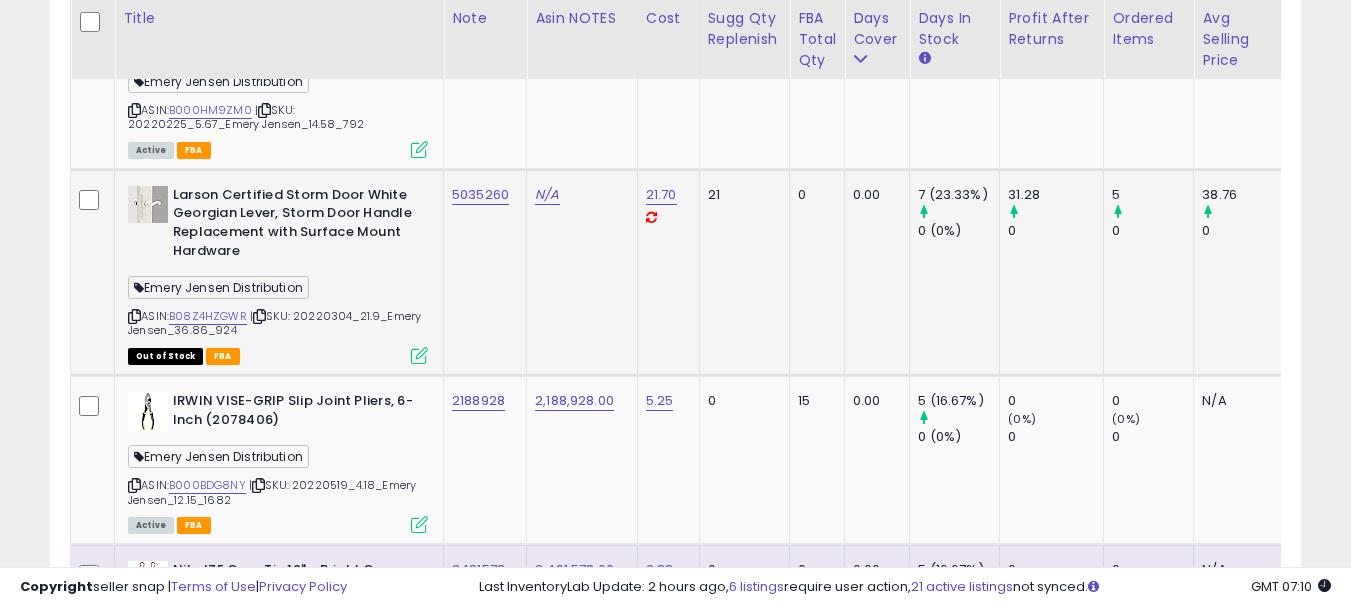 click on "5035260" 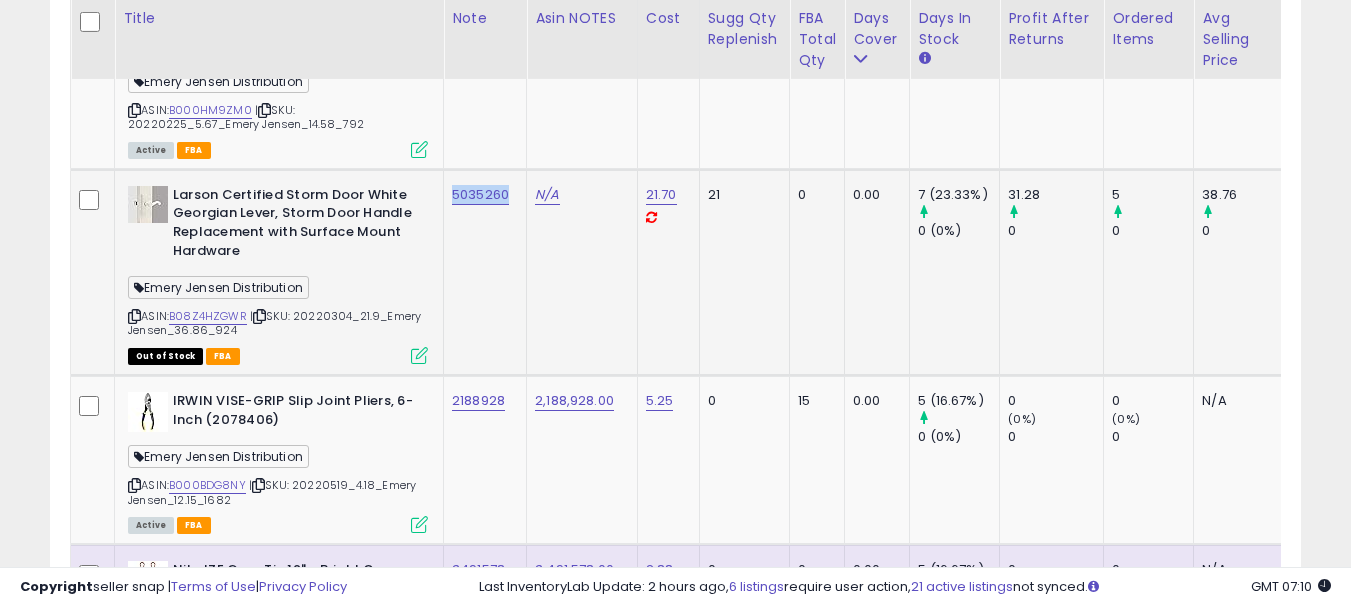 copy on "5035260" 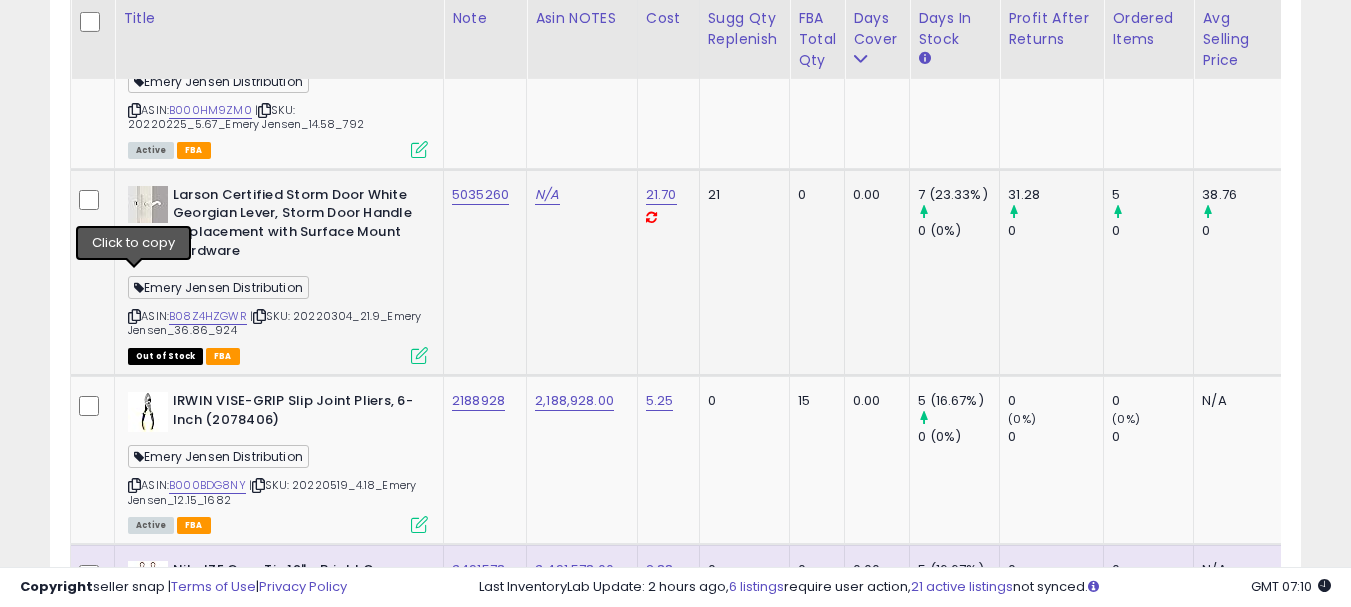 click at bounding box center [134, 316] 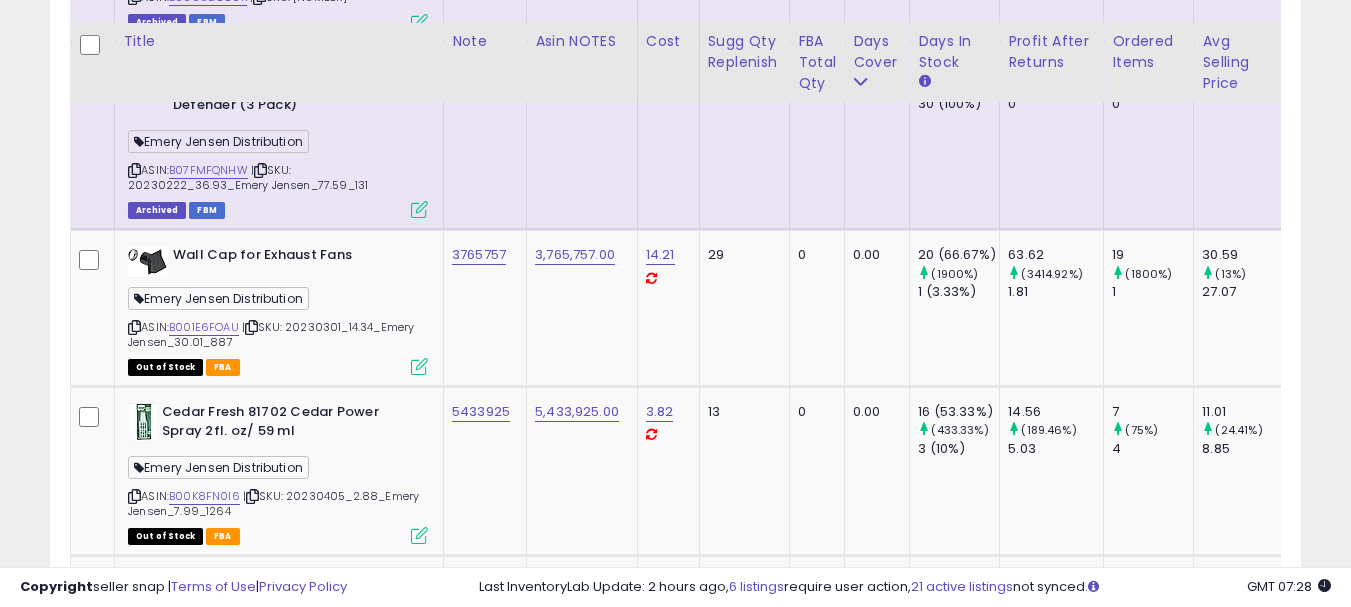 scroll, scrollTop: 4683, scrollLeft: 0, axis: vertical 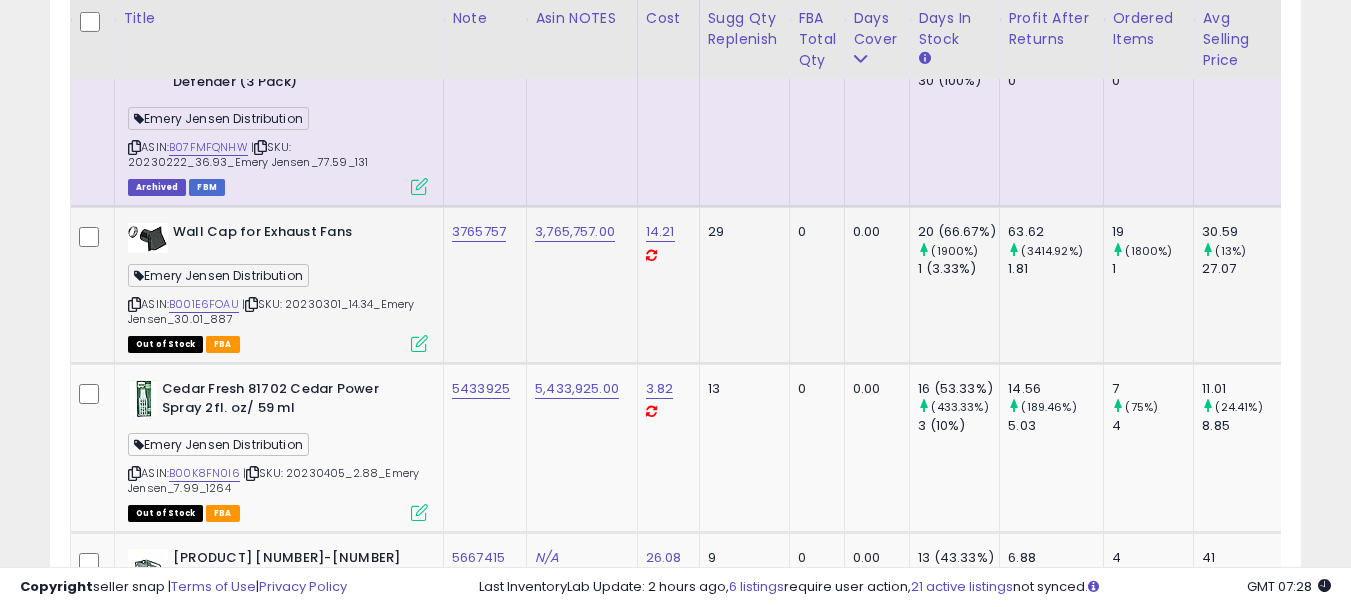 click on "3765757" 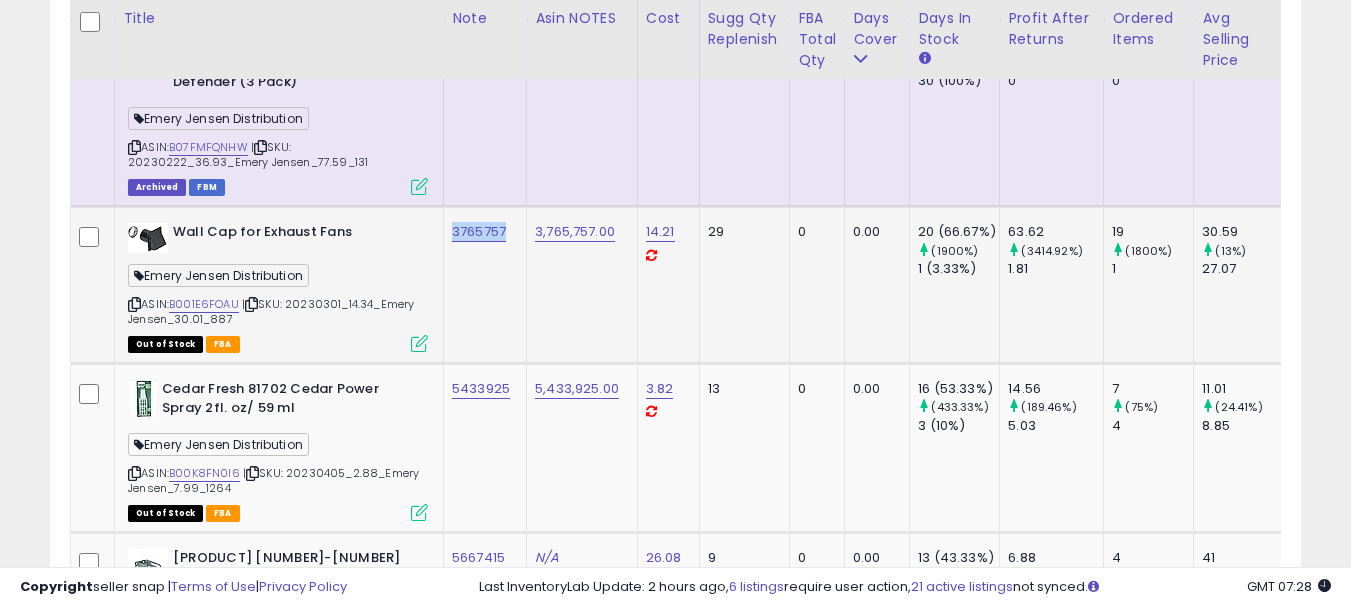 copy on "3765757" 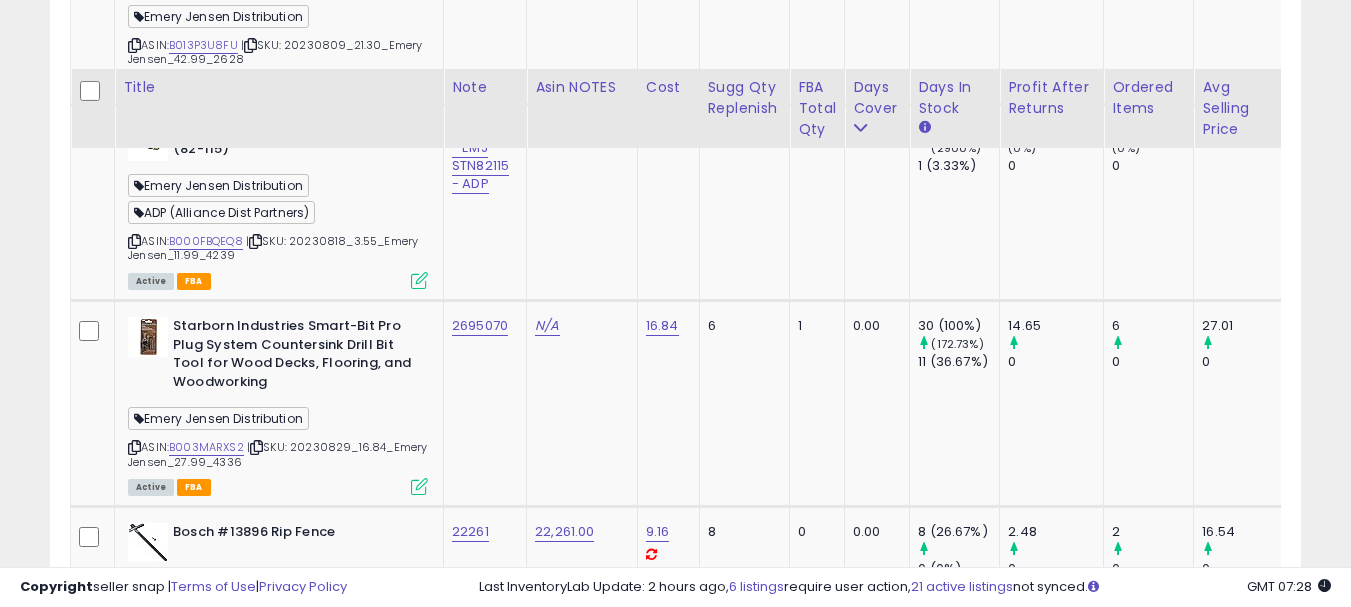 scroll, scrollTop: 6383, scrollLeft: 0, axis: vertical 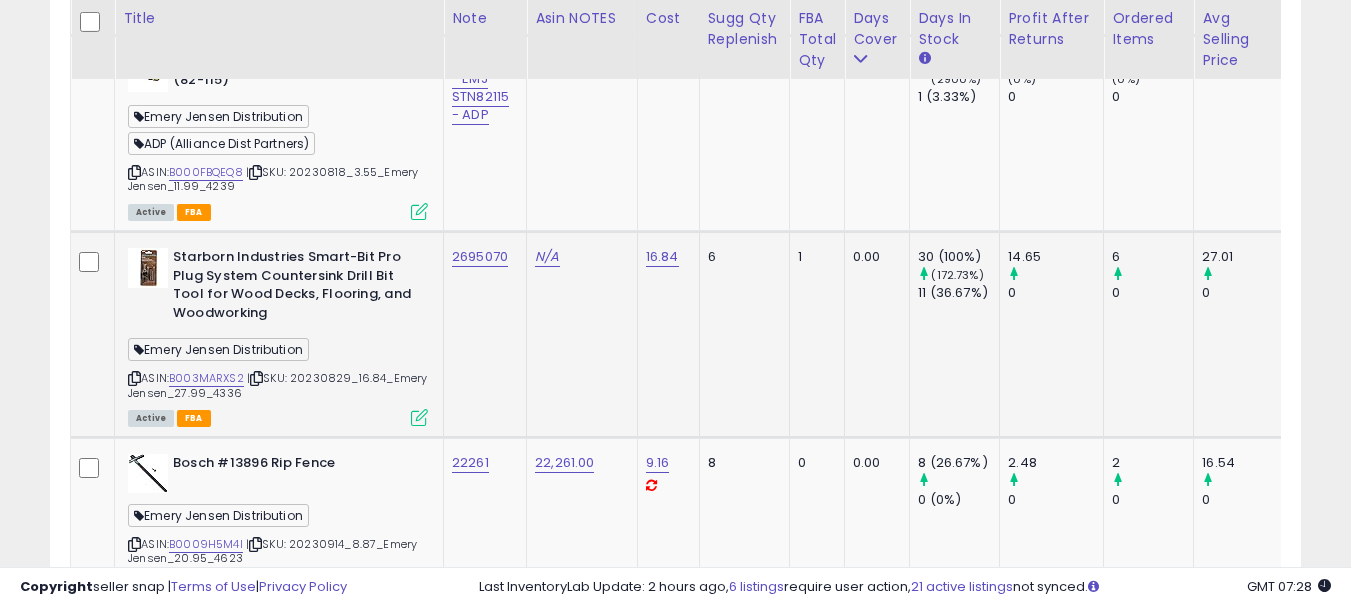 click on "2695070" 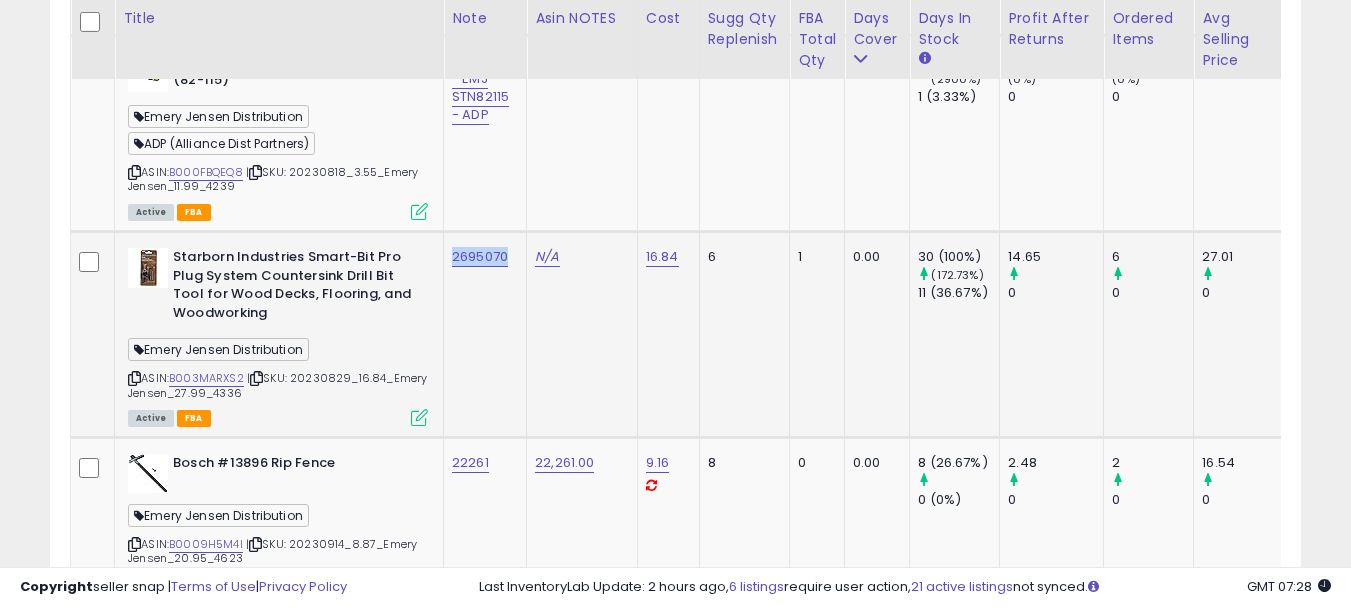 copy on "2695070" 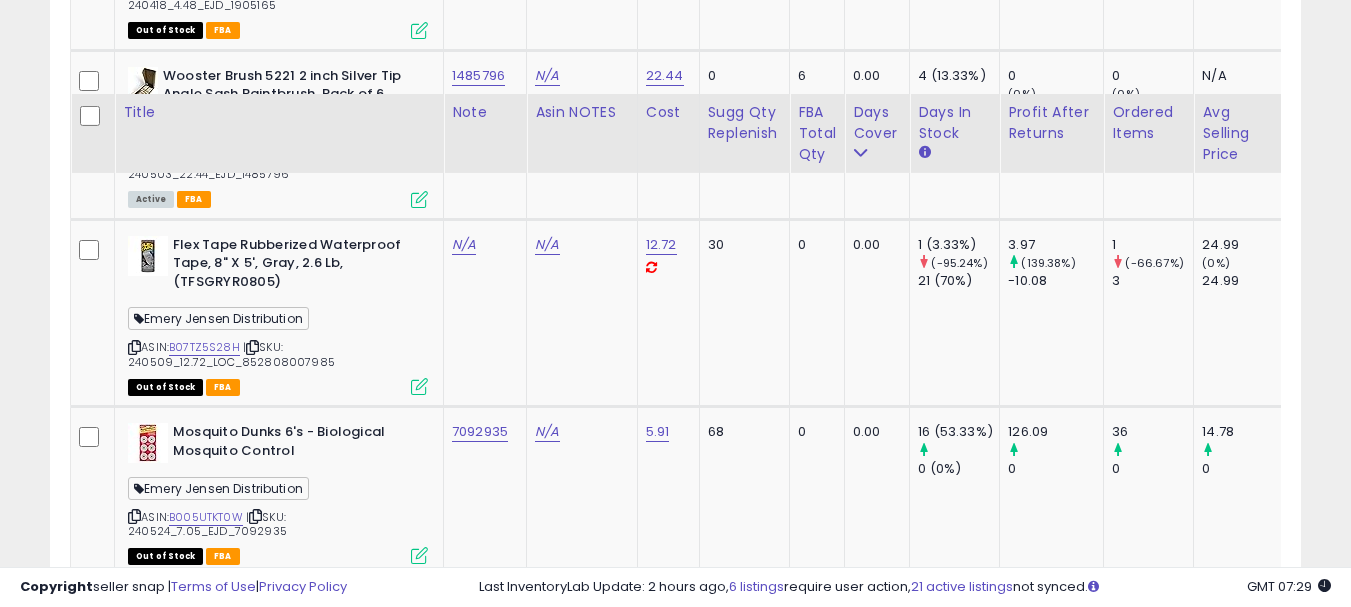 scroll, scrollTop: 9283, scrollLeft: 0, axis: vertical 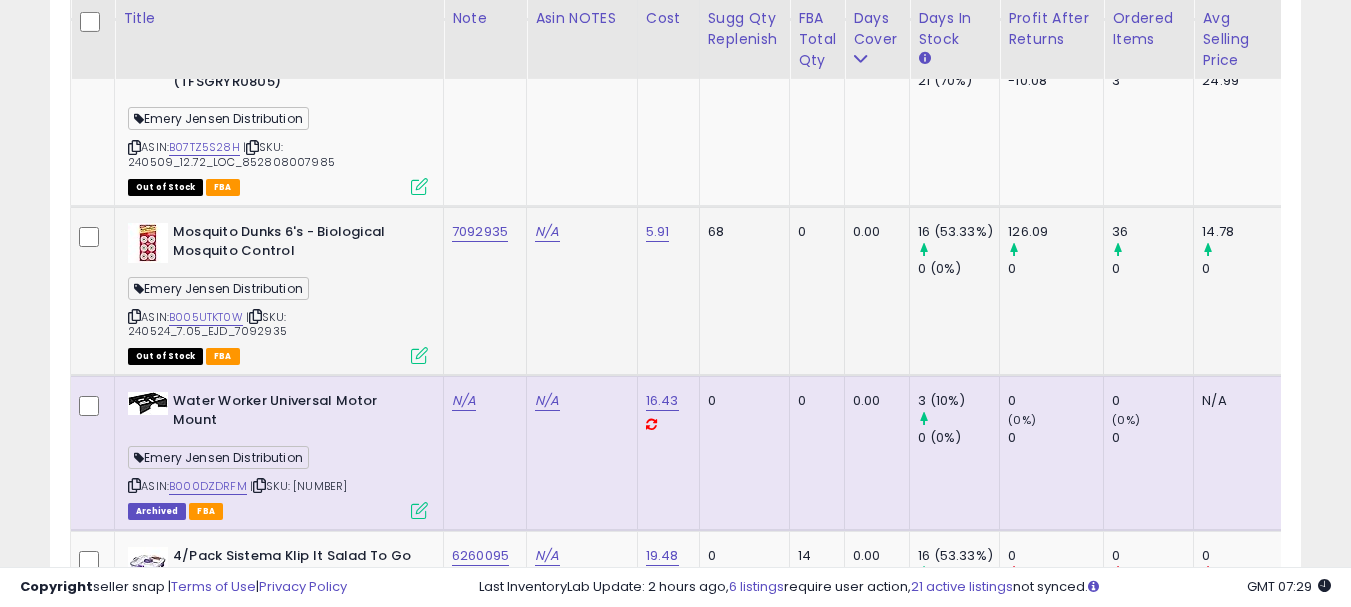 click on "7092935" 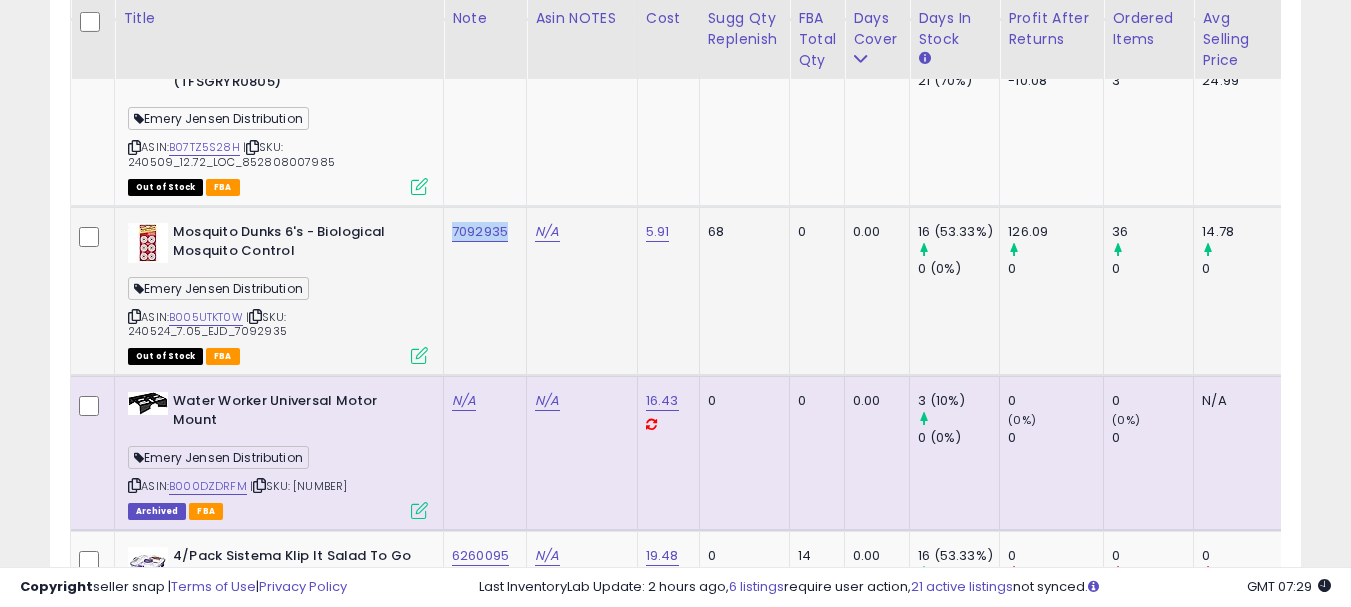copy on "7092935" 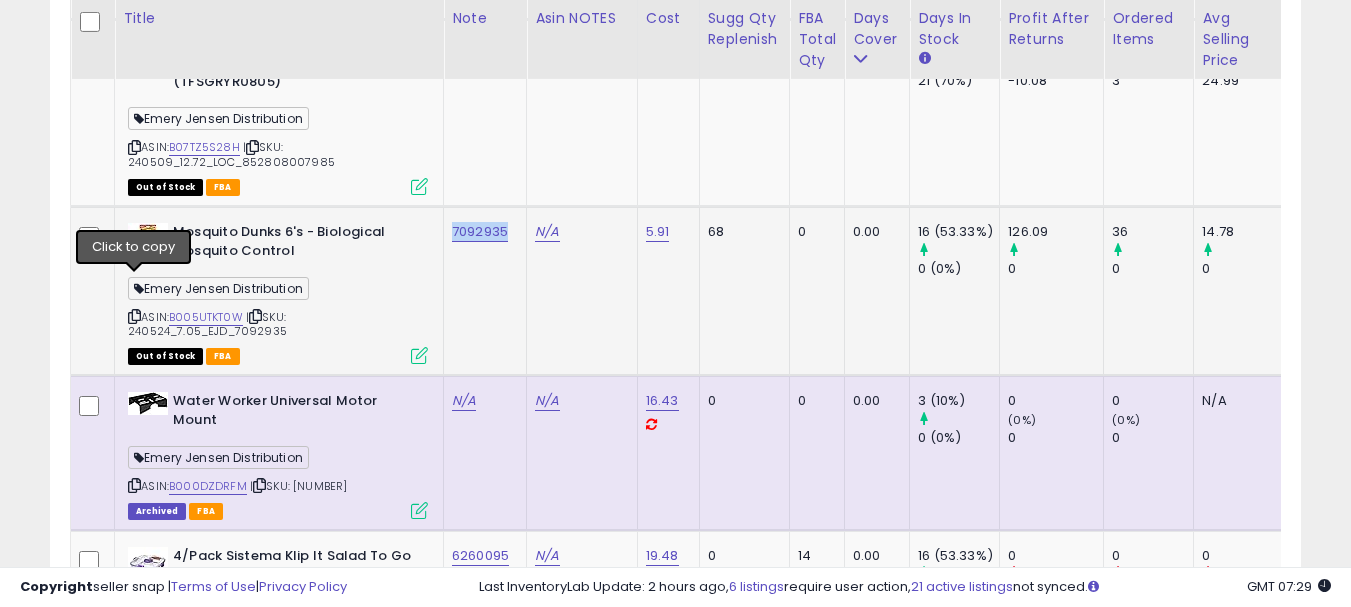 click at bounding box center [134, 316] 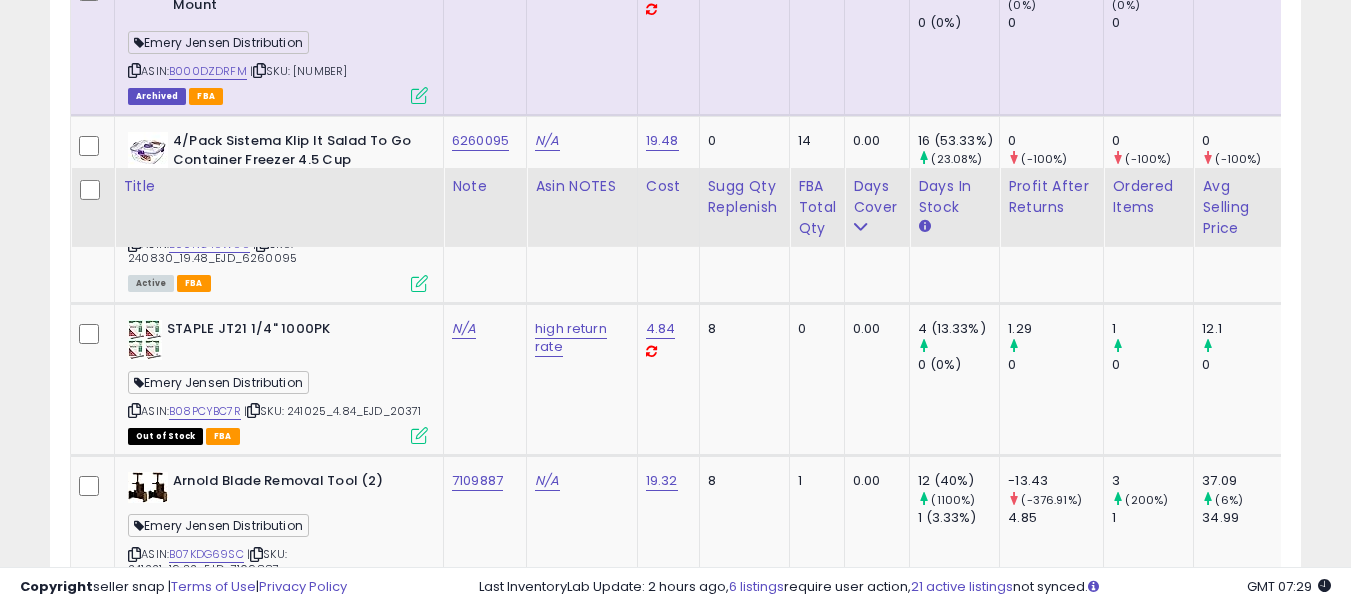 scroll, scrollTop: 9876, scrollLeft: 0, axis: vertical 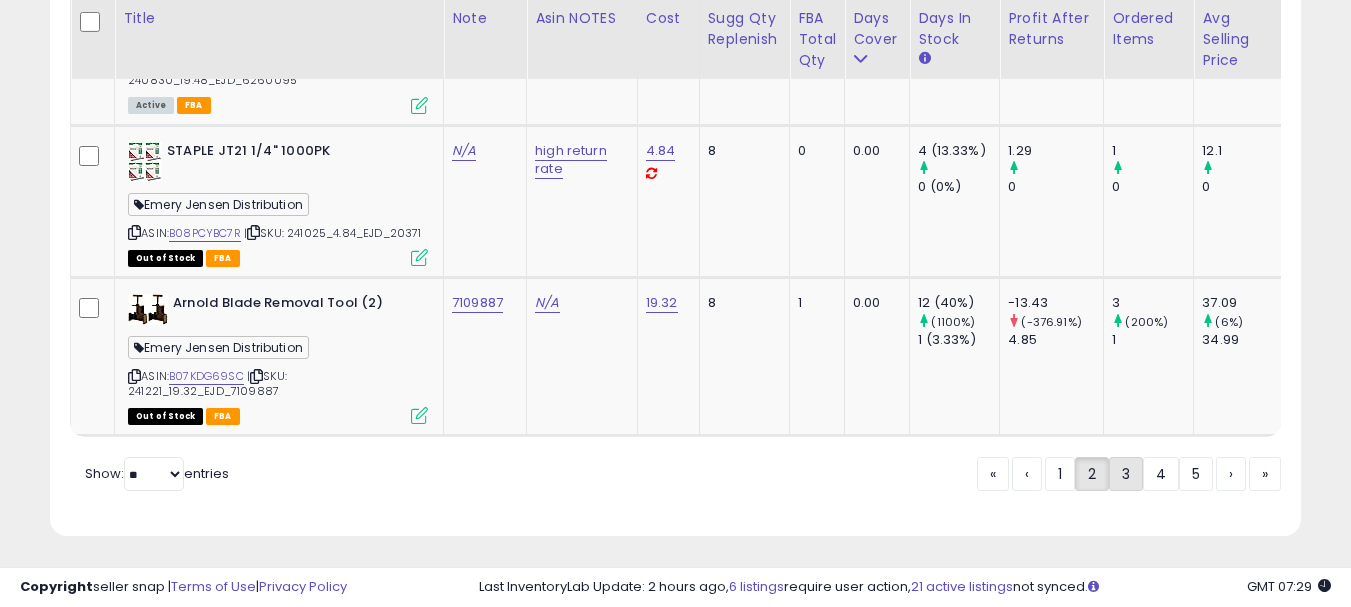 click on "3" 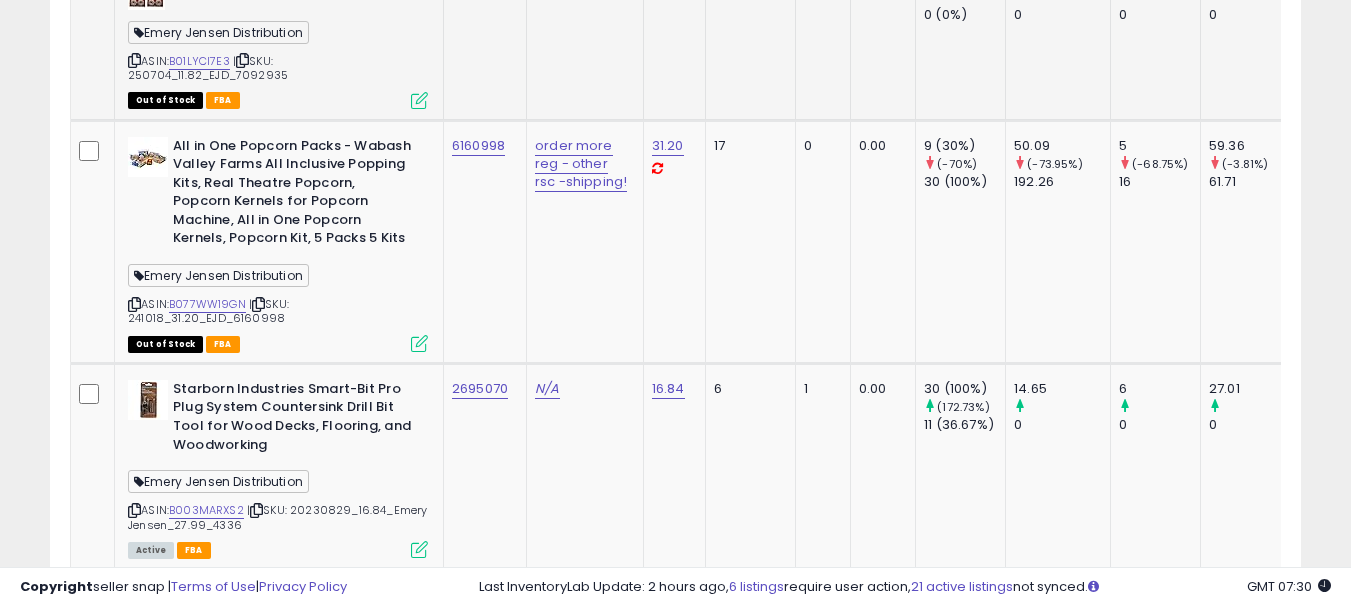 scroll, scrollTop: 2683, scrollLeft: 0, axis: vertical 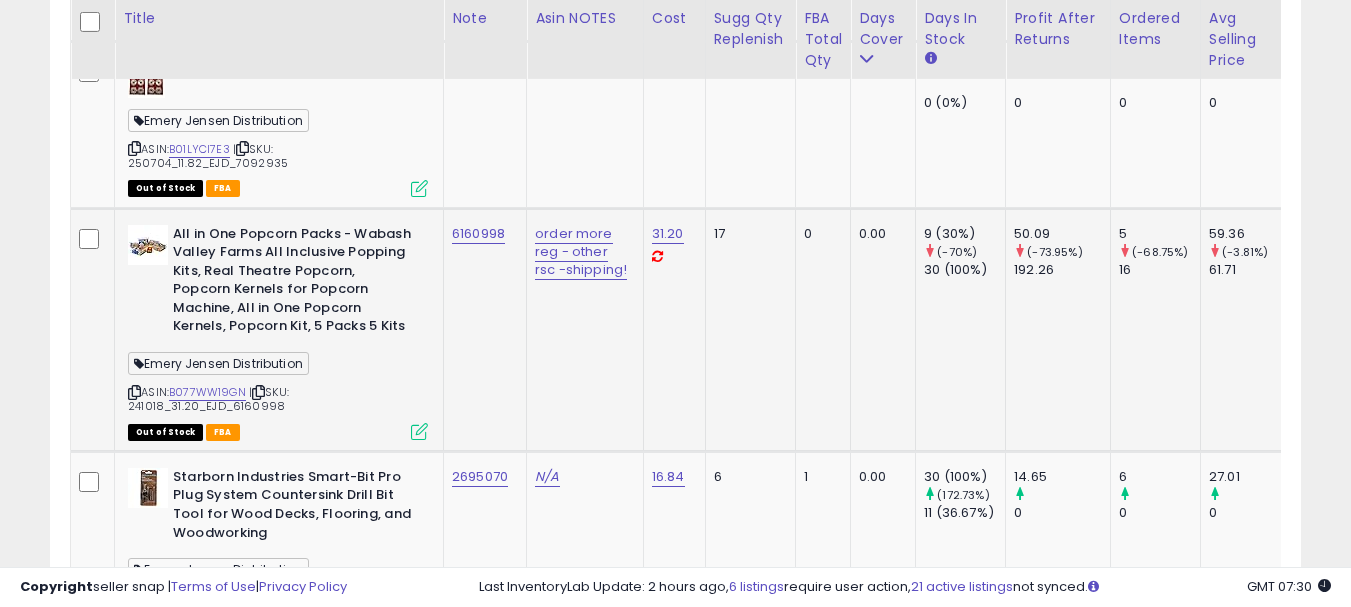 click on "6160998" 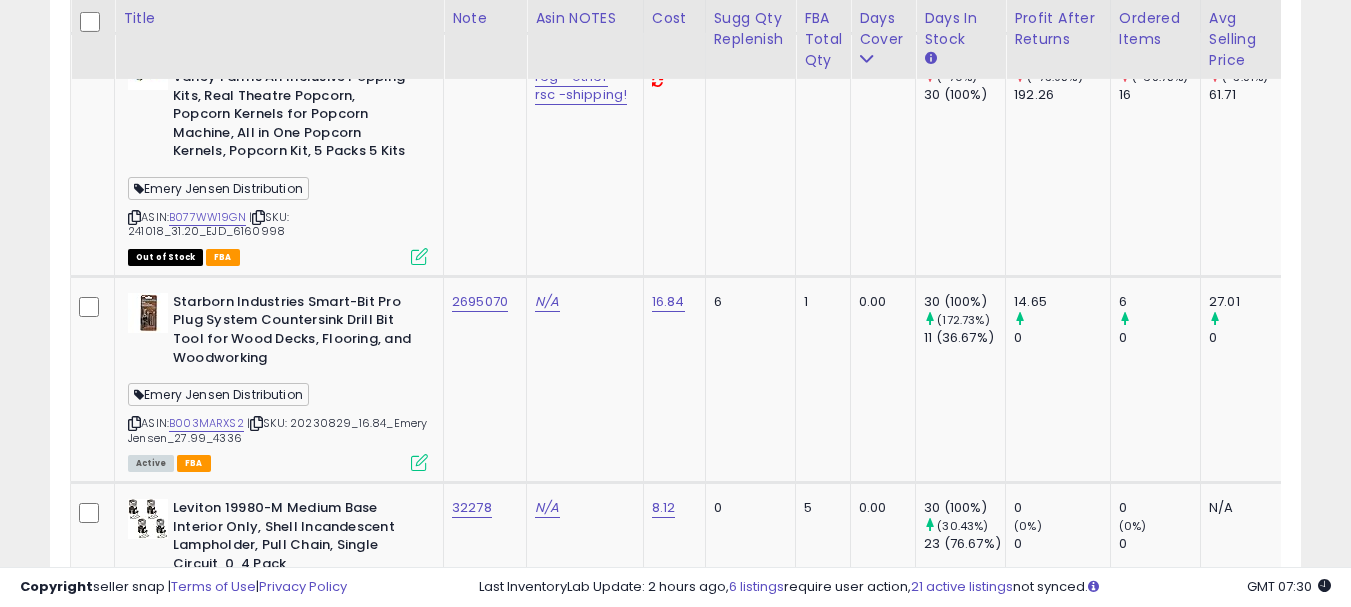 scroll, scrollTop: 2883, scrollLeft: 0, axis: vertical 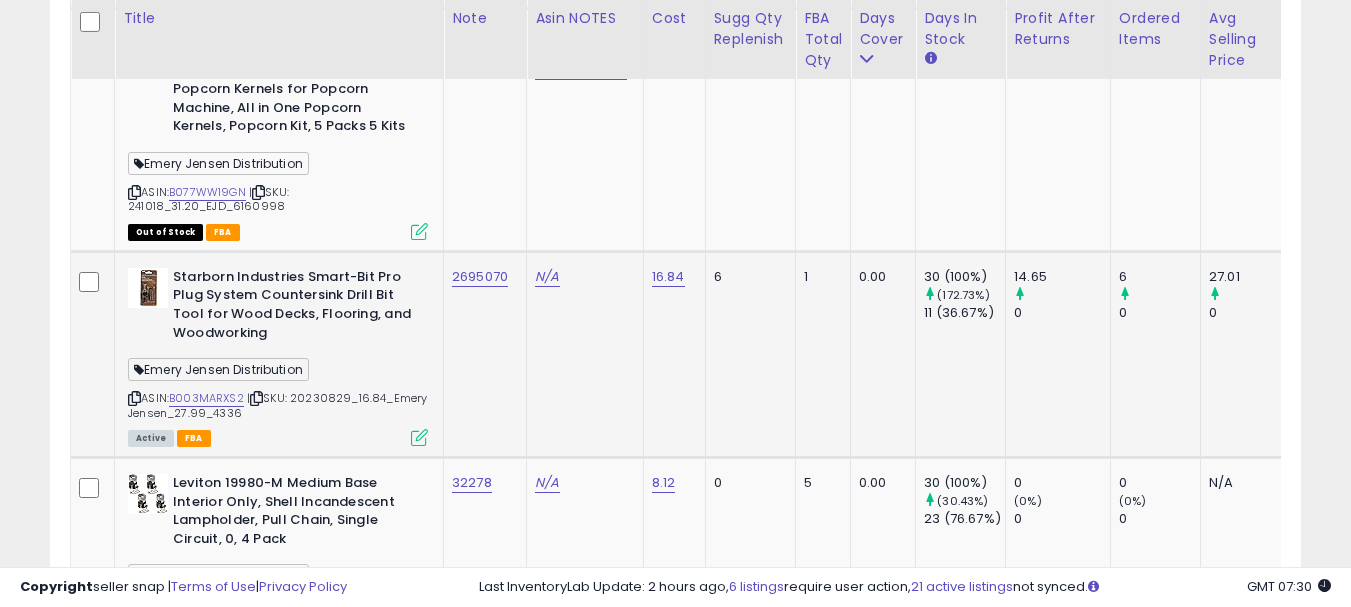 click on "2695070" 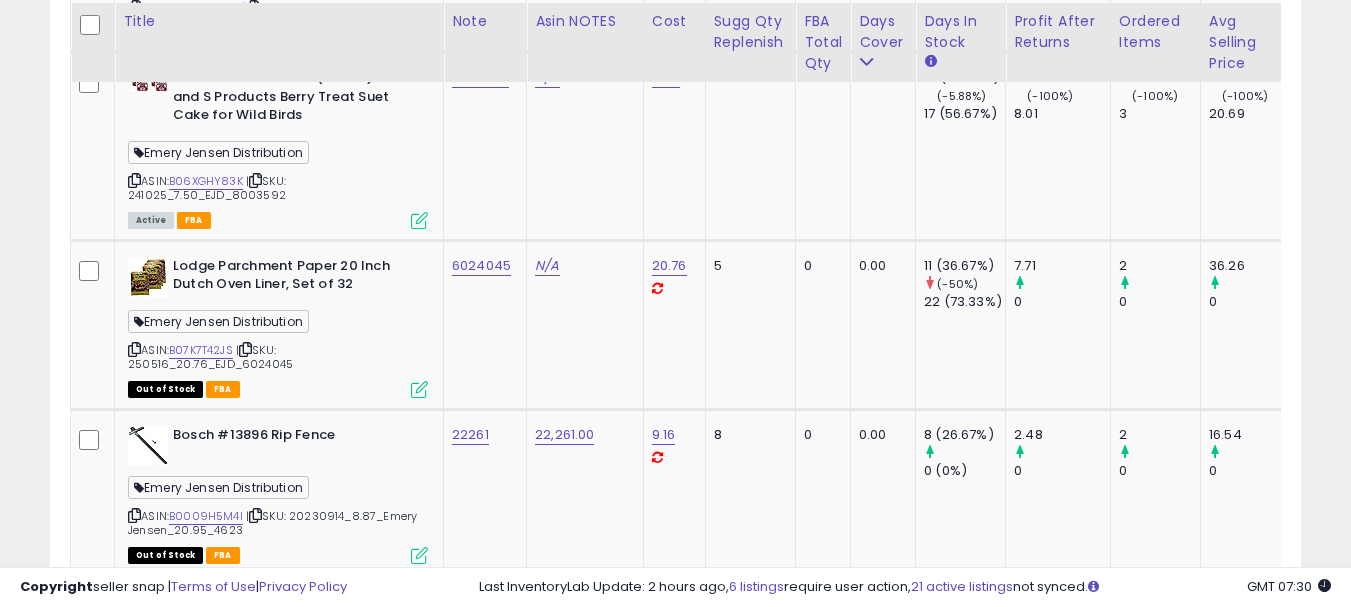 scroll, scrollTop: 3483, scrollLeft: 0, axis: vertical 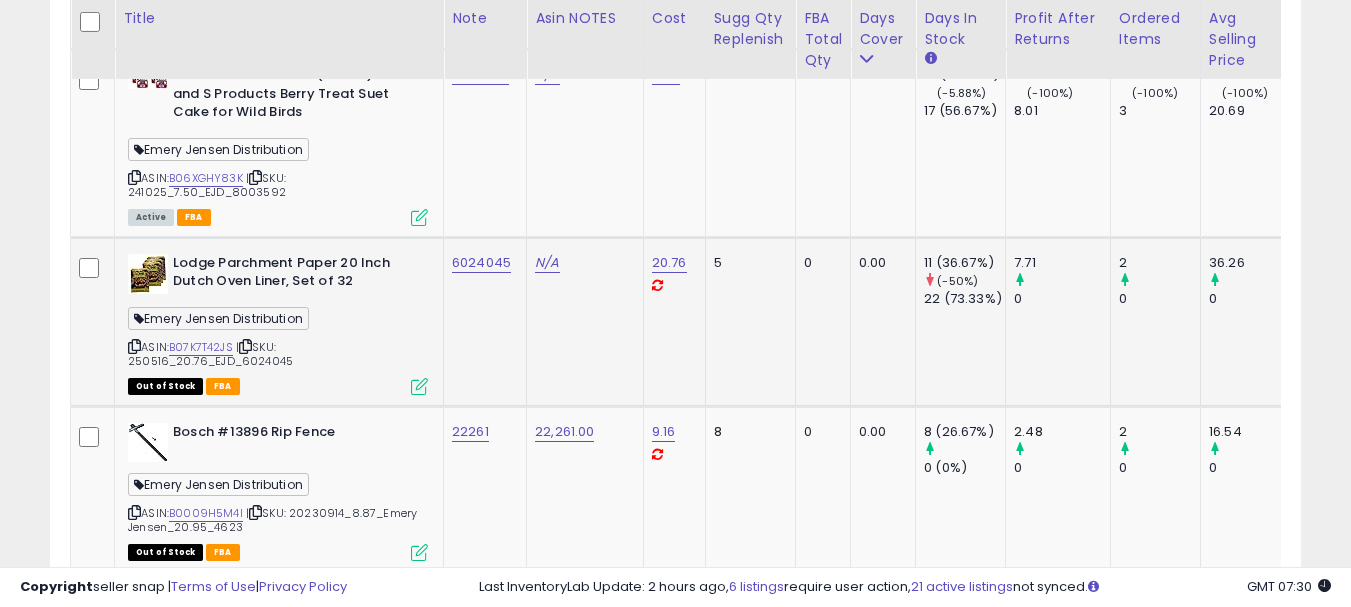 click on "6024045" 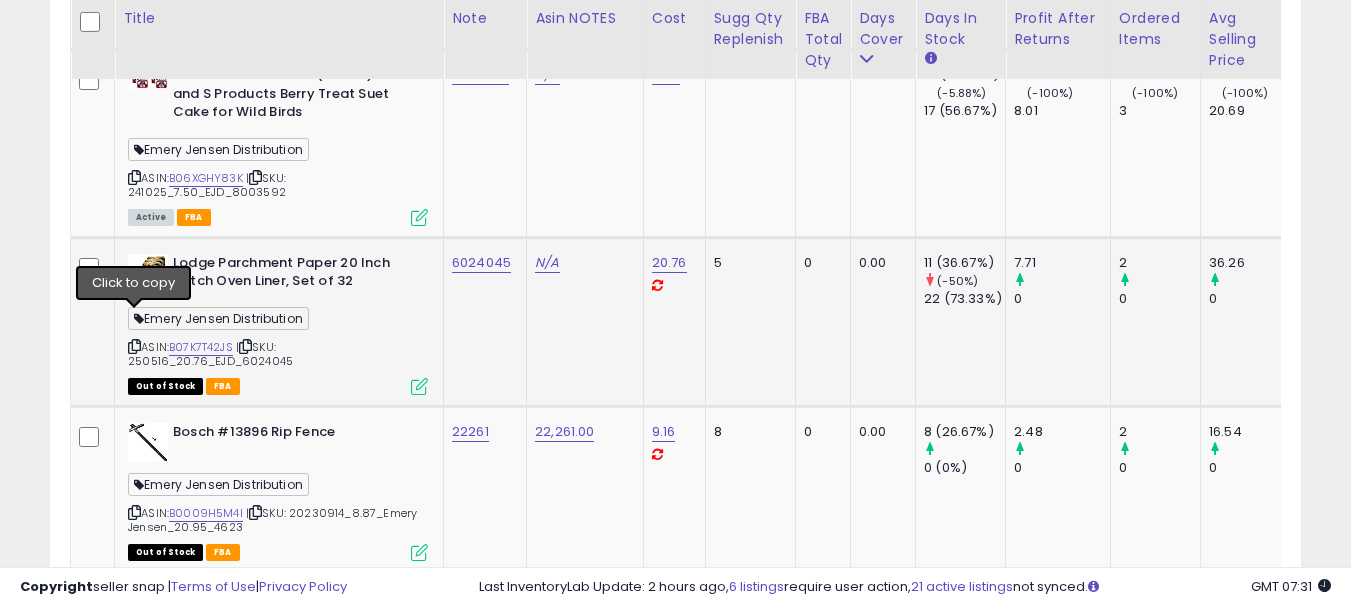 click at bounding box center (134, 346) 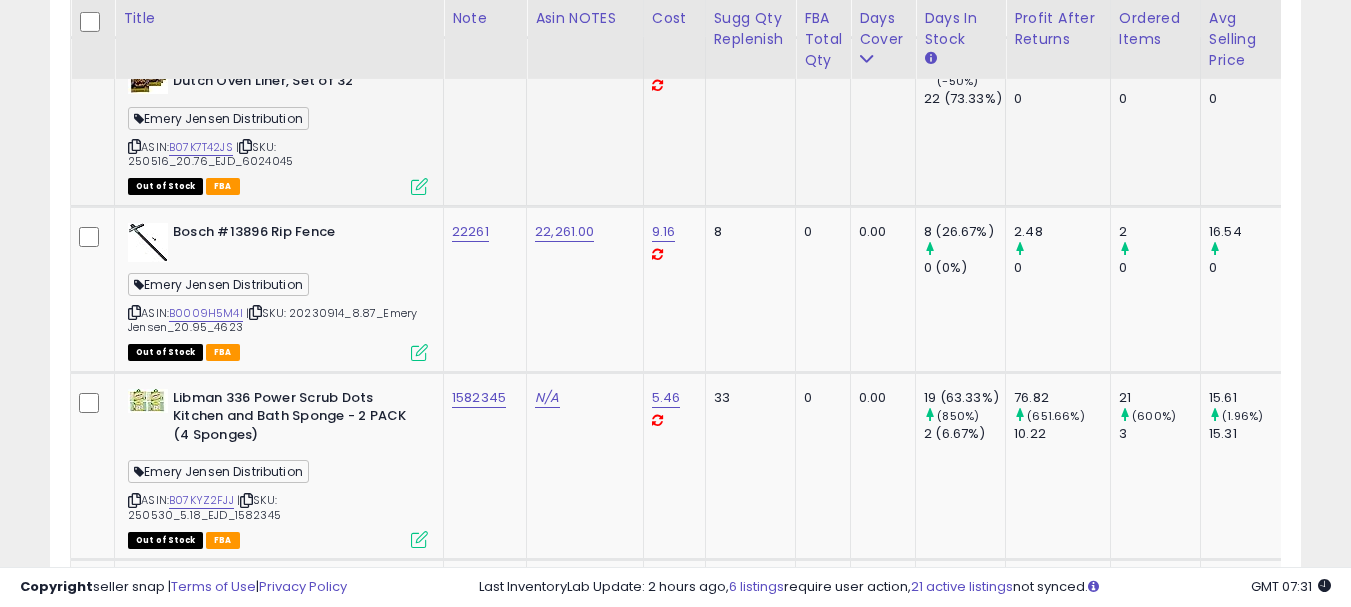 scroll, scrollTop: 3783, scrollLeft: 0, axis: vertical 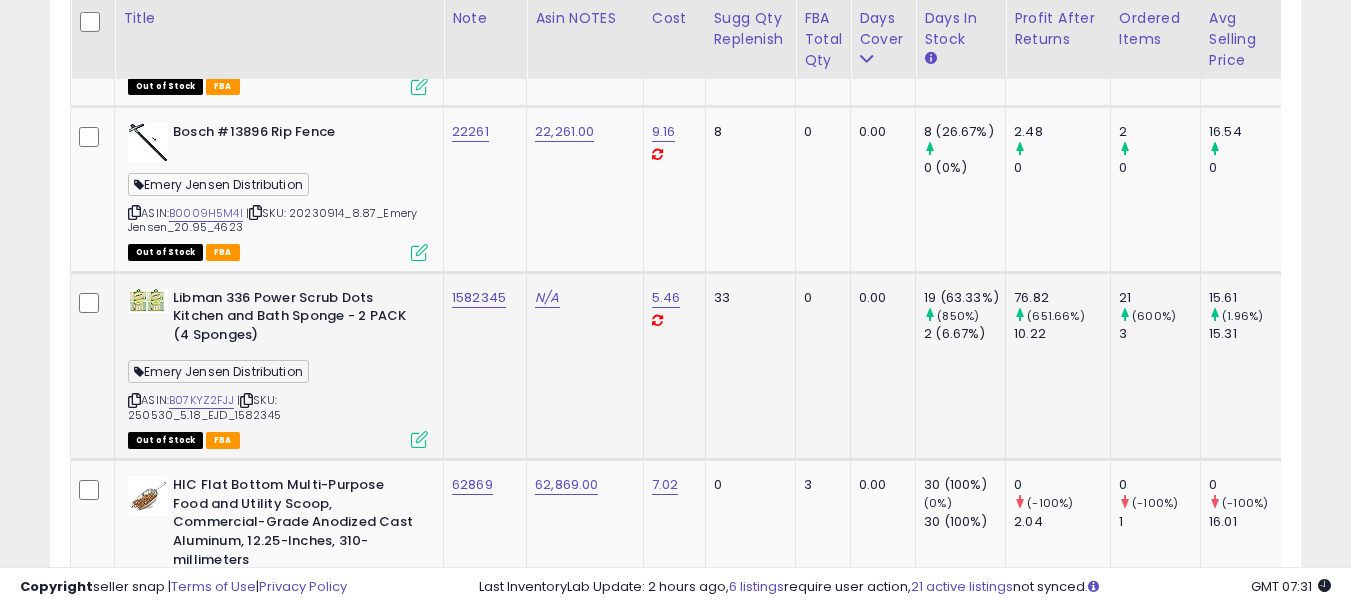 click on "1582345" 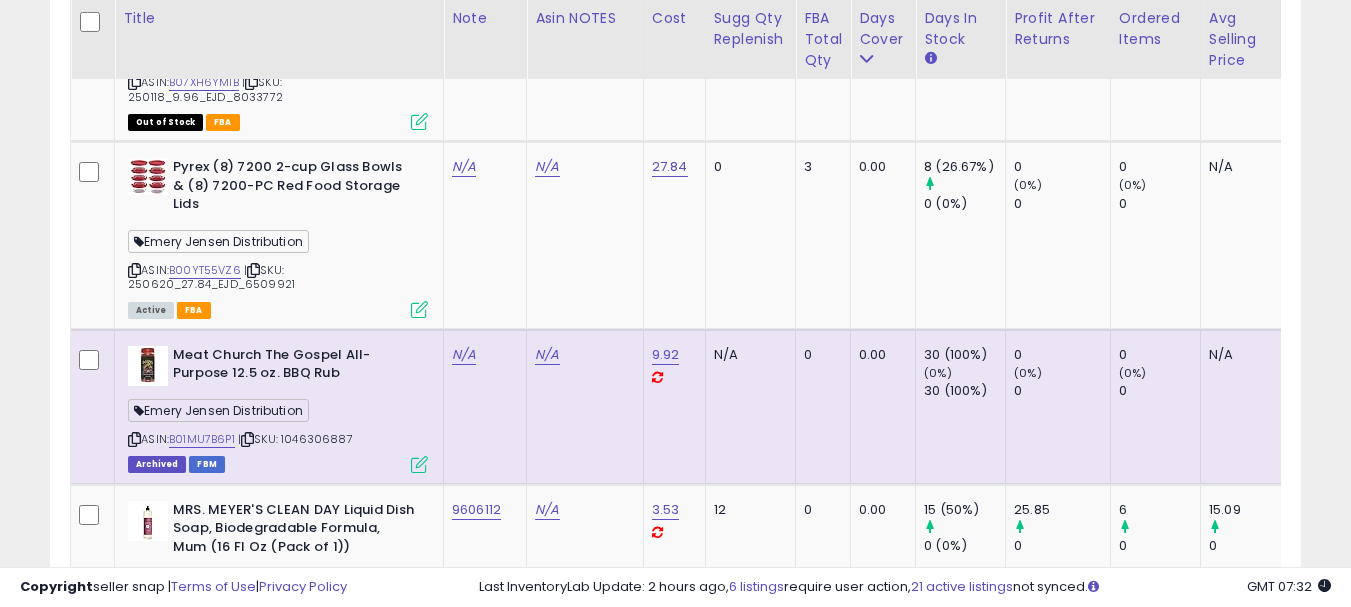 scroll, scrollTop: 6883, scrollLeft: 0, axis: vertical 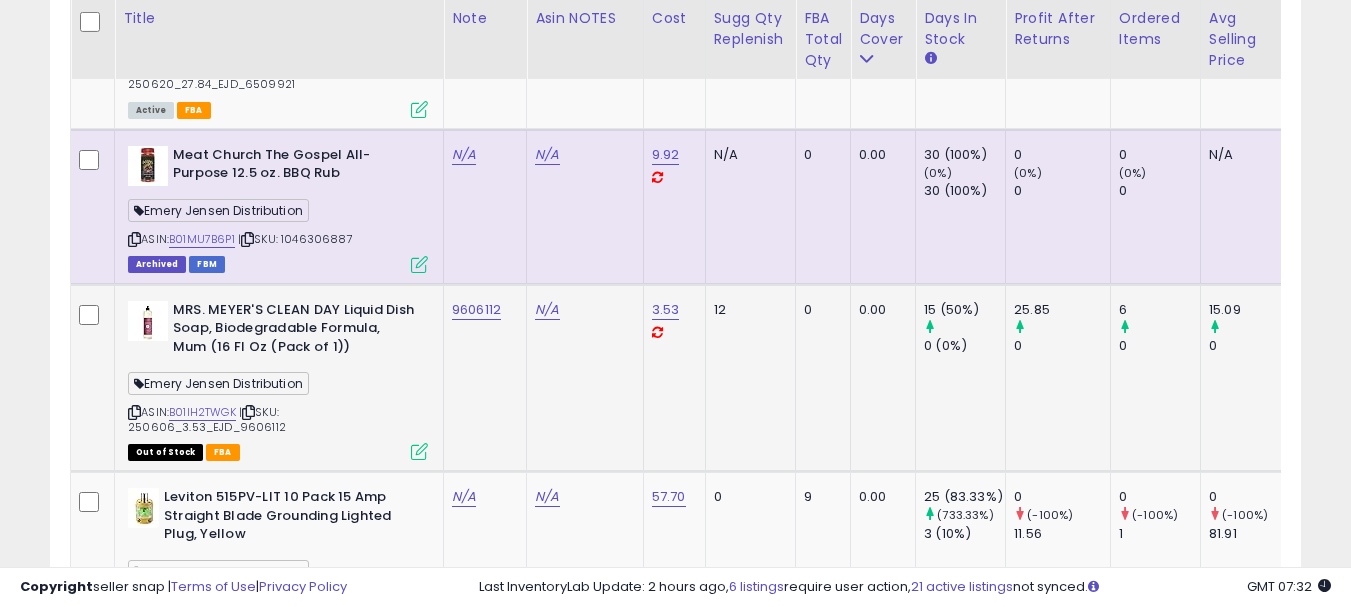 click on "9606112" 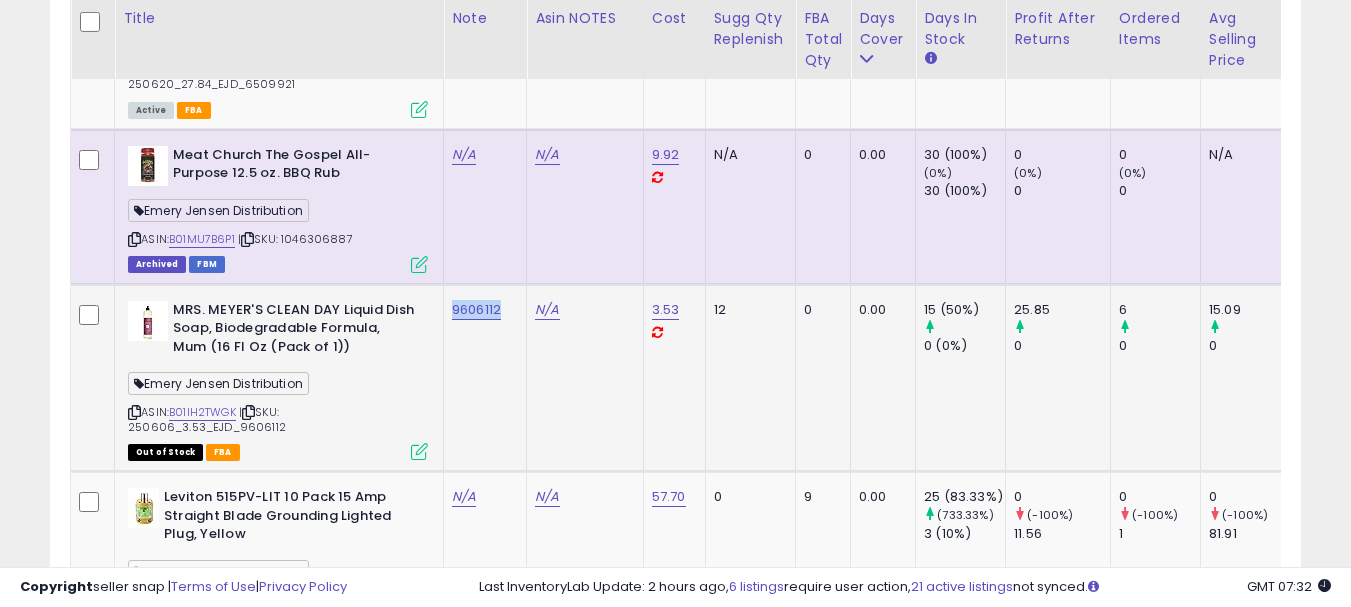 click on "9606112" 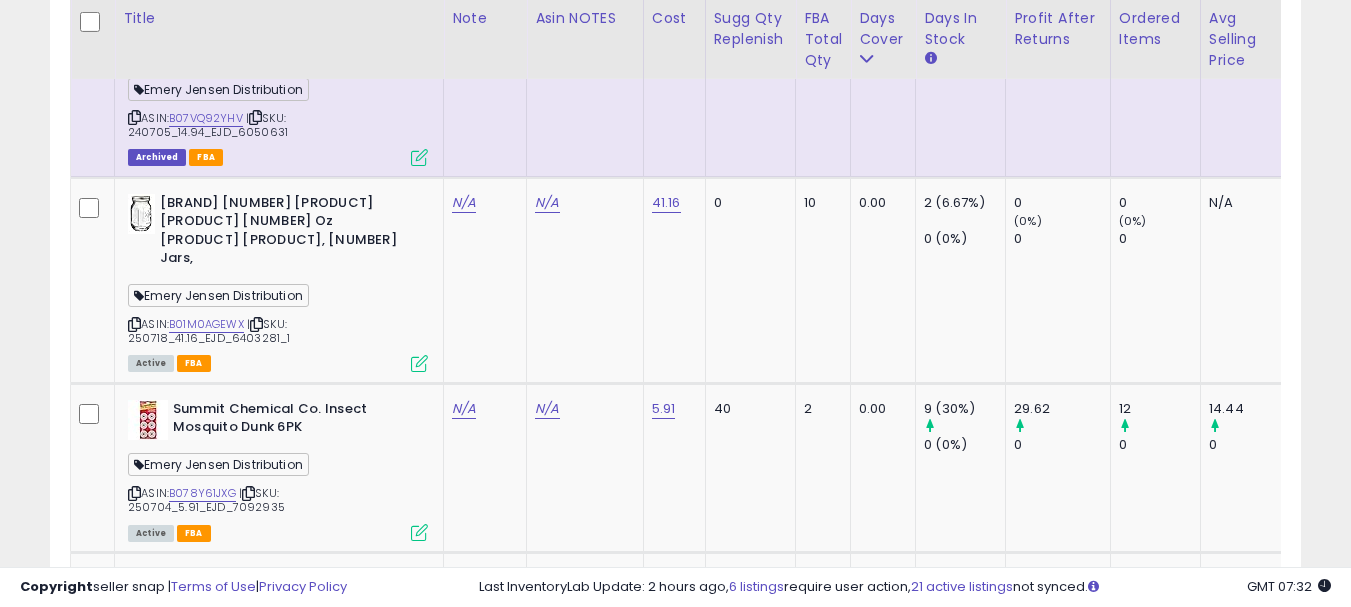 scroll, scrollTop: 8583, scrollLeft: 0, axis: vertical 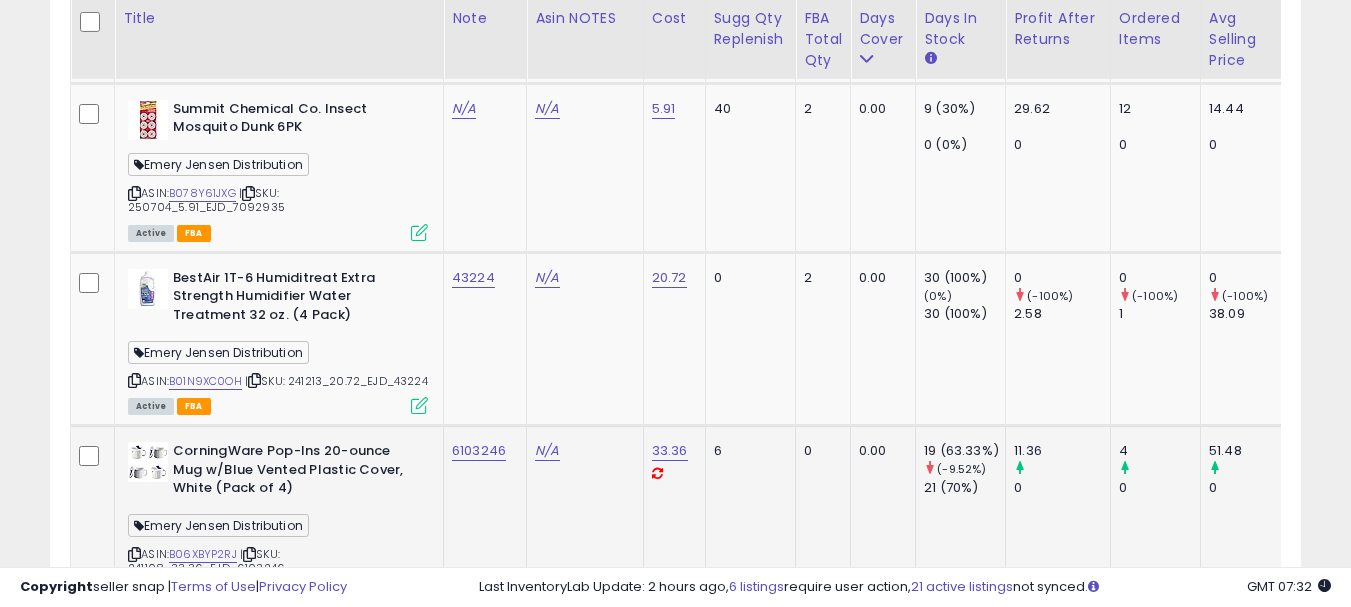 click on "6103246" 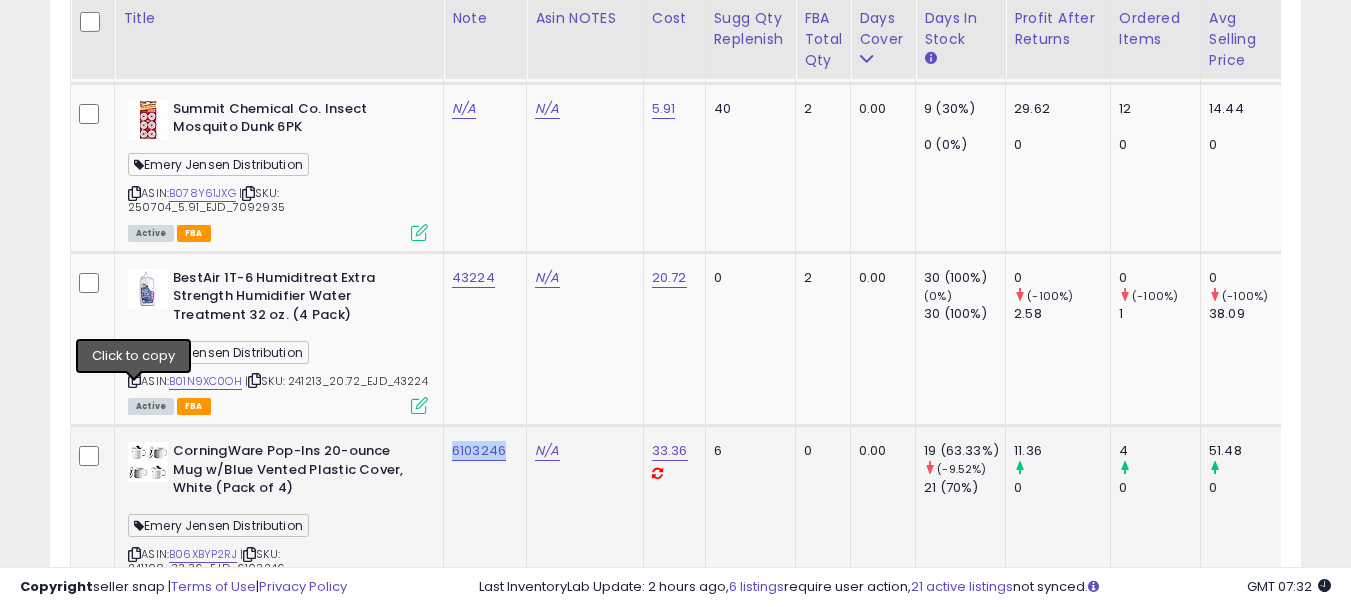 click at bounding box center (134, 554) 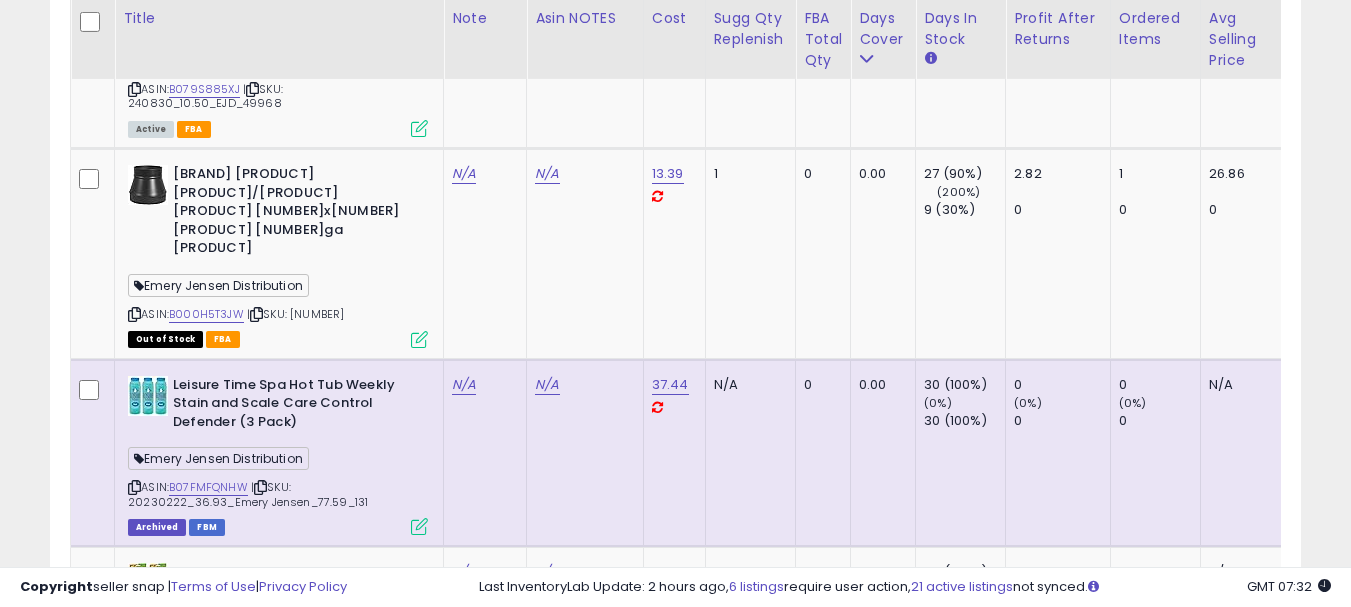 scroll, scrollTop: 10165, scrollLeft: 0, axis: vertical 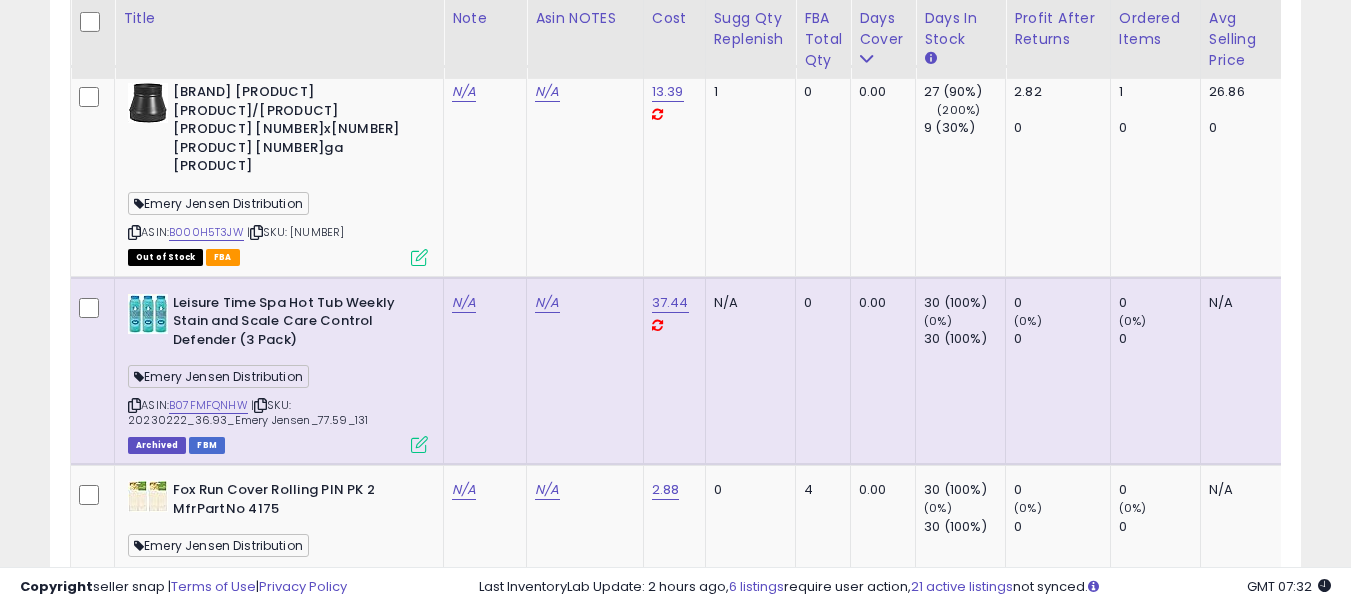 click on "4" 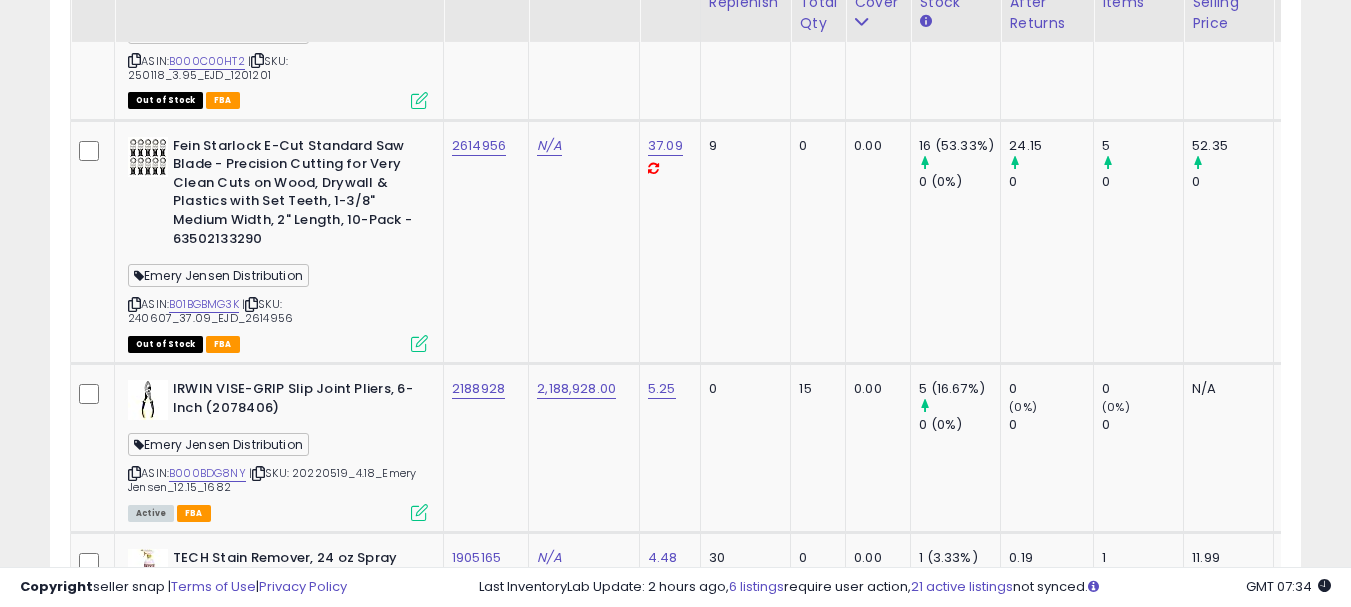 scroll, scrollTop: 1983, scrollLeft: 0, axis: vertical 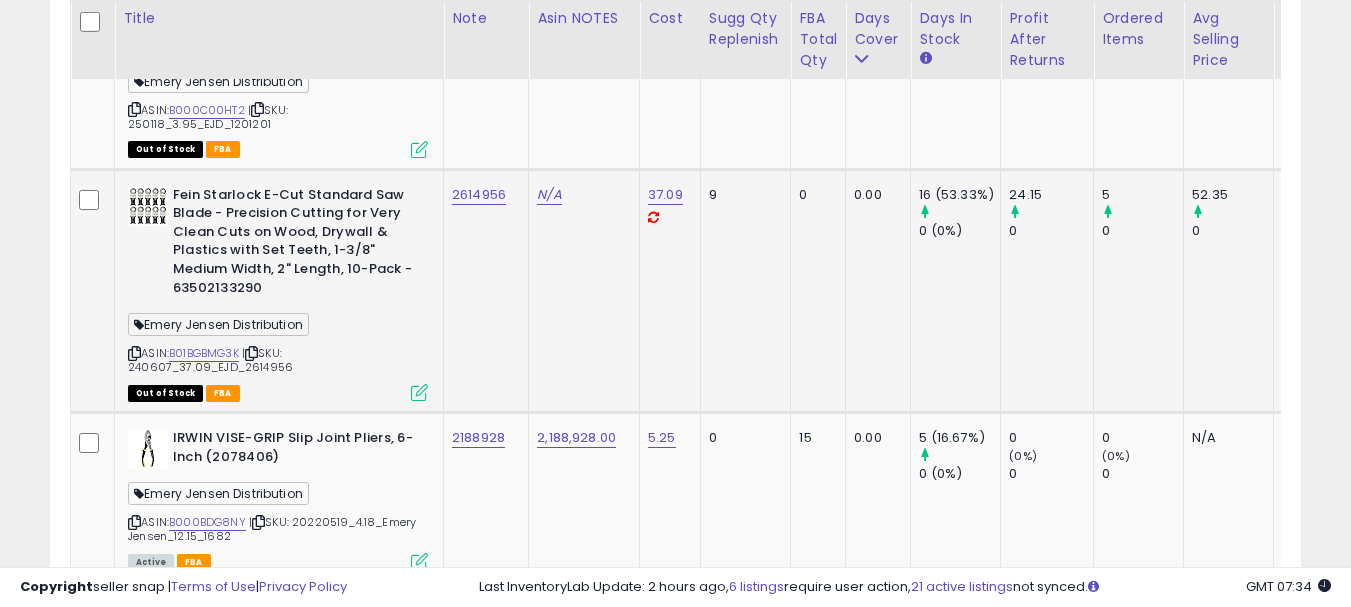click on "2614956" 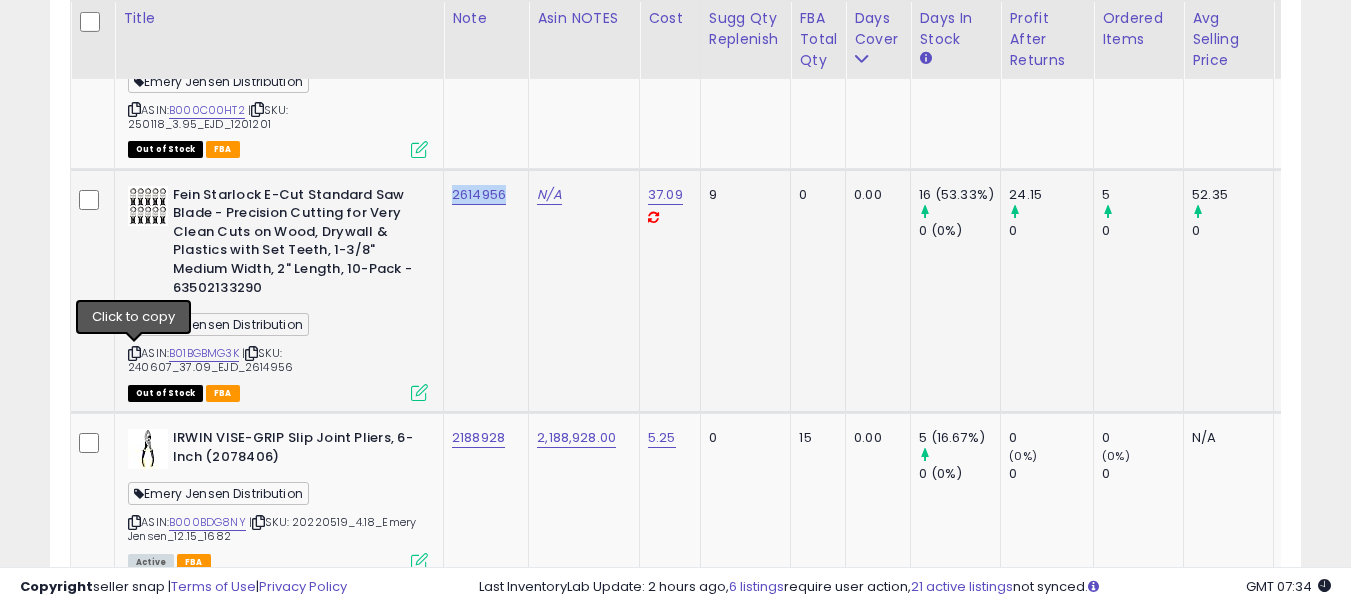 click at bounding box center [134, 353] 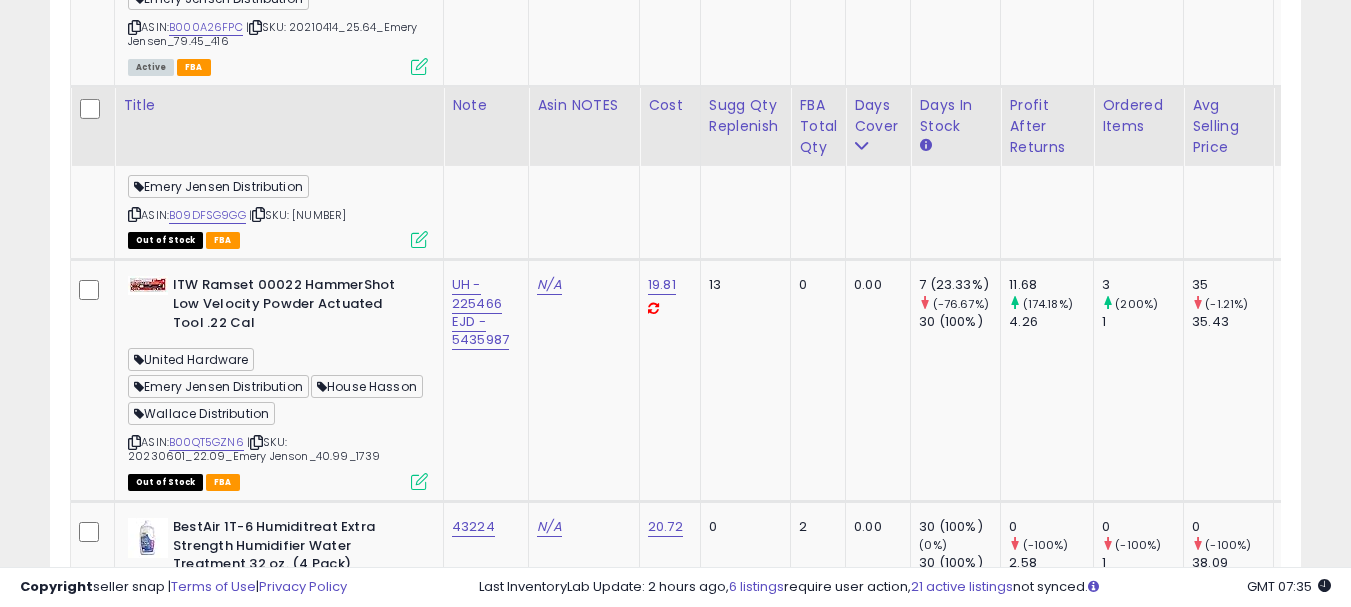 scroll, scrollTop: 3683, scrollLeft: 0, axis: vertical 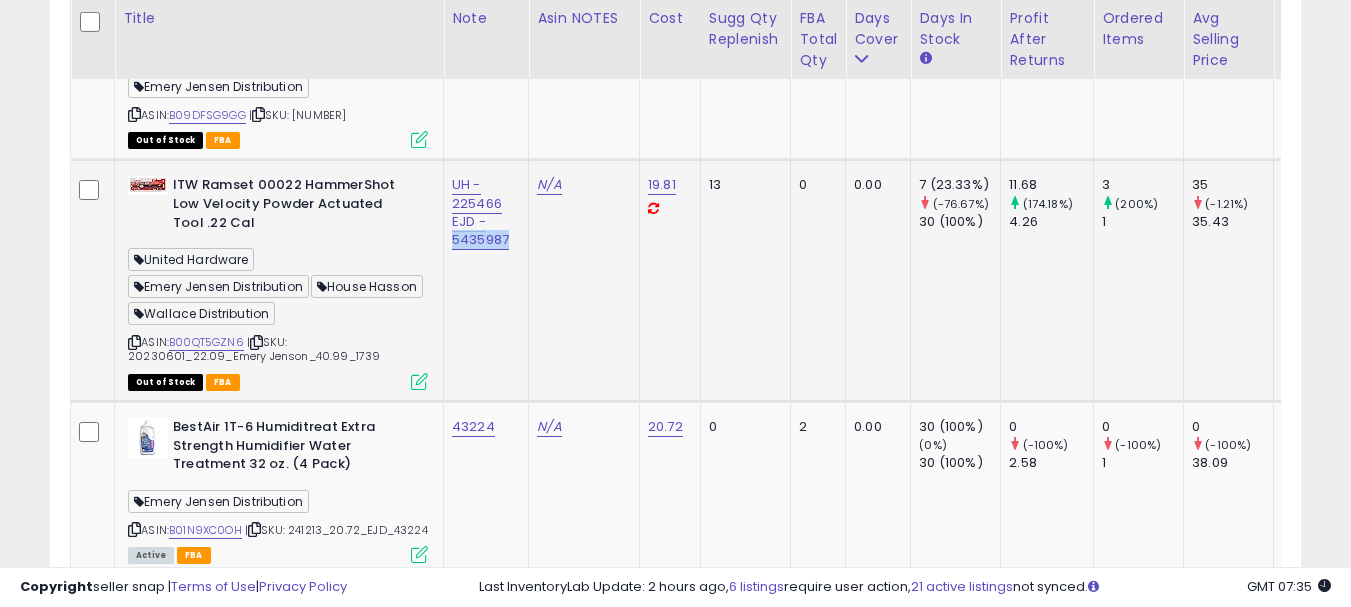 drag, startPoint x: 524, startPoint y: 242, endPoint x: 448, endPoint y: 239, distance: 76.05919 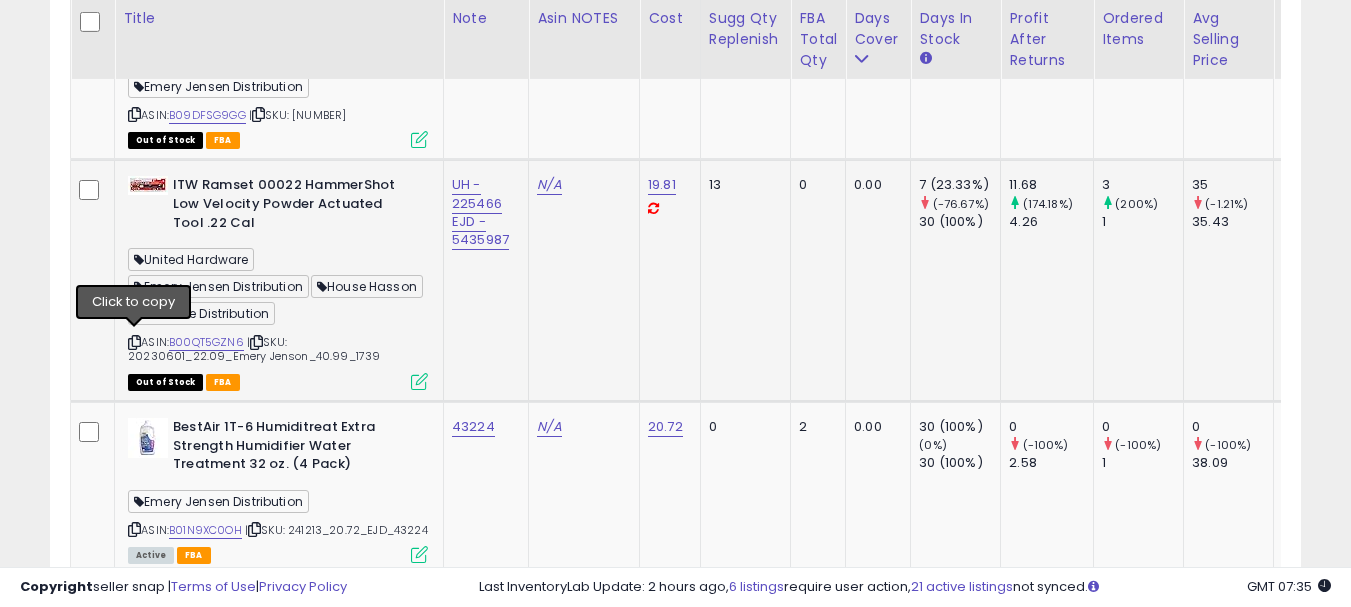 click at bounding box center [134, 342] 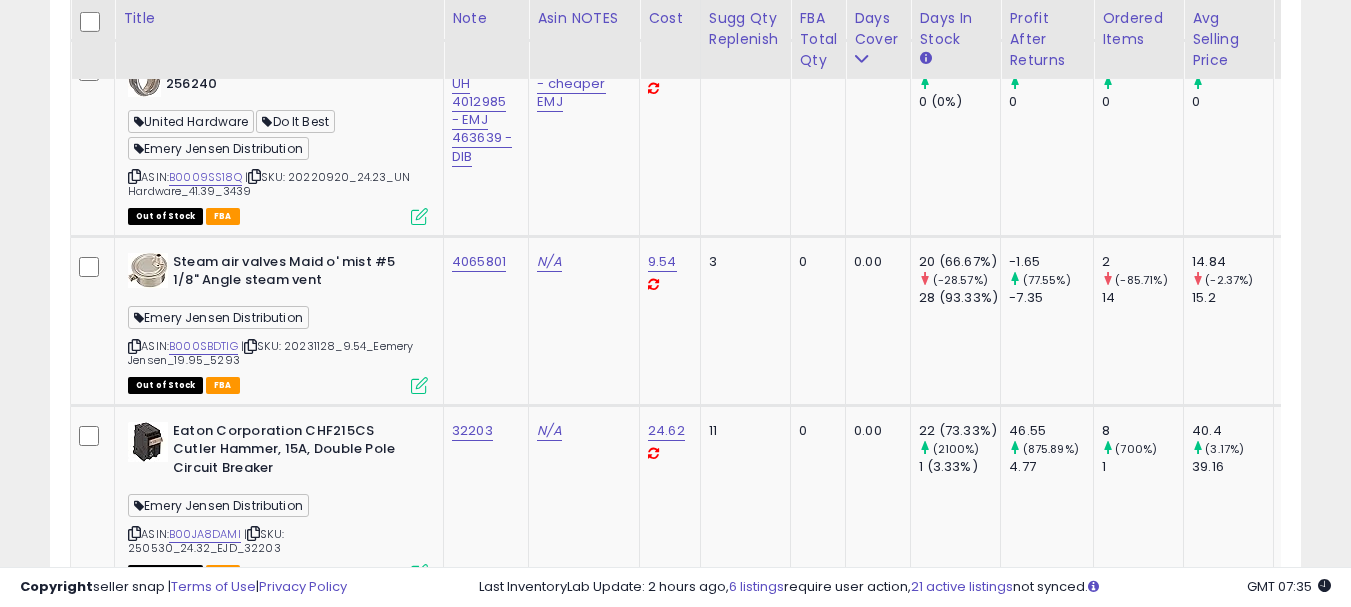 scroll, scrollTop: 5083, scrollLeft: 0, axis: vertical 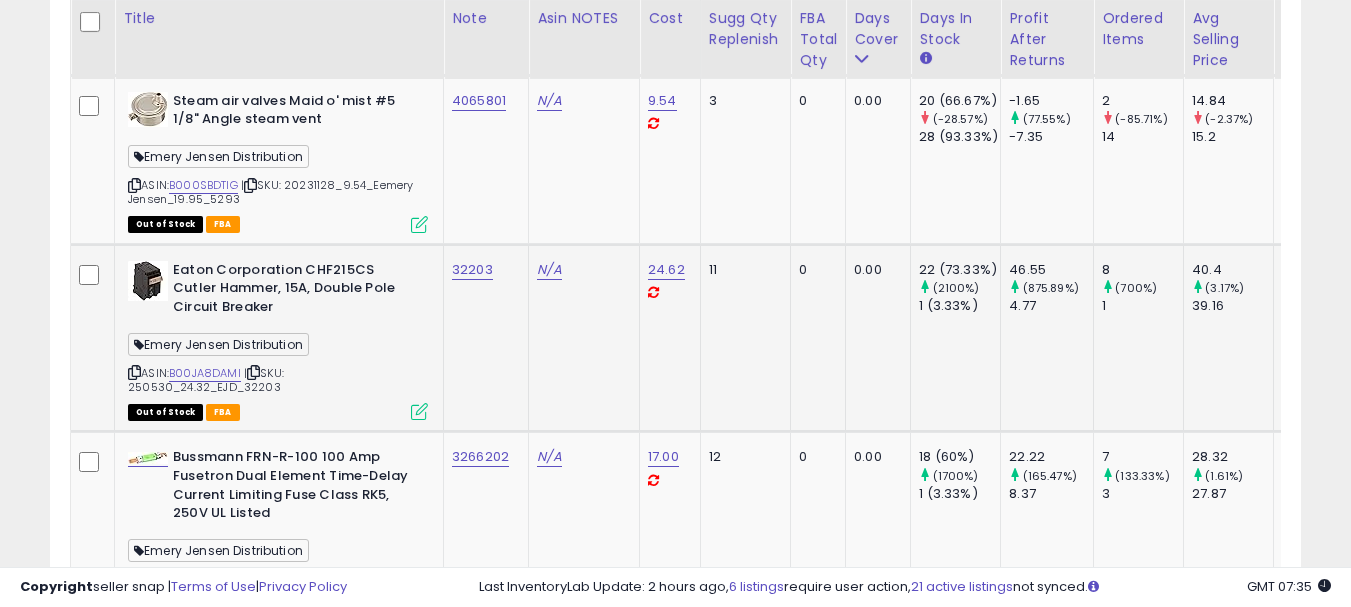 click on "32203" 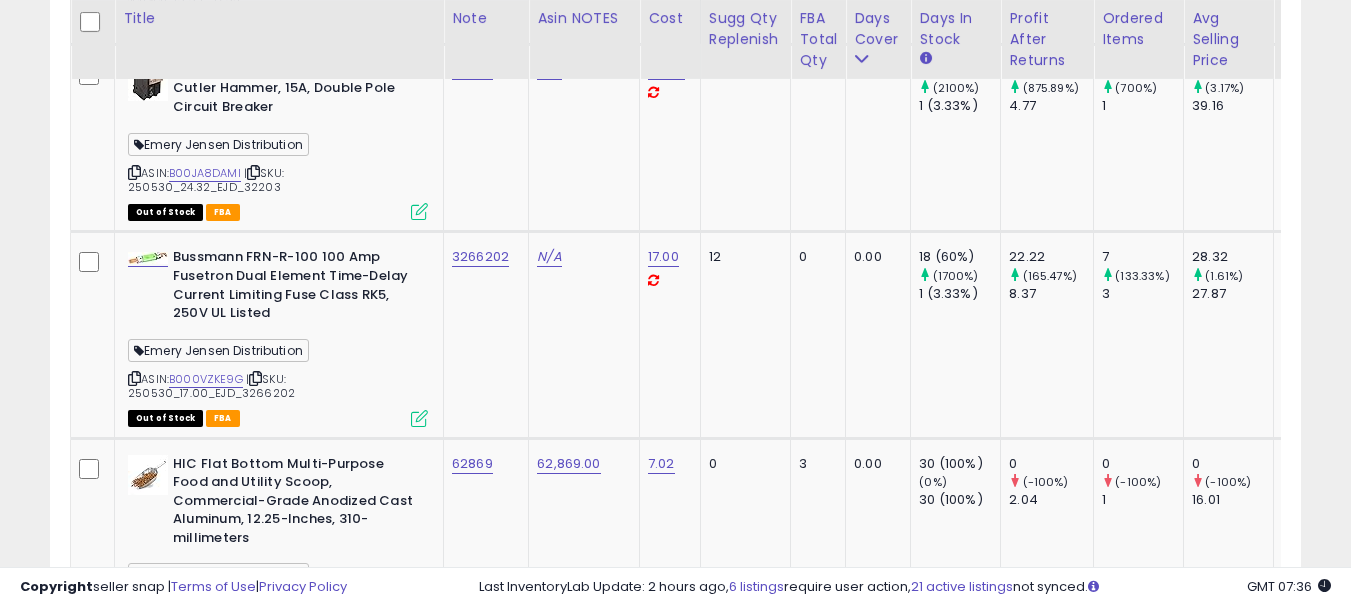 scroll, scrollTop: 5383, scrollLeft: 0, axis: vertical 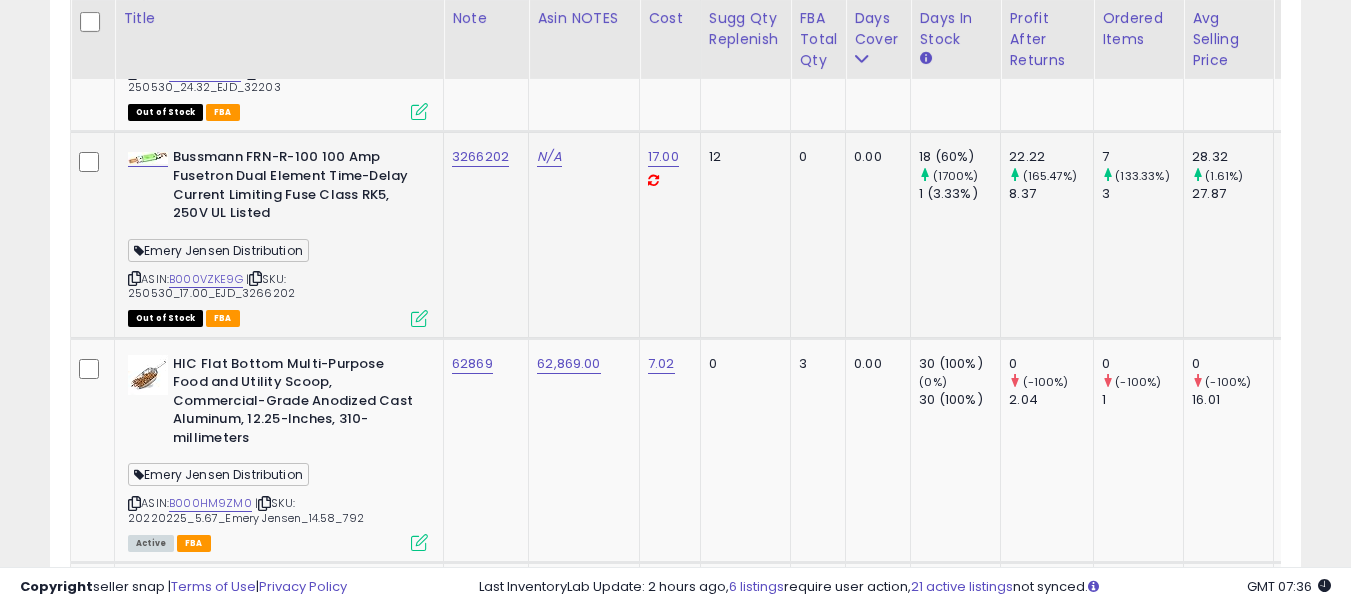 click on "3266202" 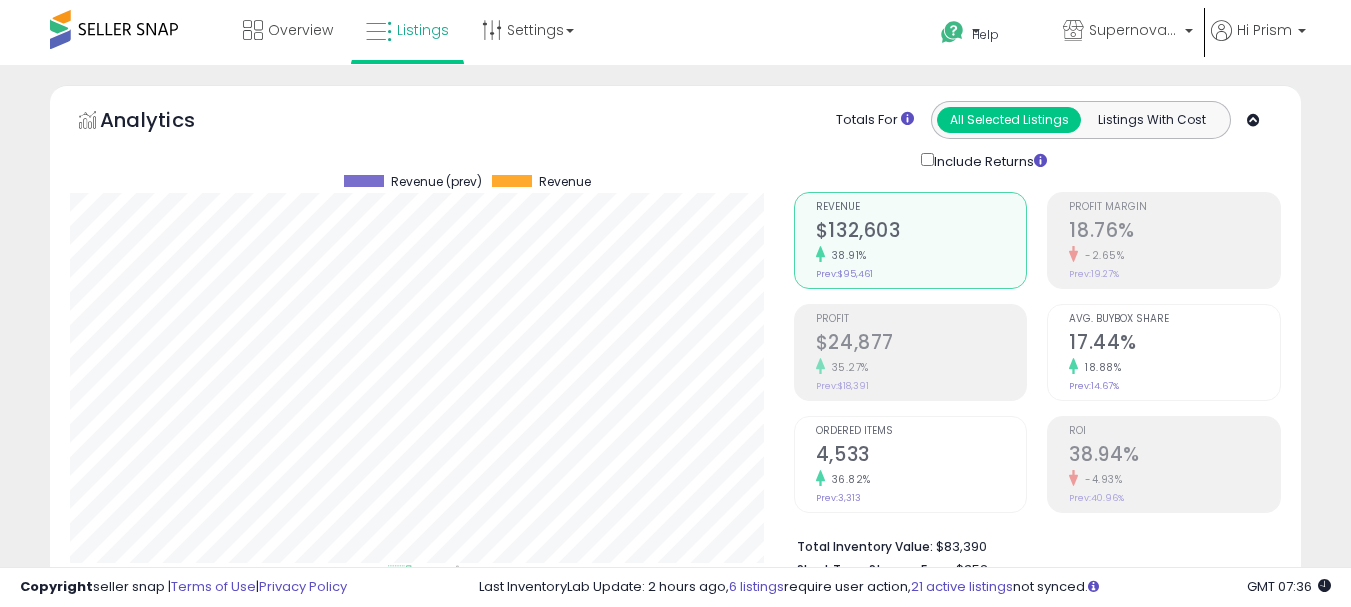 select on "**" 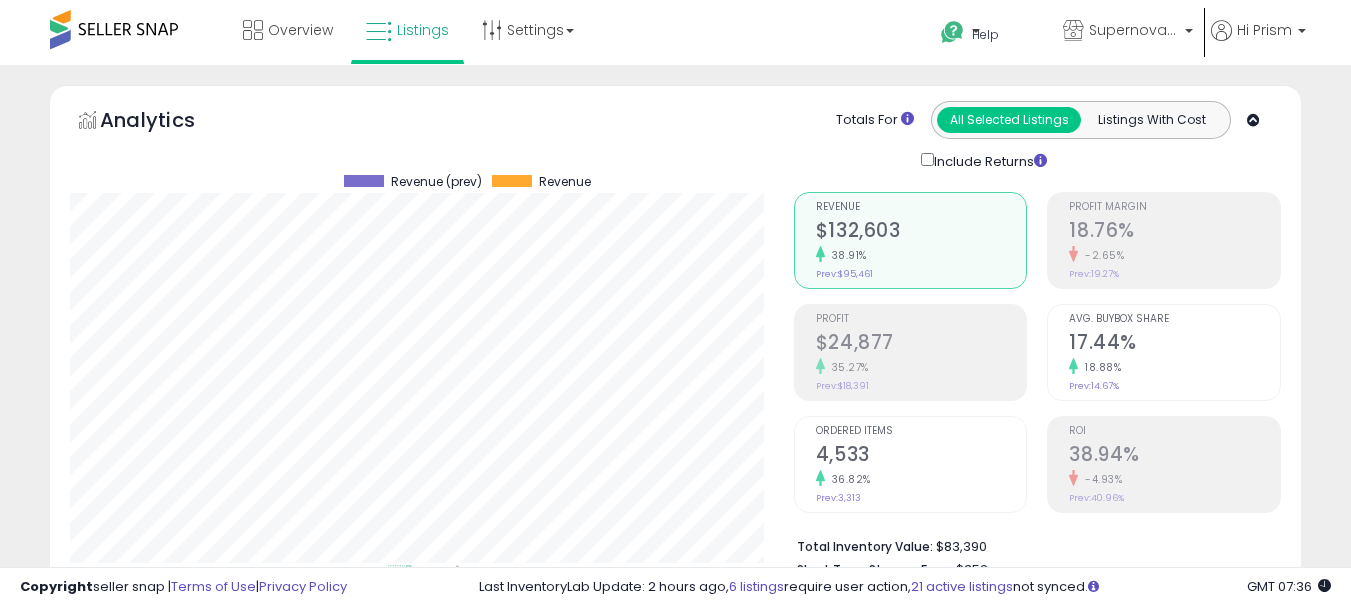 scroll, scrollTop: 5383, scrollLeft: 0, axis: vertical 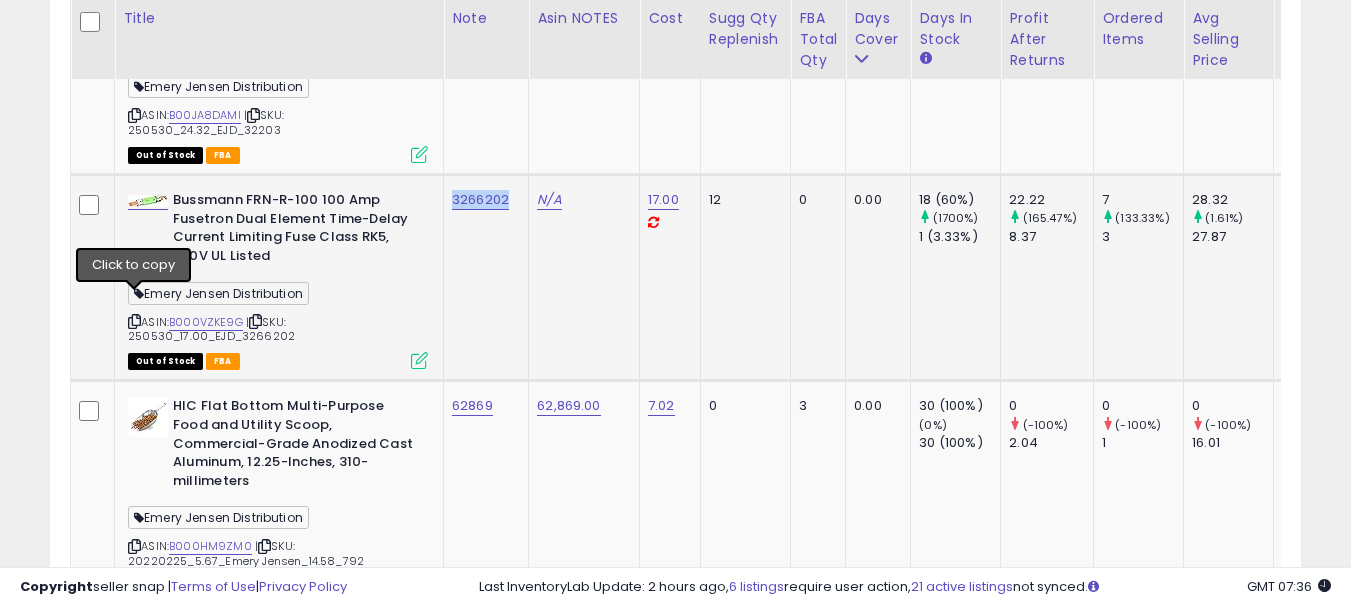 click at bounding box center (134, 321) 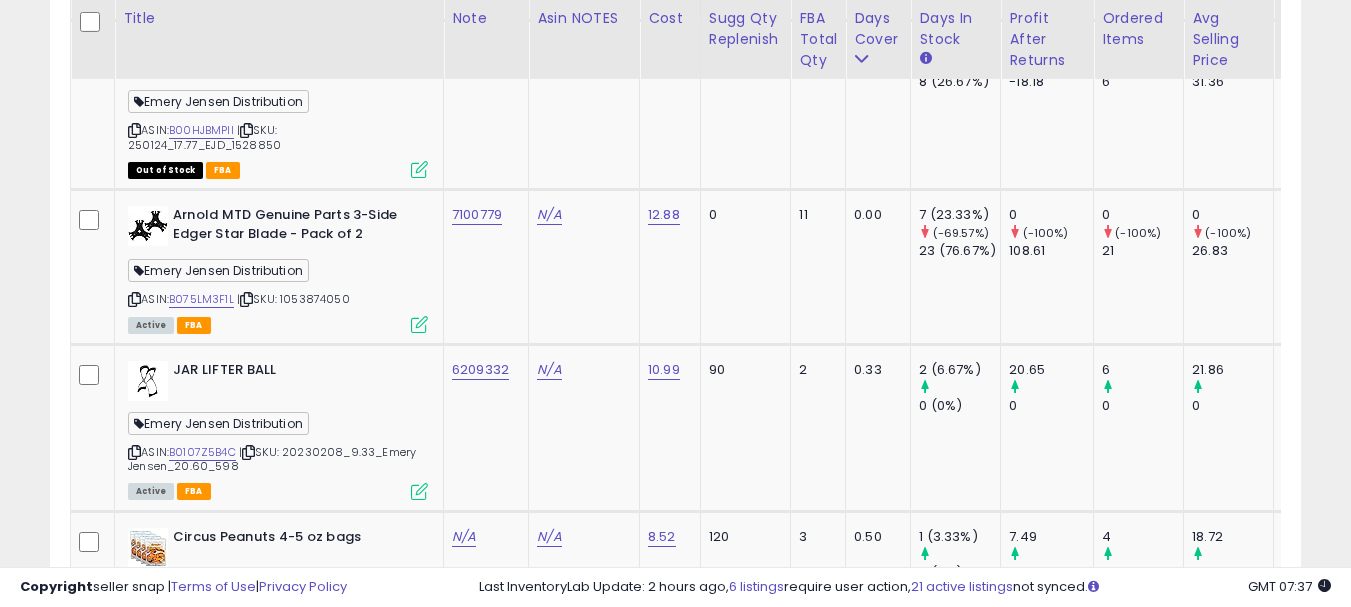 scroll, scrollTop: 6883, scrollLeft: 0, axis: vertical 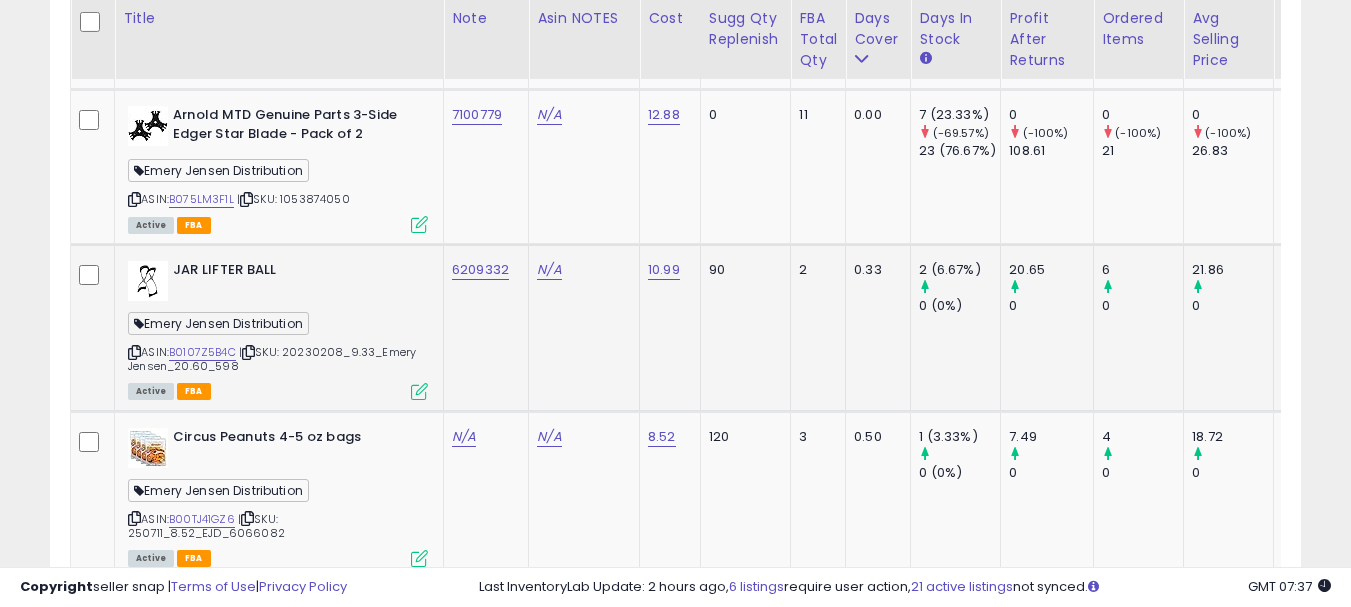click on "6209332" 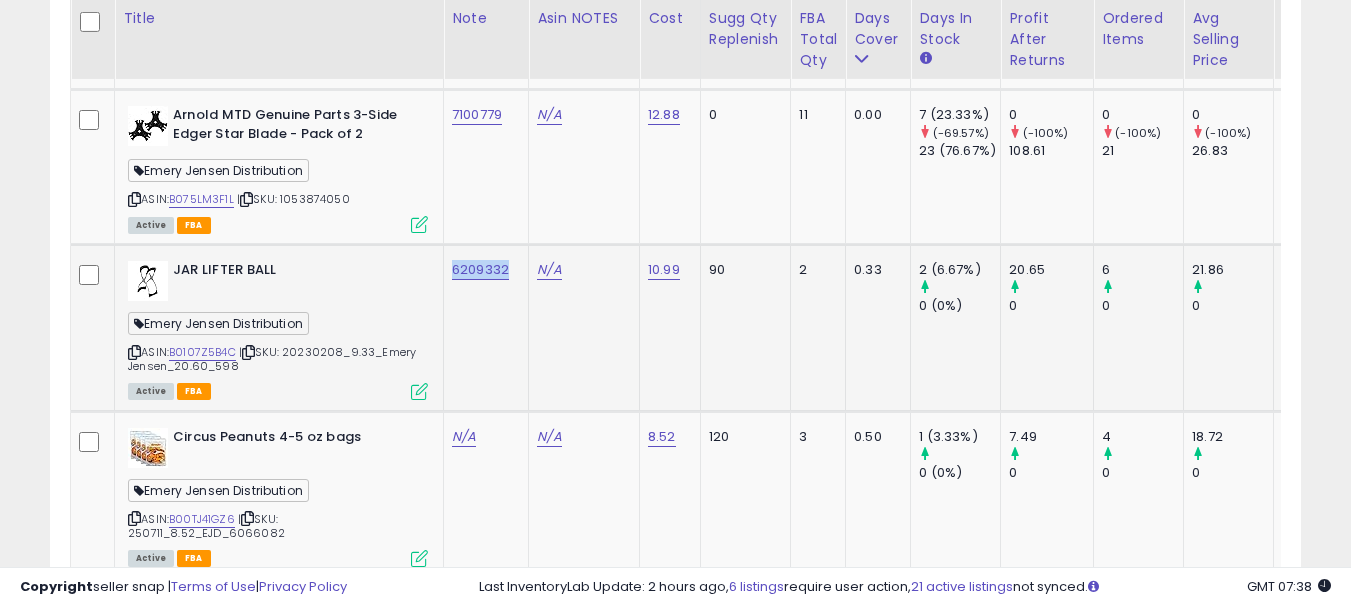 copy on "6209332" 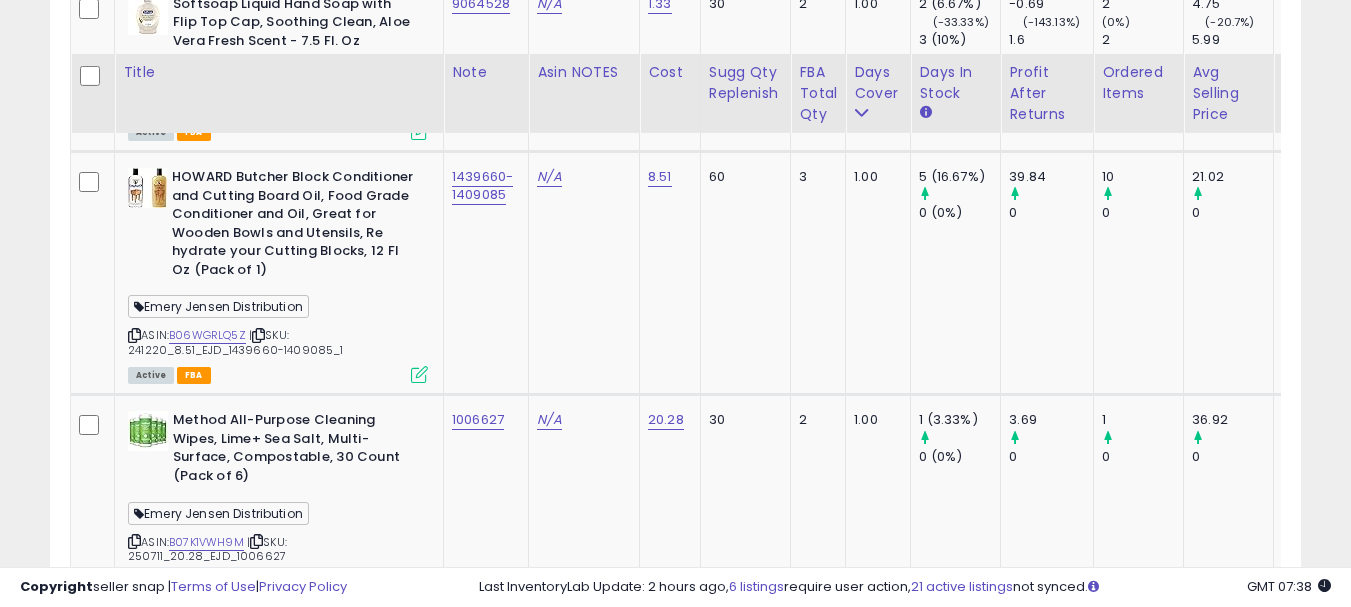 scroll, scrollTop: 7583, scrollLeft: 0, axis: vertical 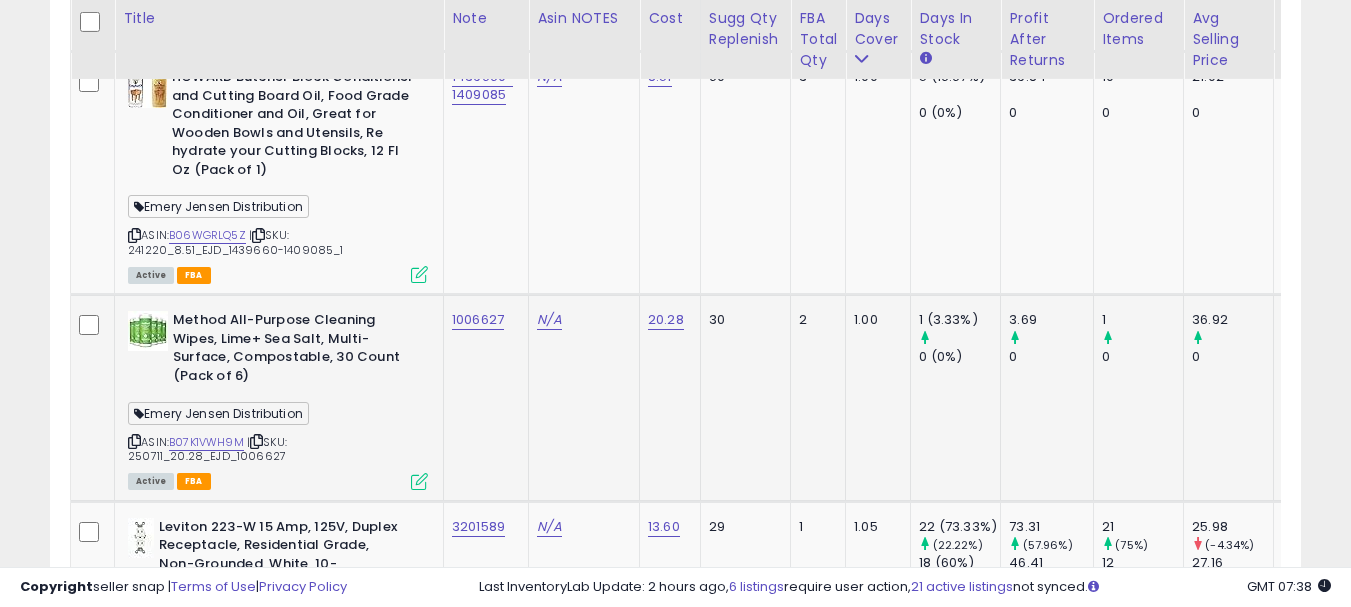 click on "1006627" 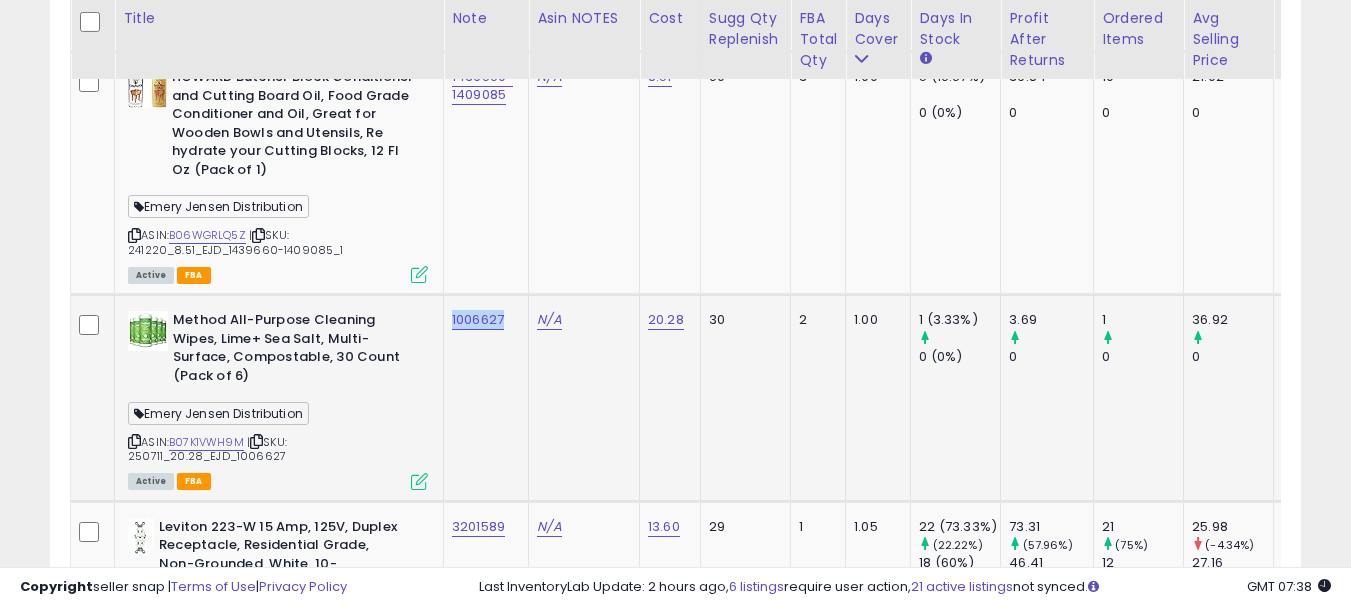 copy on "1006627" 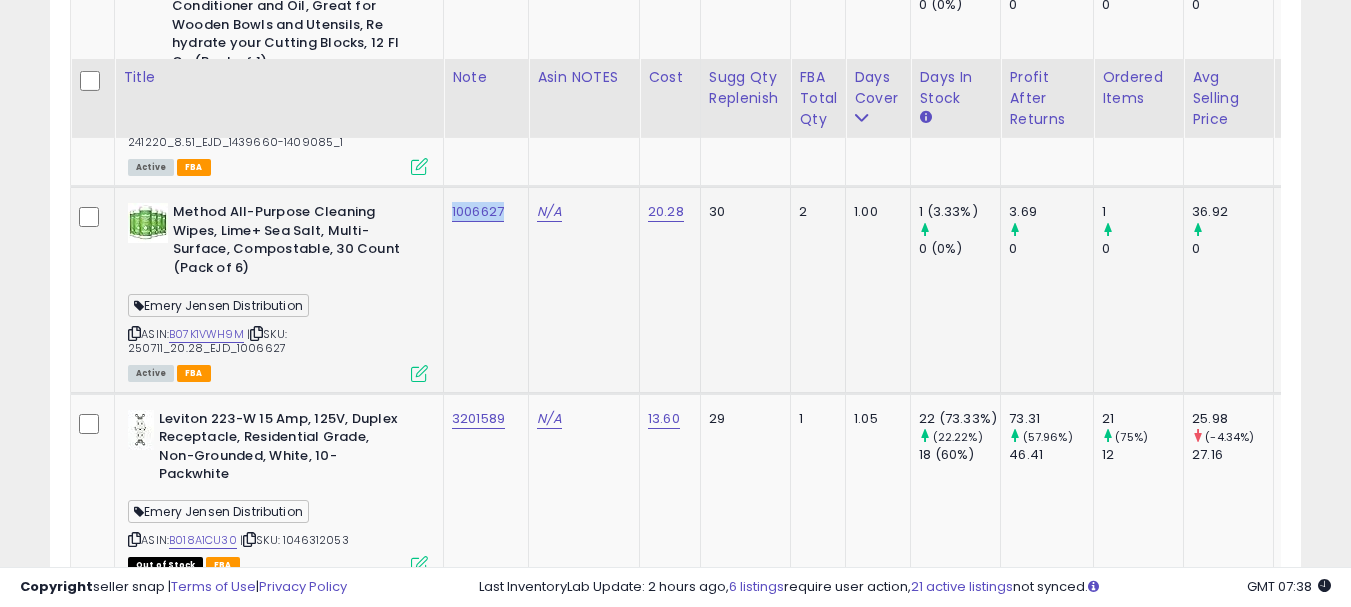 scroll, scrollTop: 7783, scrollLeft: 0, axis: vertical 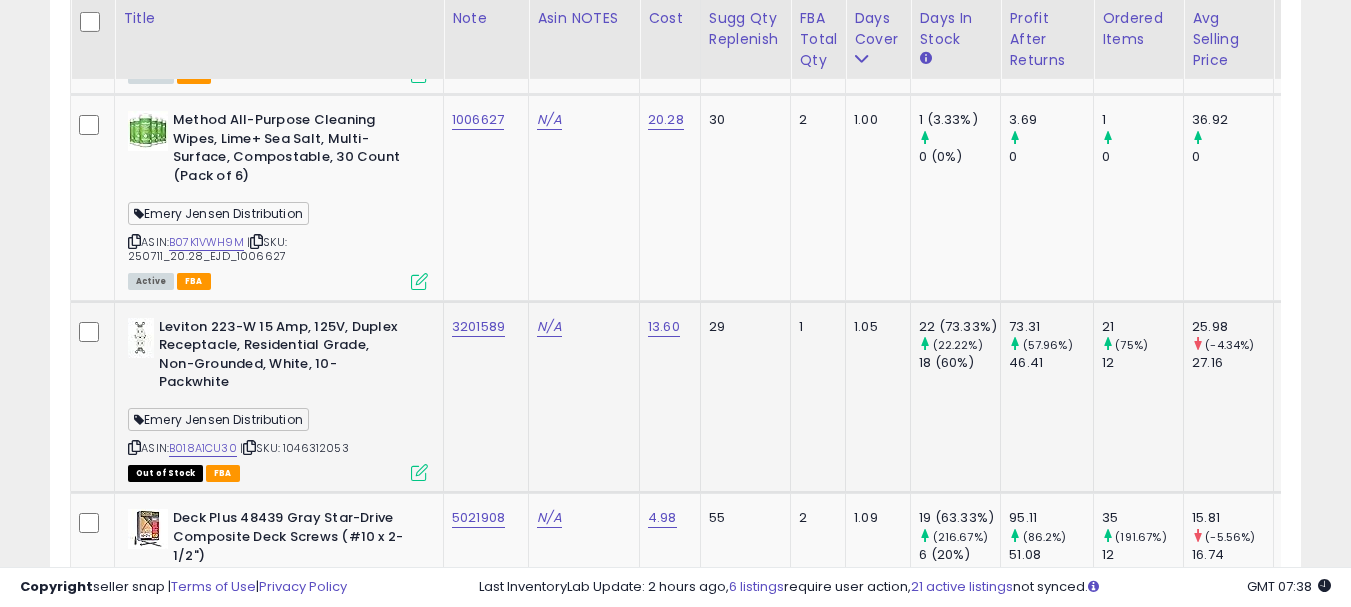 click on "3201589" 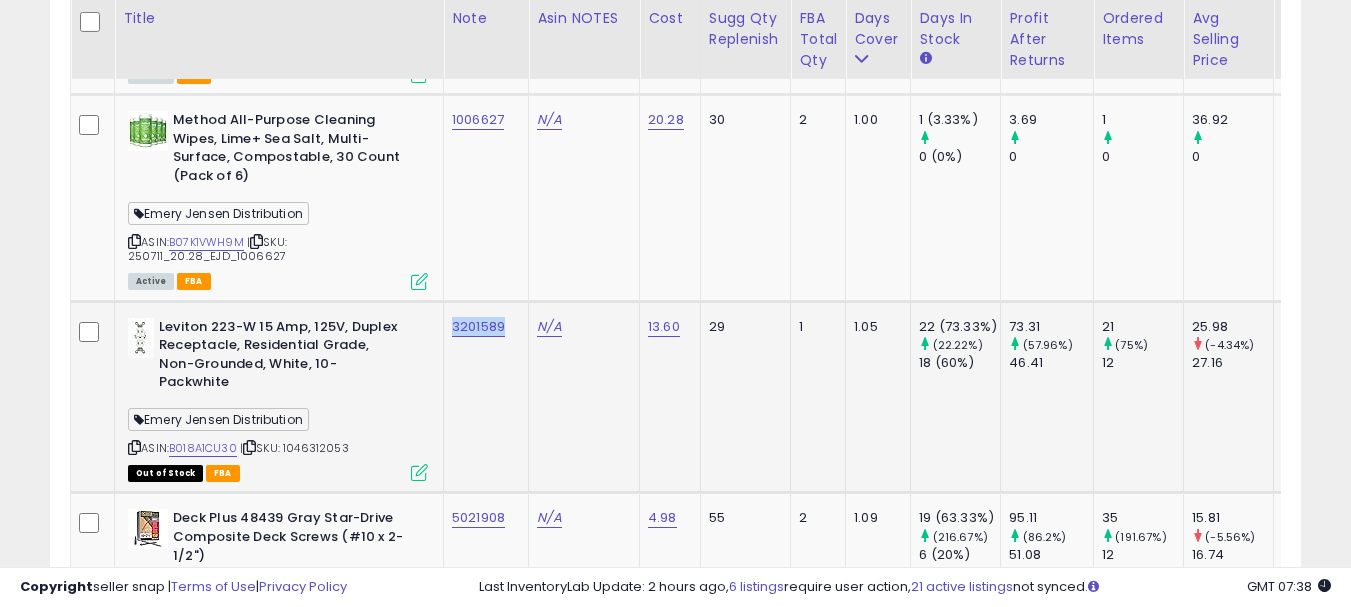 copy on "3201589" 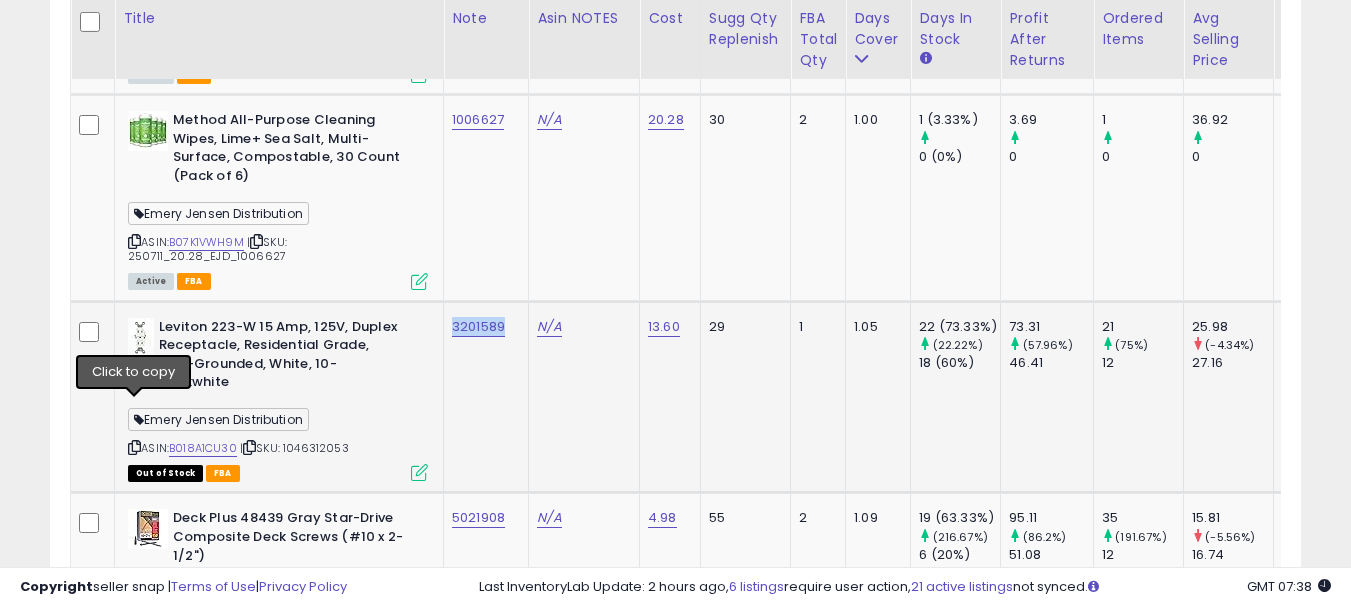 click at bounding box center (134, 447) 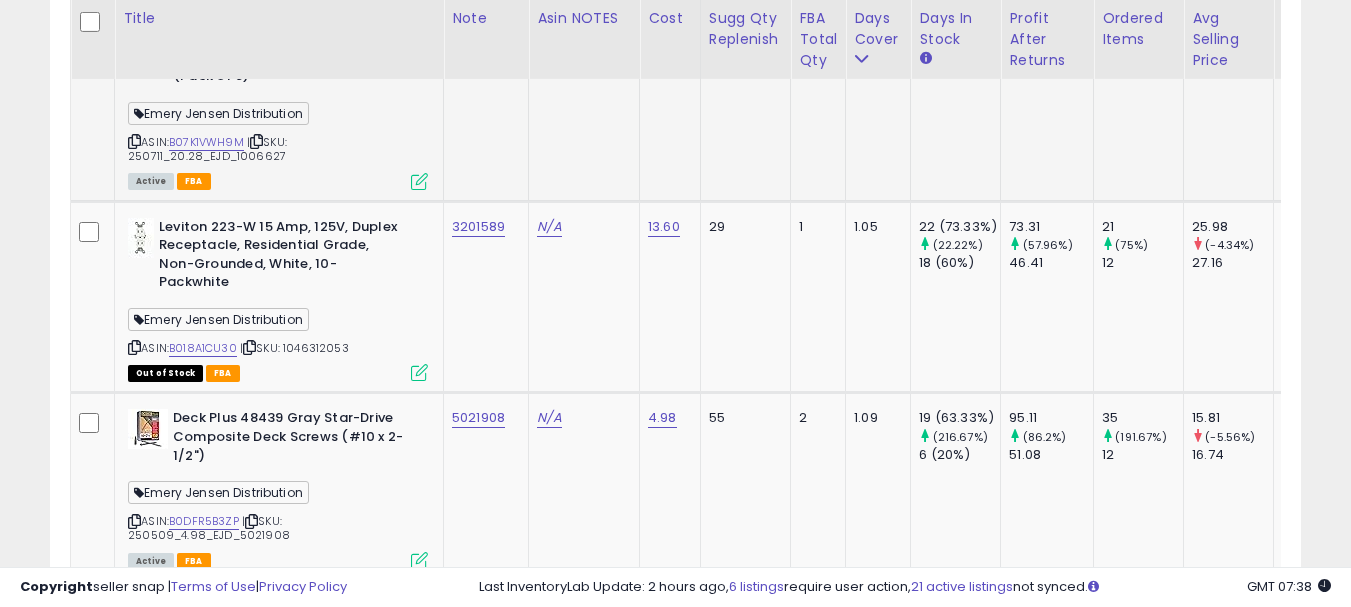 scroll, scrollTop: 7983, scrollLeft: 0, axis: vertical 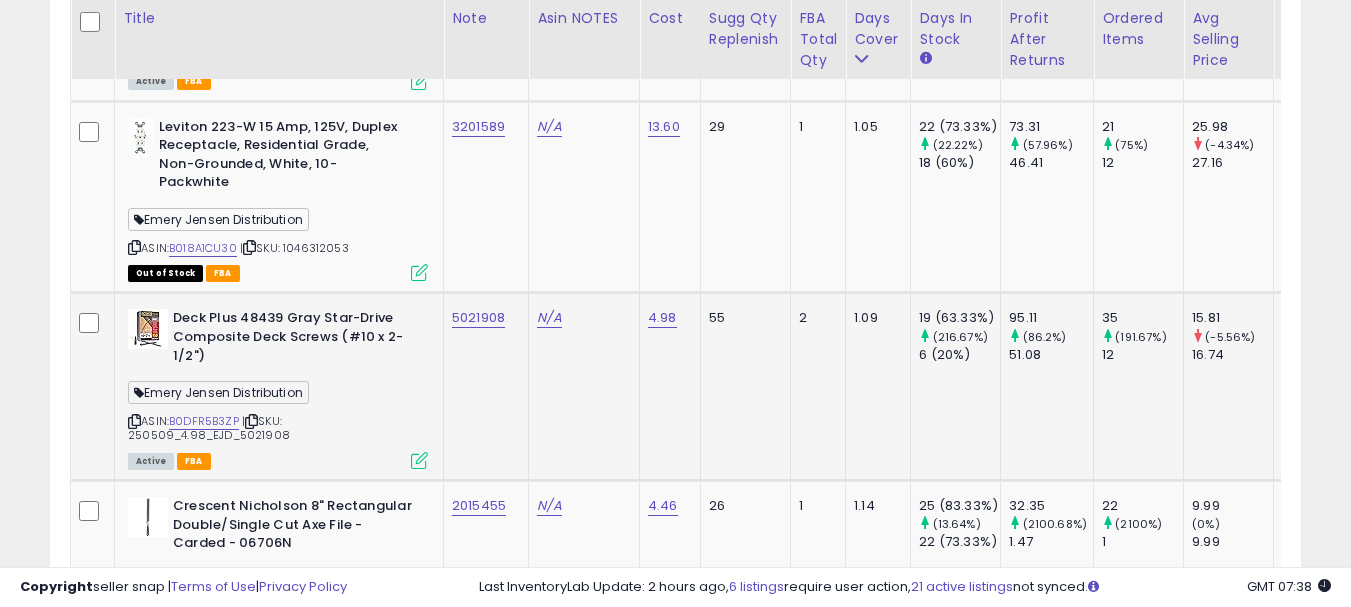 click on "5021908" 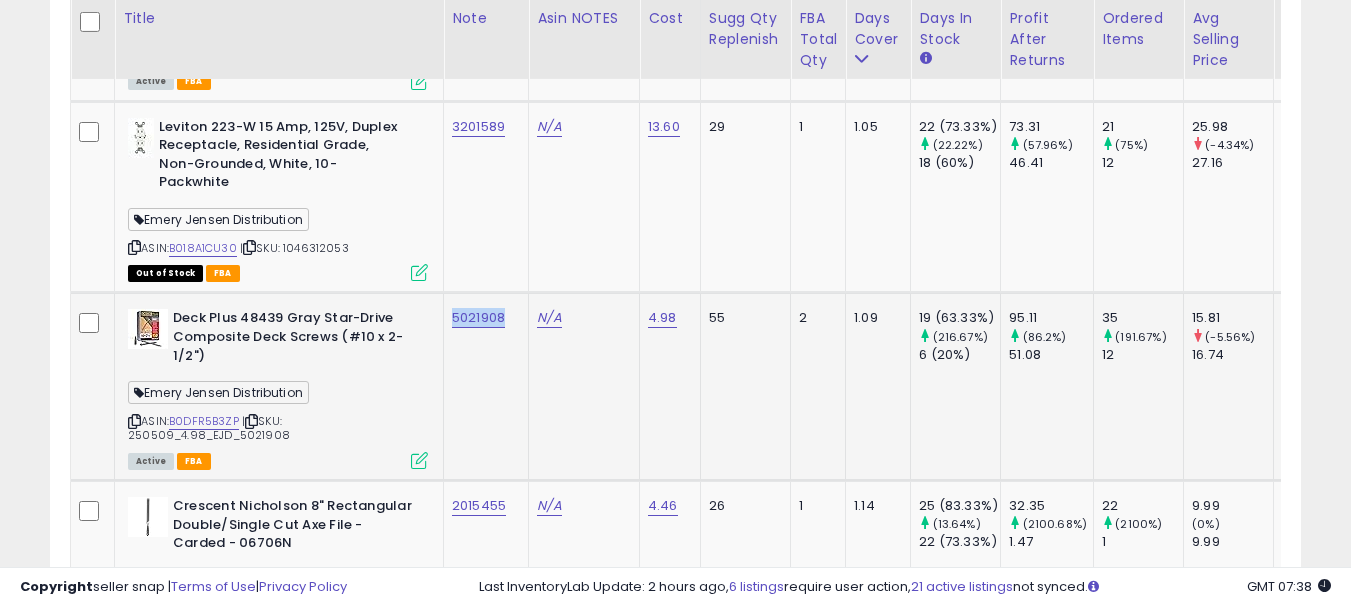 copy on "5021908" 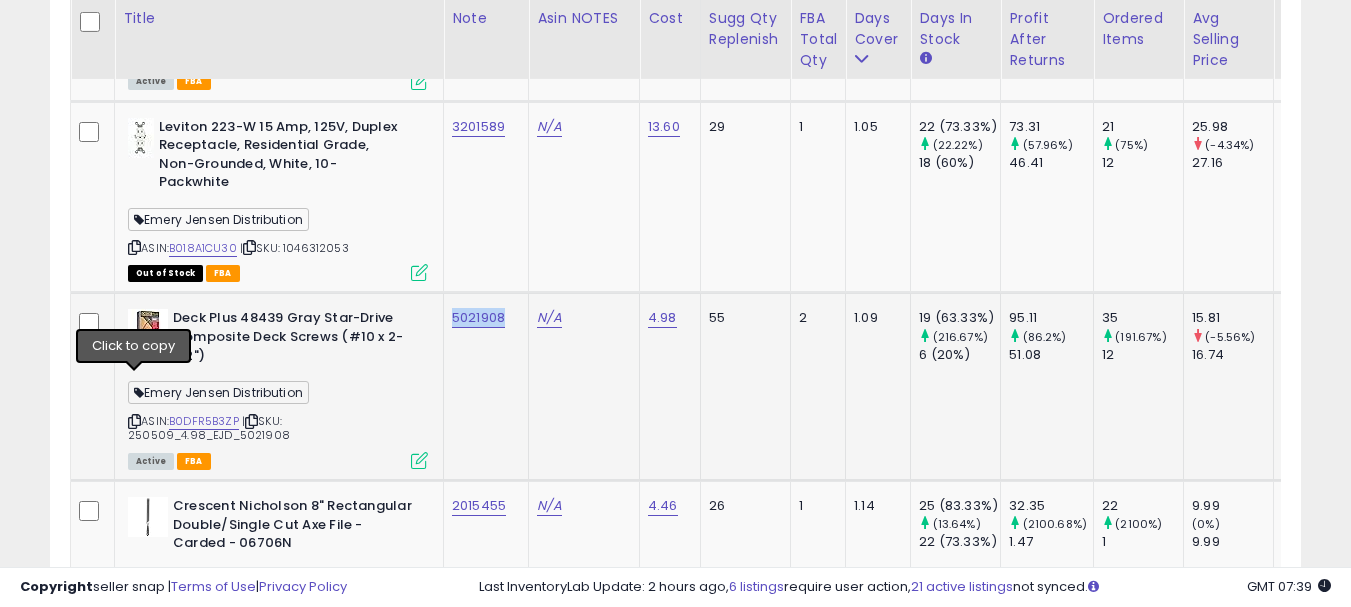 click at bounding box center [134, 421] 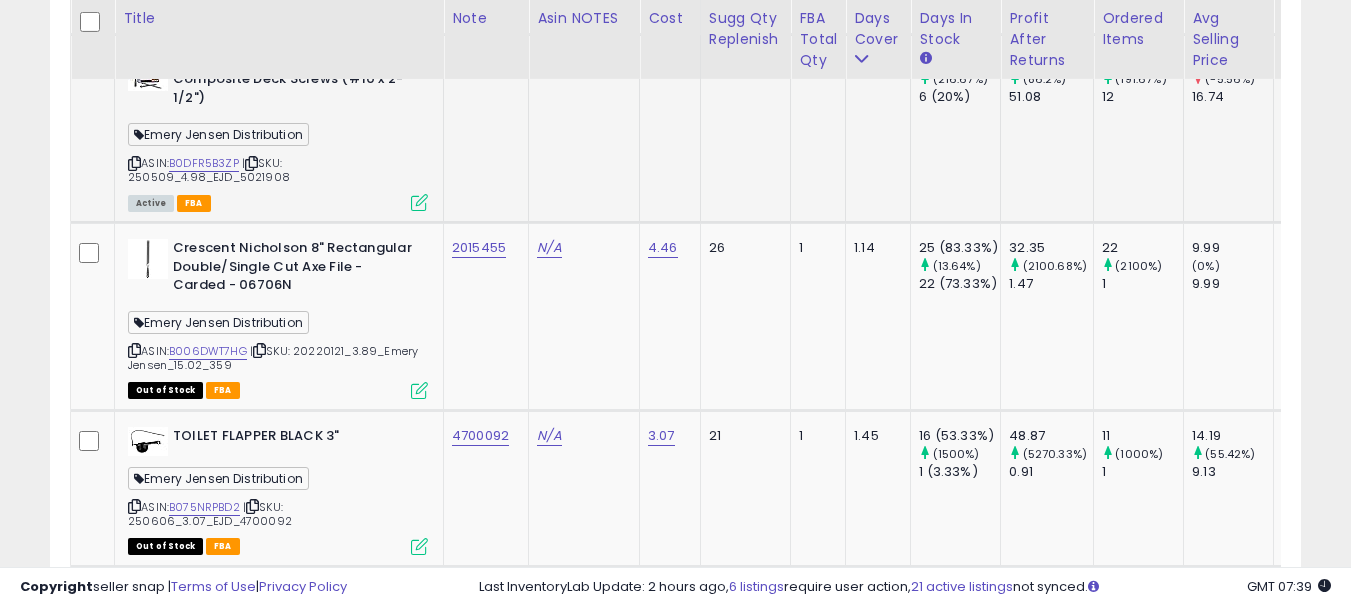 scroll, scrollTop: 8283, scrollLeft: 0, axis: vertical 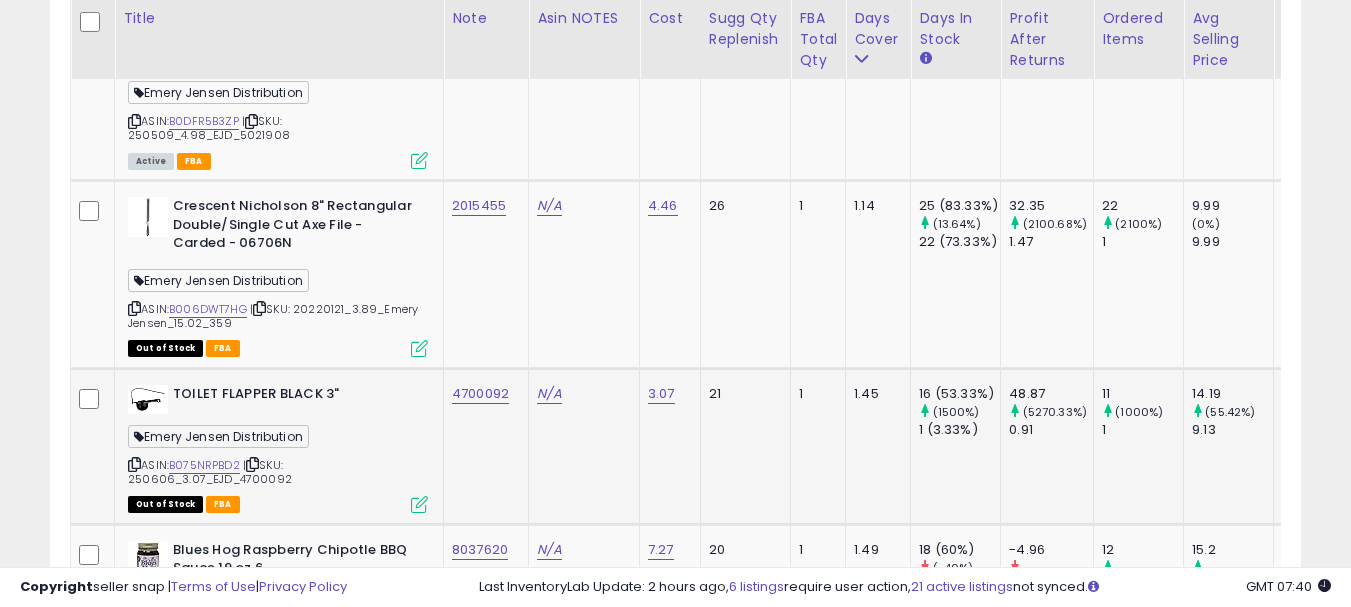 click on "4700092" 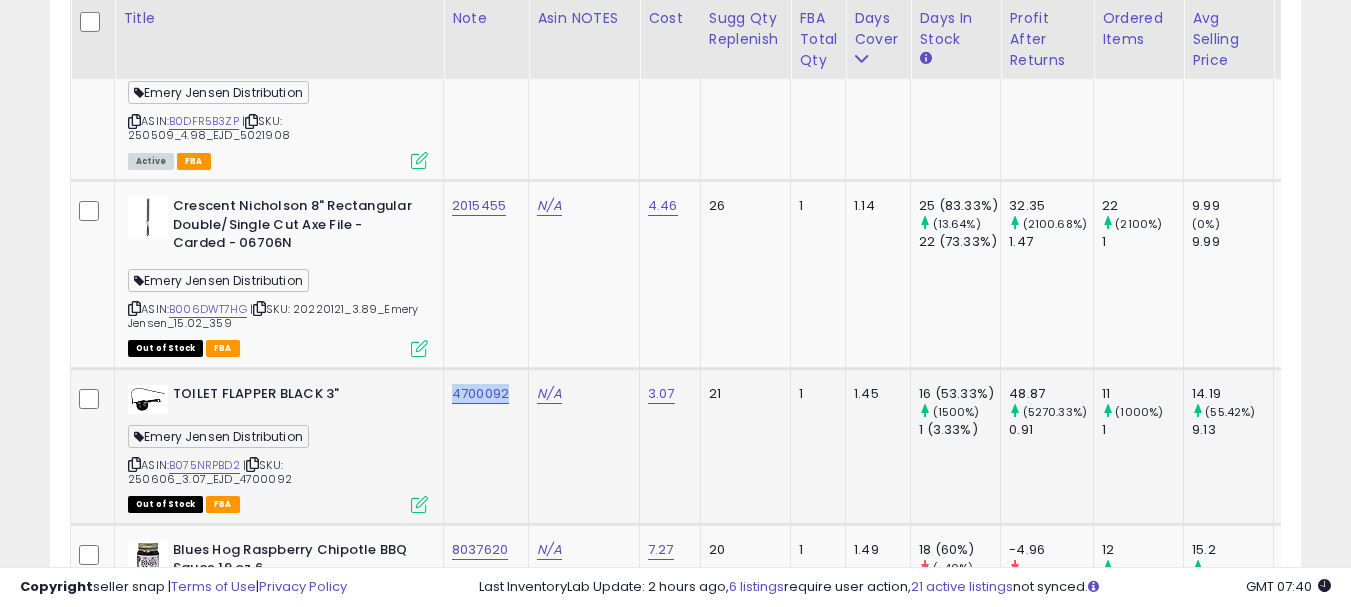 copy on "4700092" 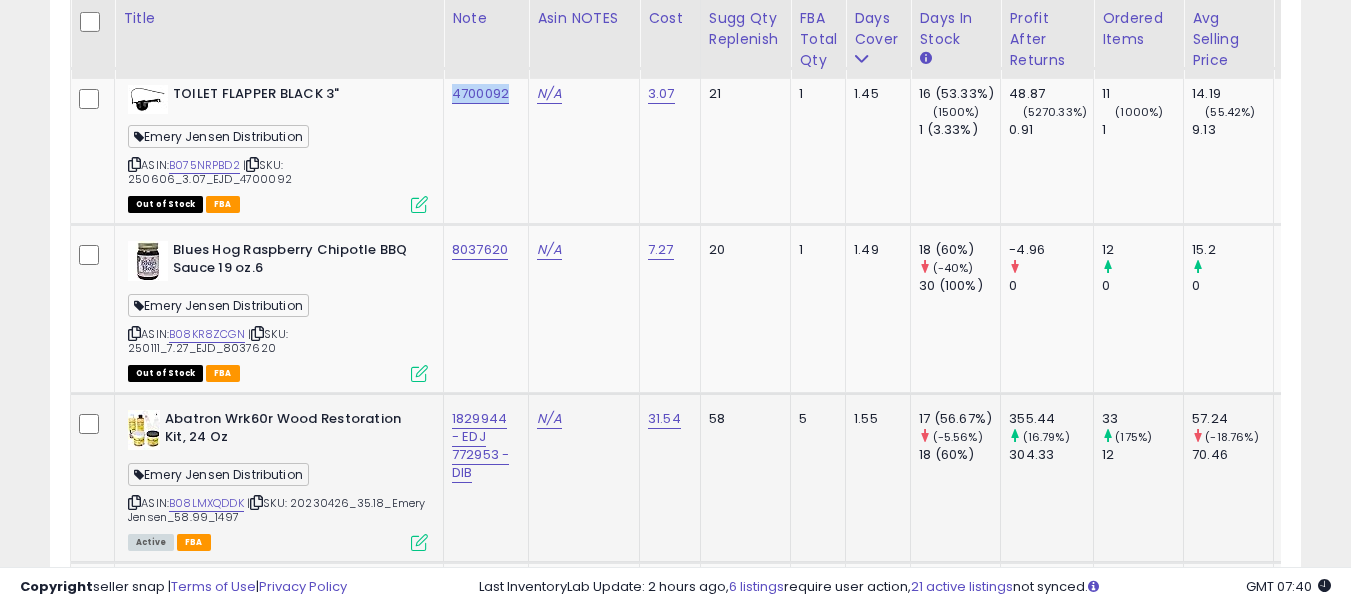 scroll, scrollTop: 8683, scrollLeft: 0, axis: vertical 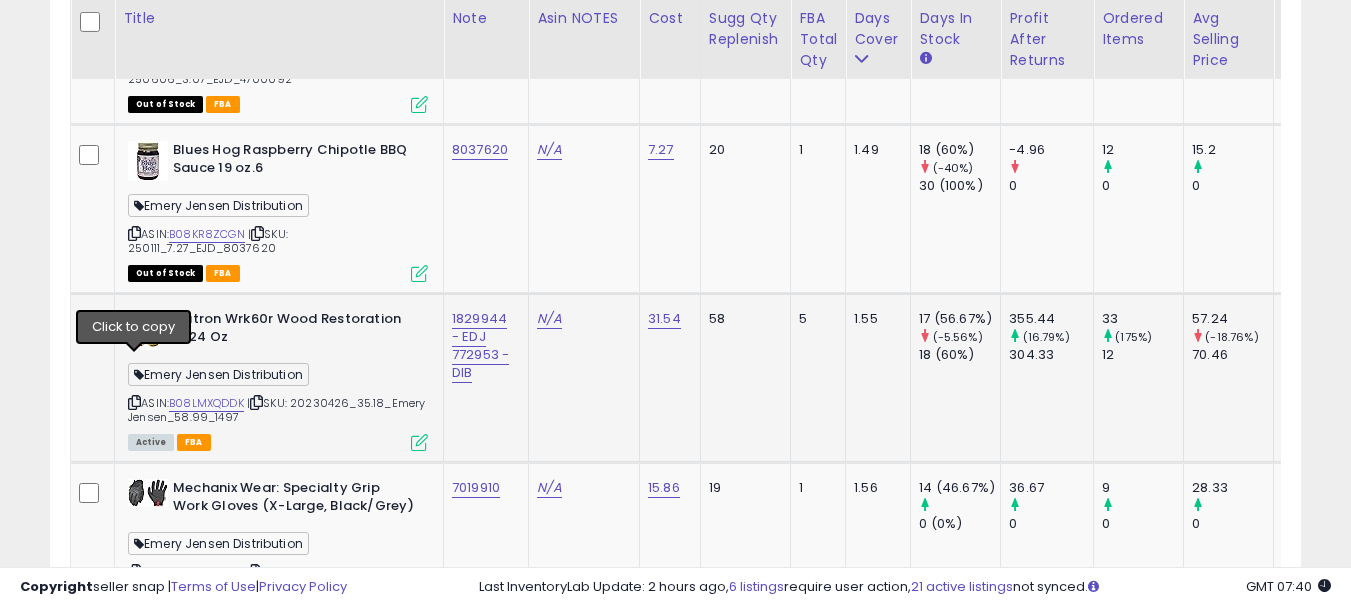 click at bounding box center (134, 402) 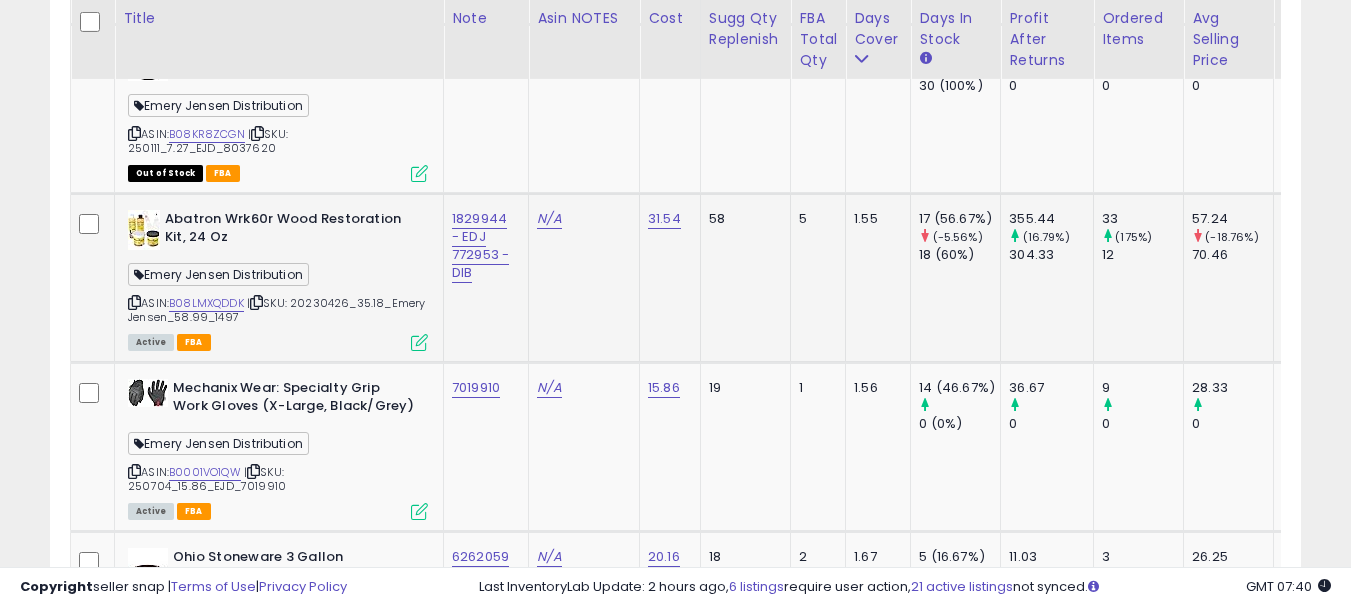 scroll, scrollTop: 8883, scrollLeft: 0, axis: vertical 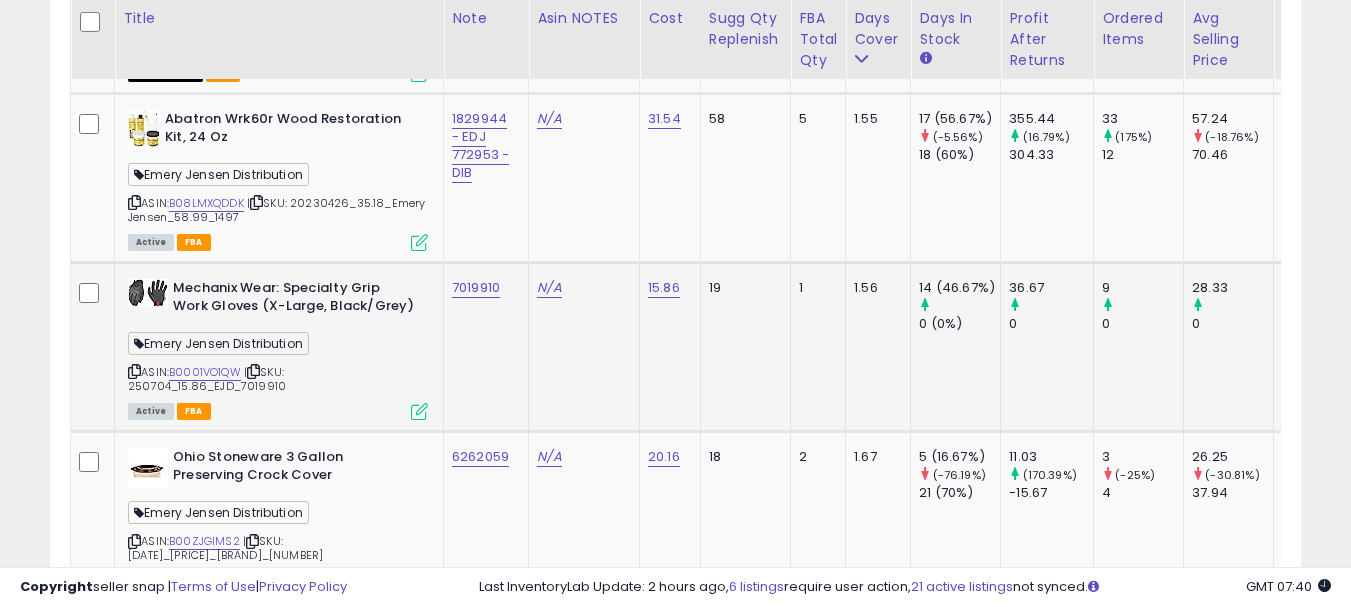 click on "7019910" 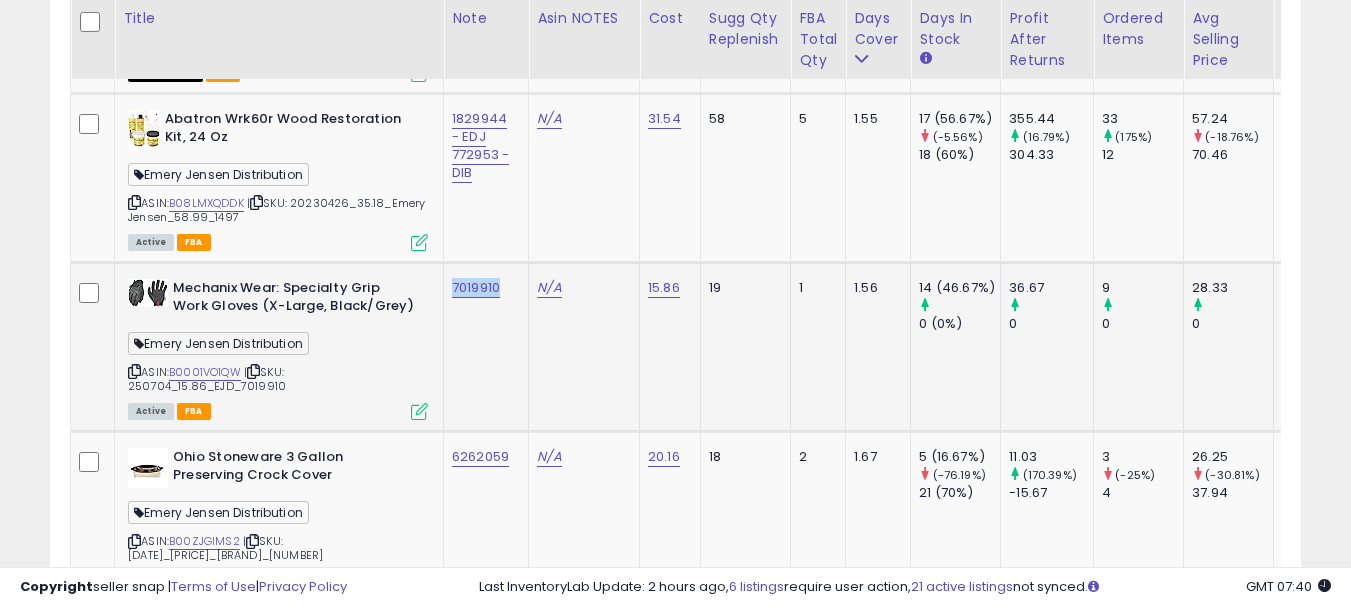 copy on "7019910" 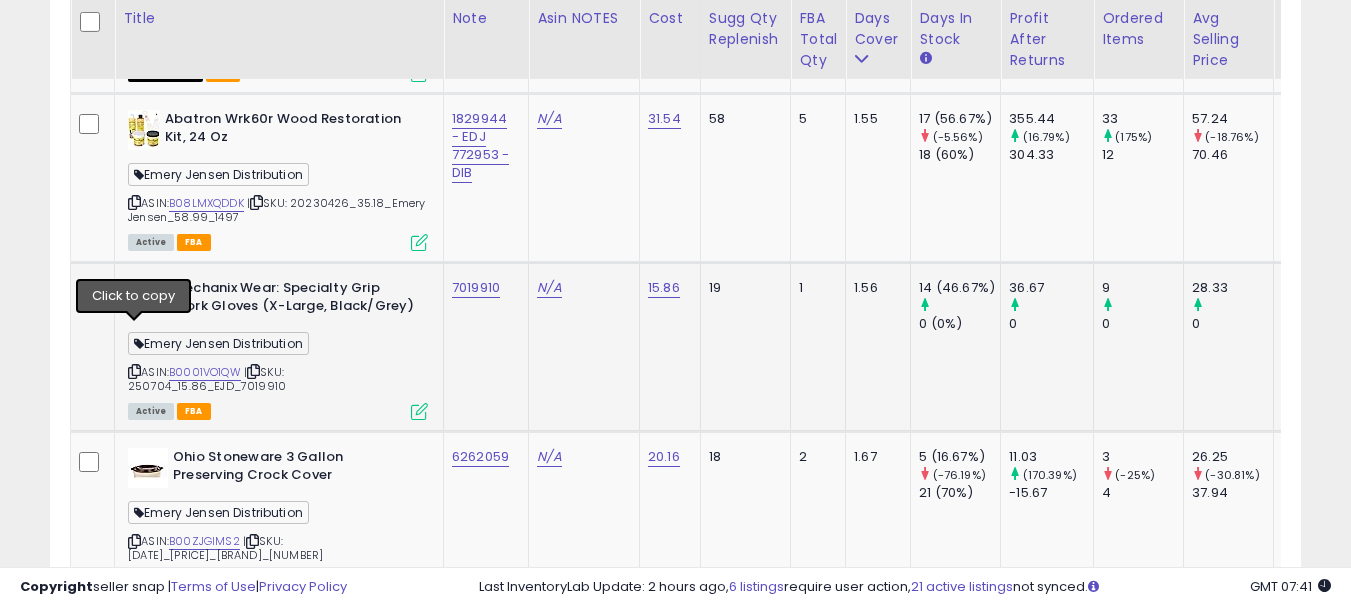 click at bounding box center (134, 371) 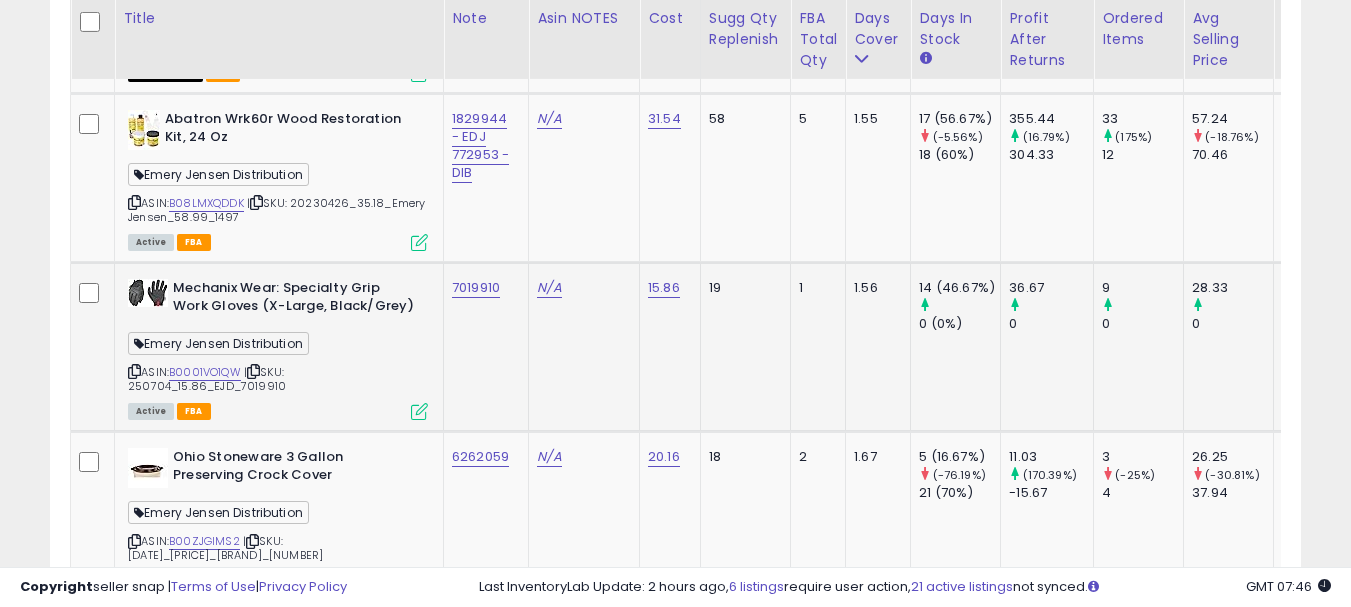 scroll, scrollTop: 9083, scrollLeft: 0, axis: vertical 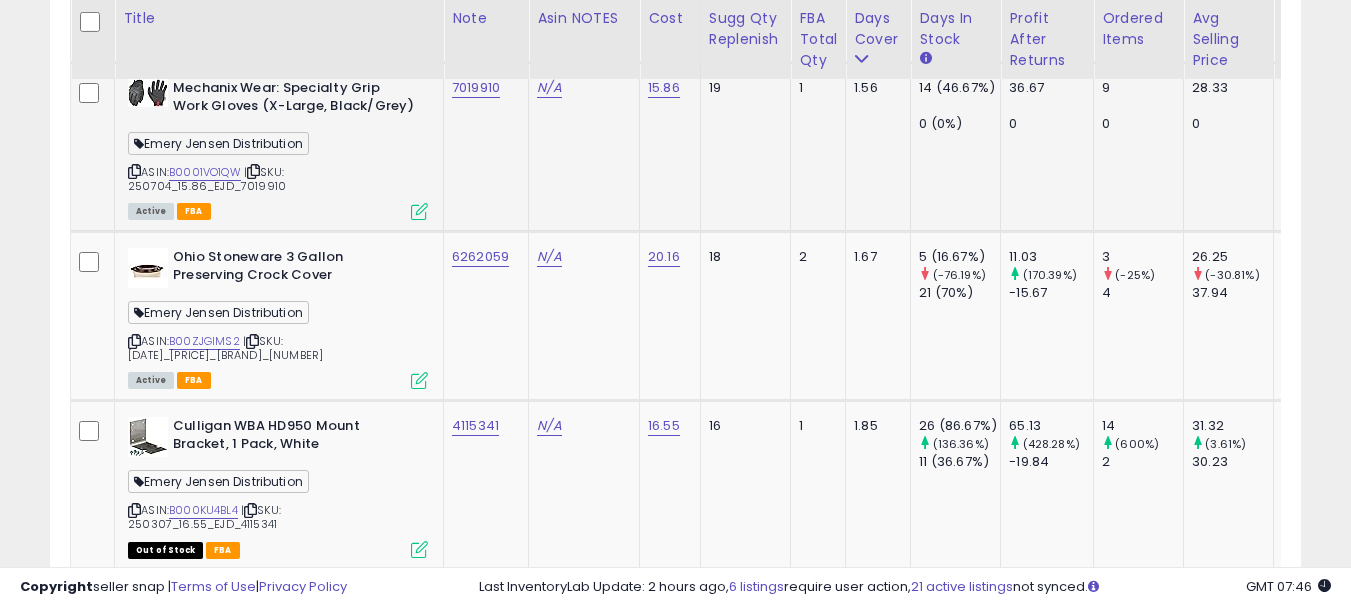 click on "6262059" 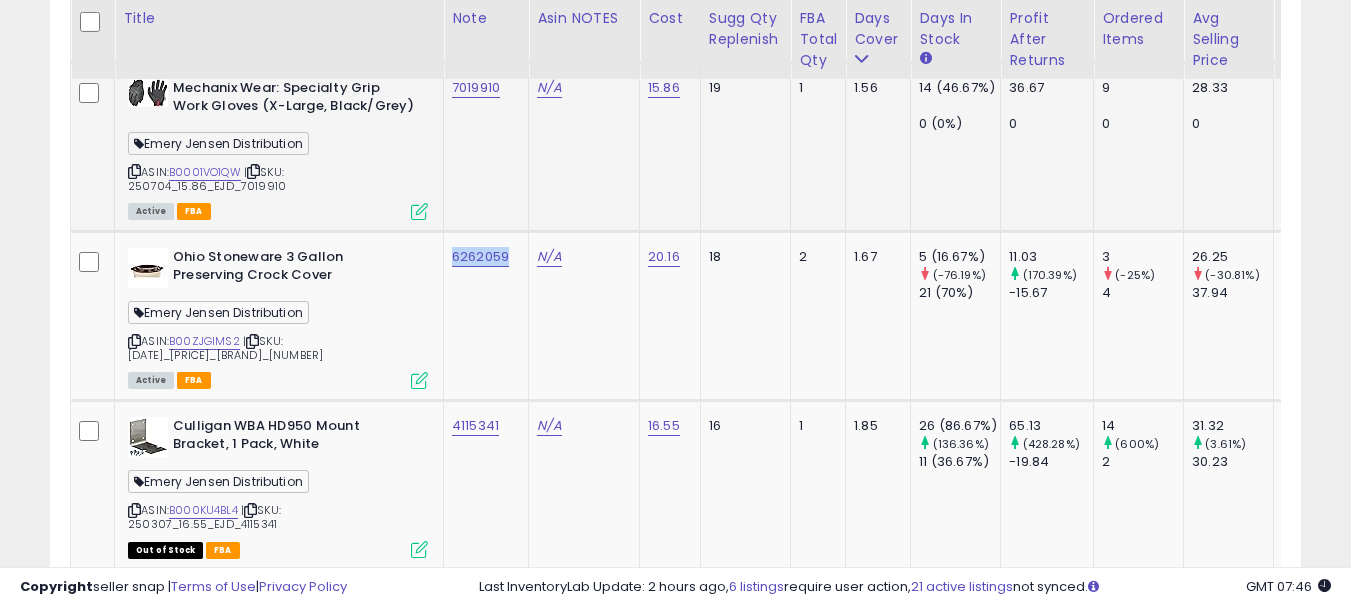 copy on "6262059" 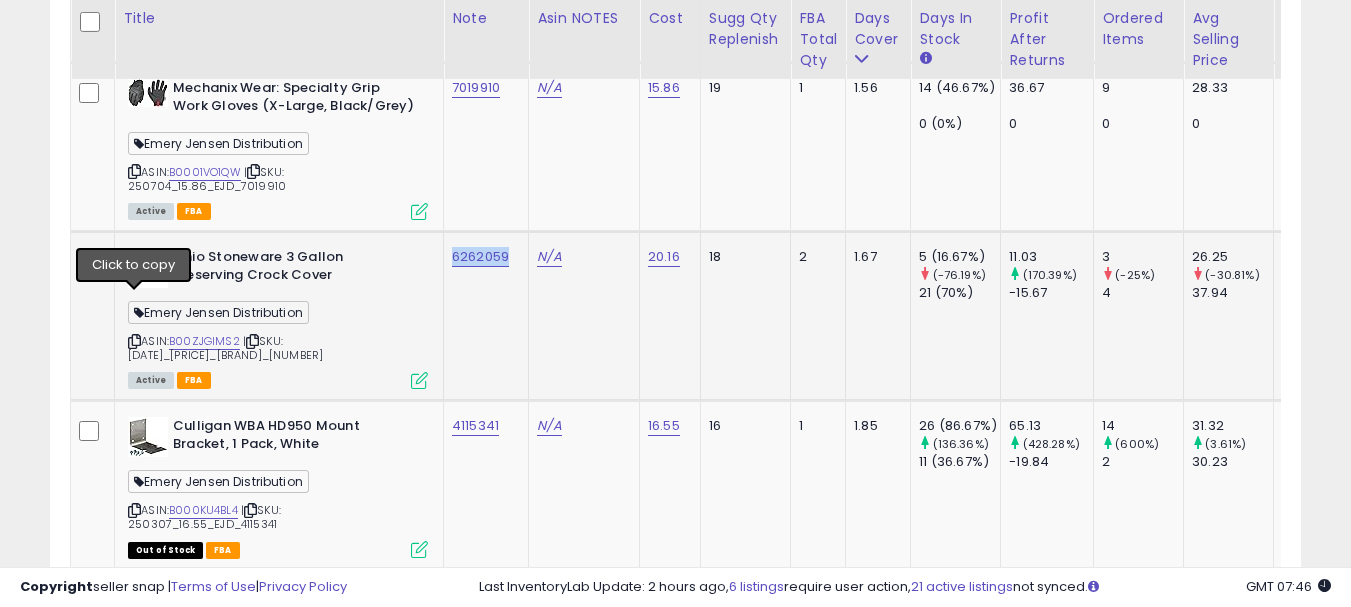 click at bounding box center [134, 341] 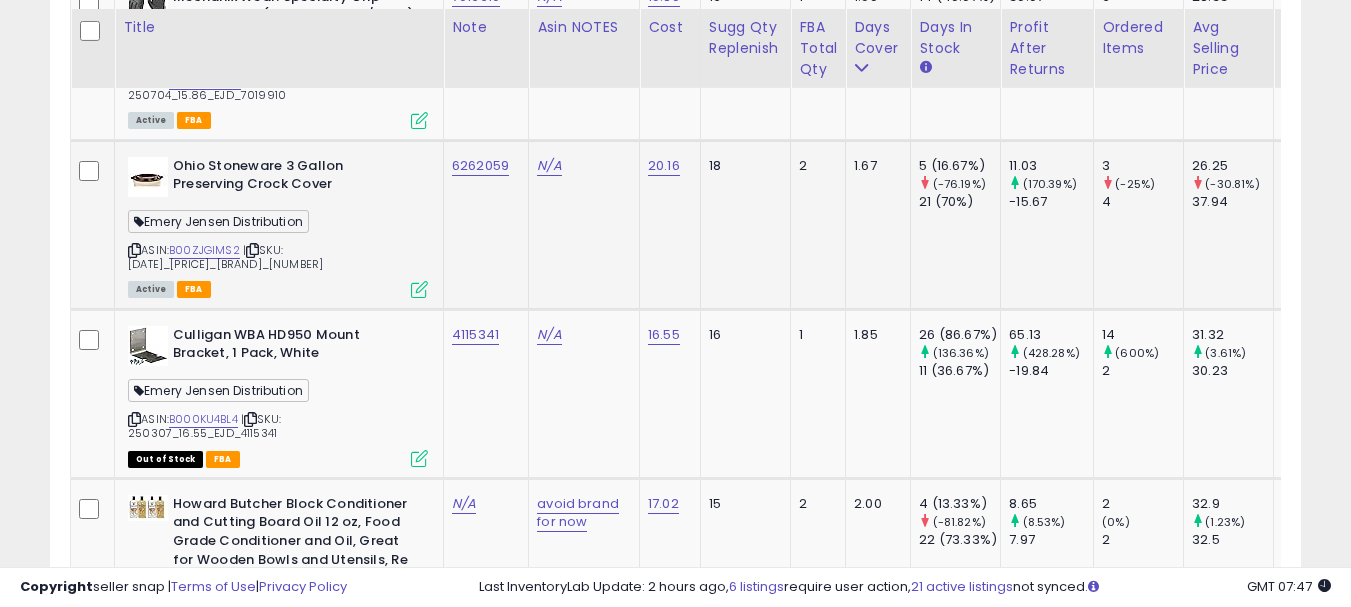 scroll, scrollTop: 9183, scrollLeft: 0, axis: vertical 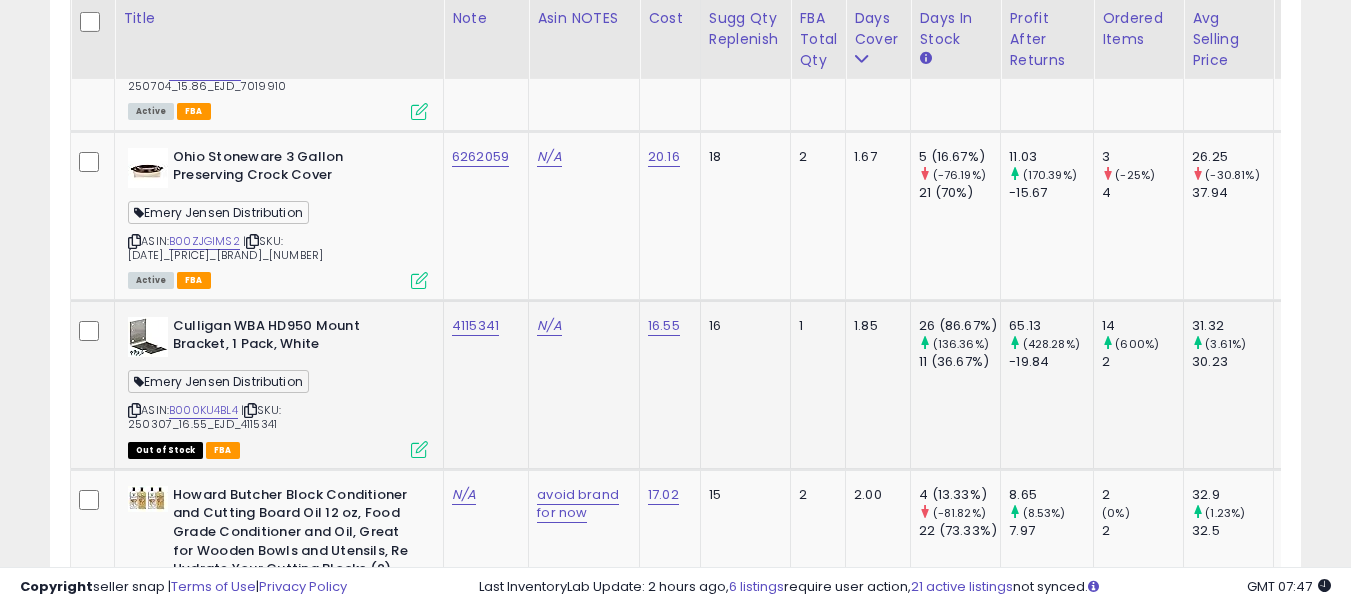 click on "4115341" 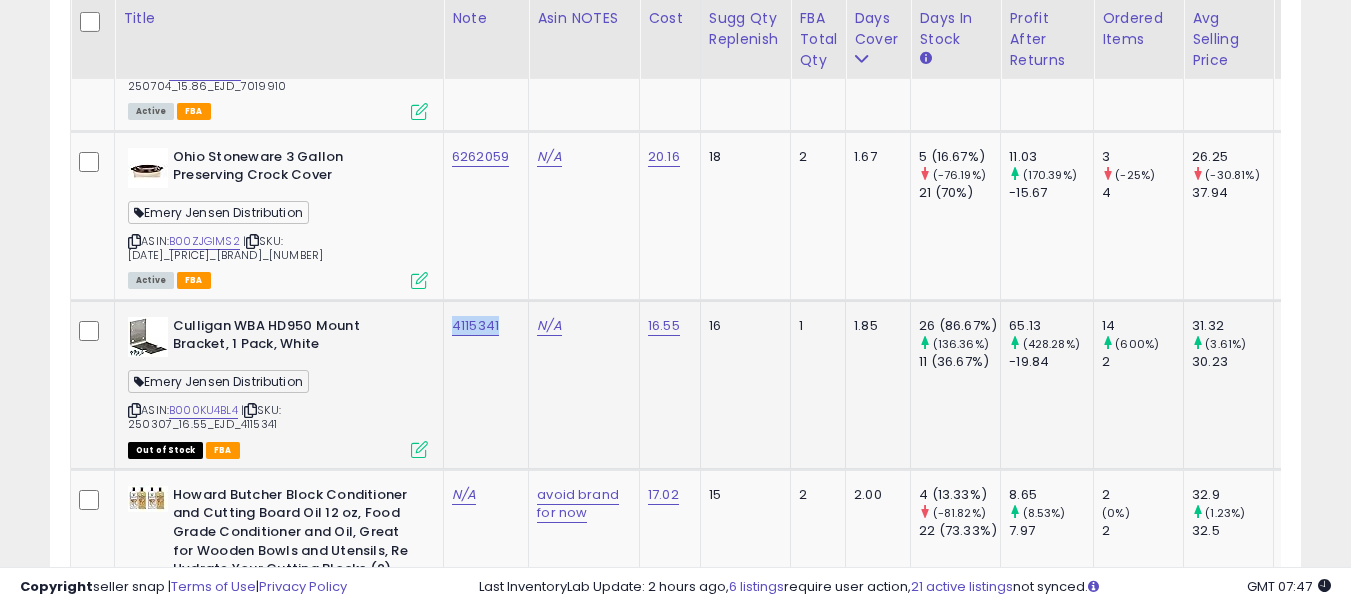 copy on "4115341" 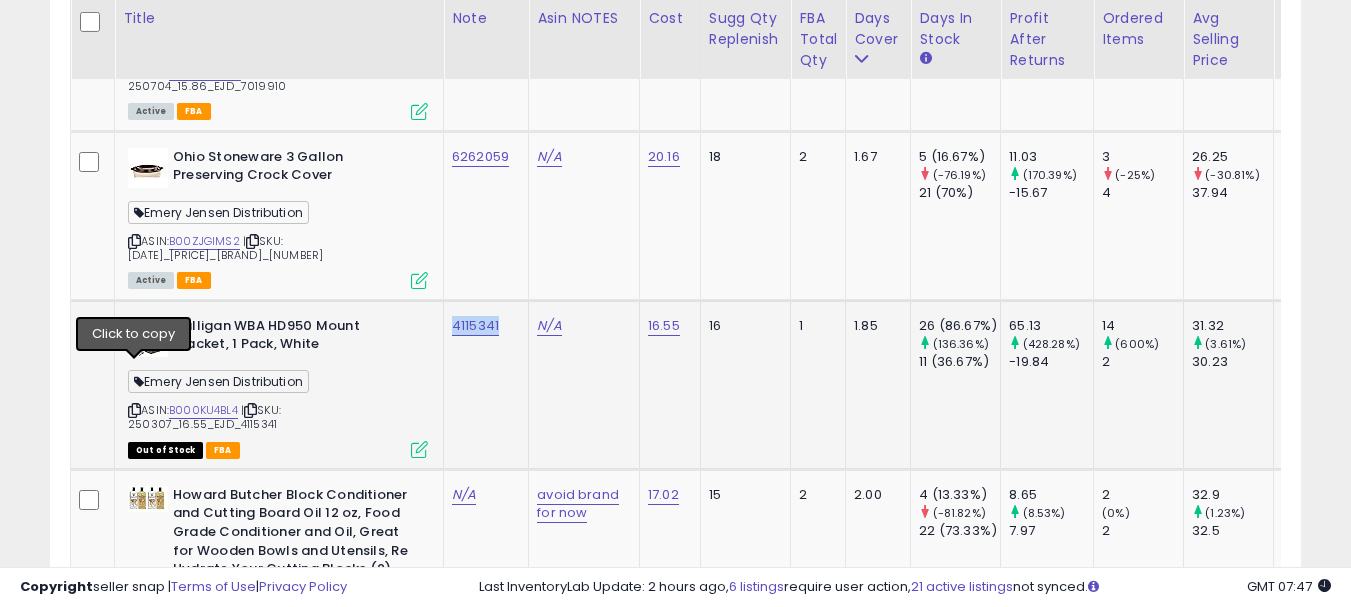 click at bounding box center [134, 410] 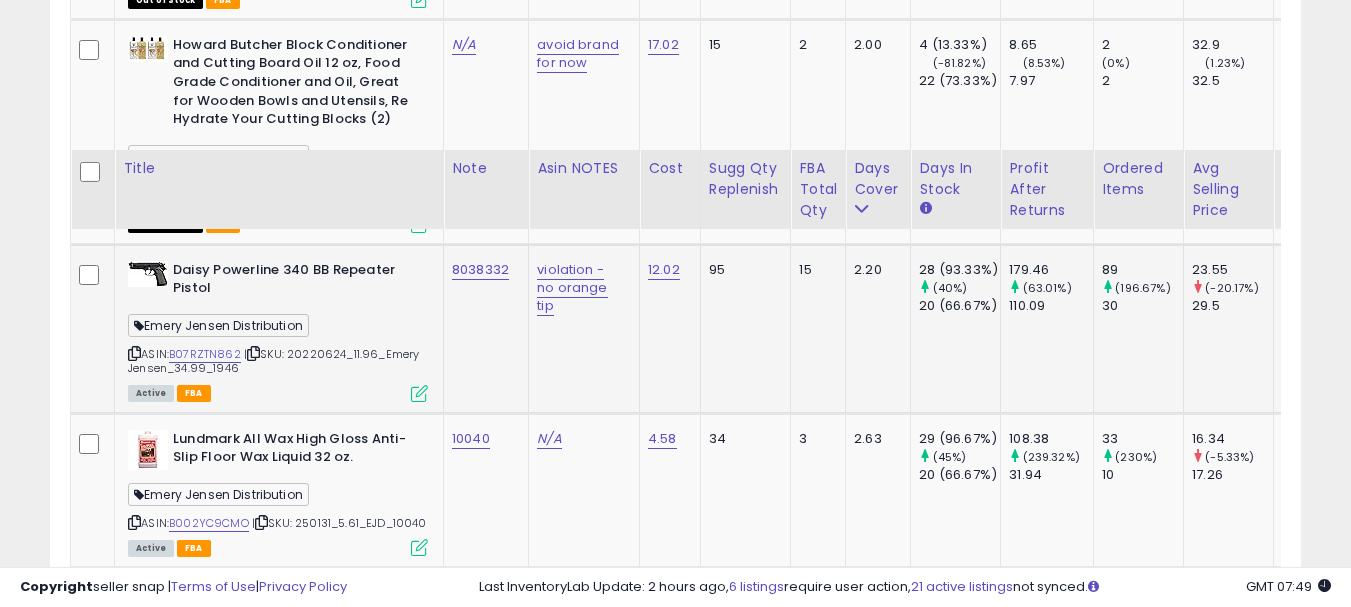 scroll, scrollTop: 9783, scrollLeft: 0, axis: vertical 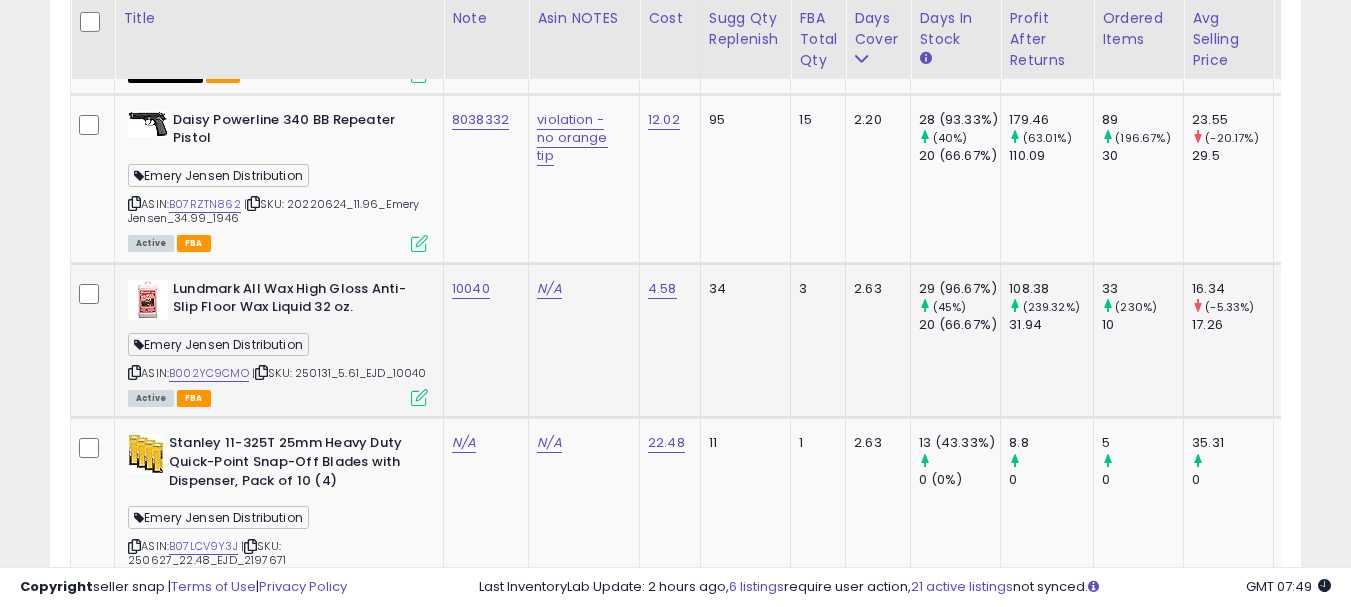click on "10040" 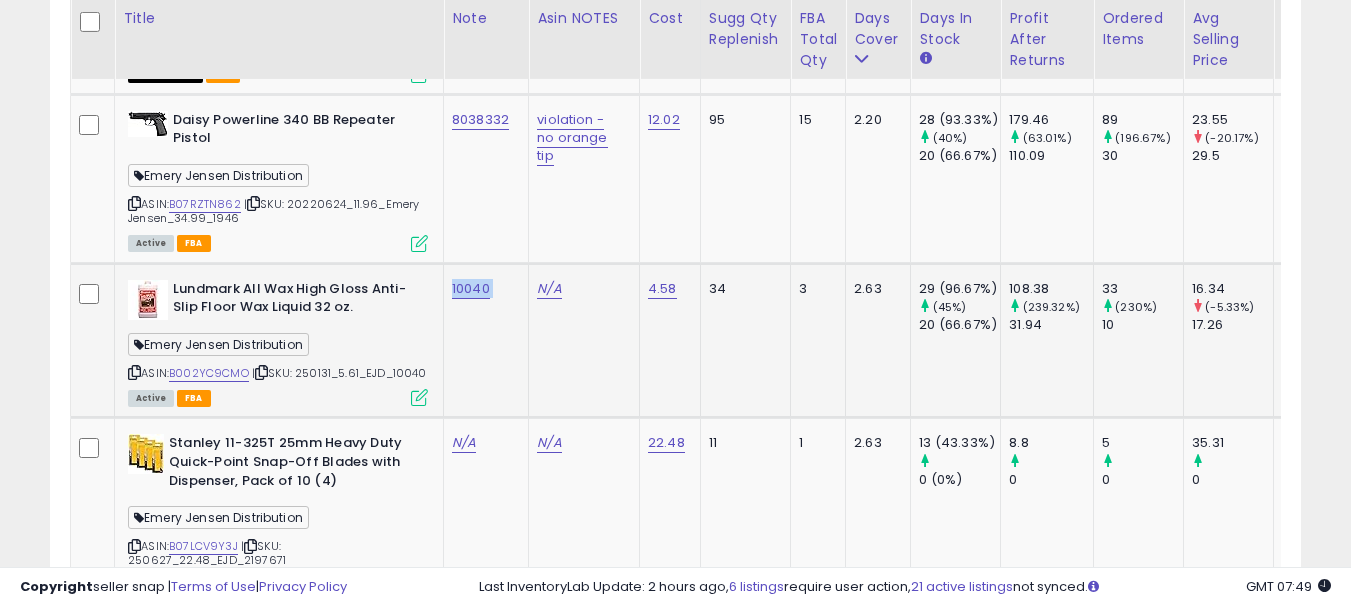 click on "10040" 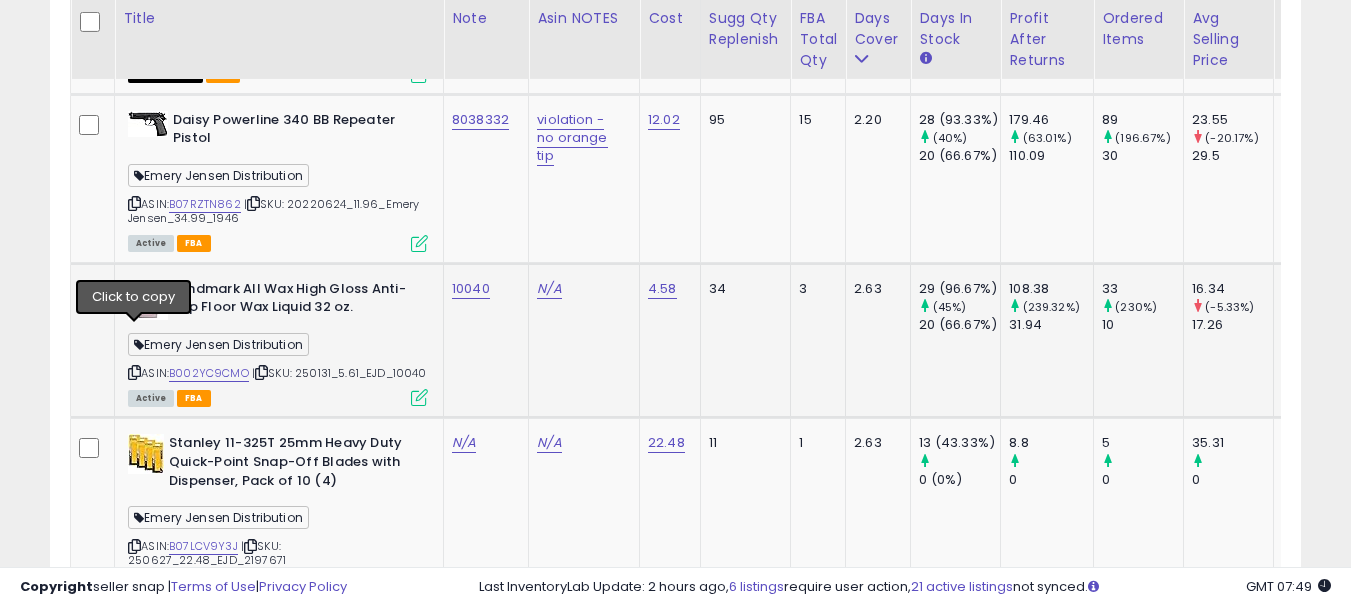 click at bounding box center [134, 372] 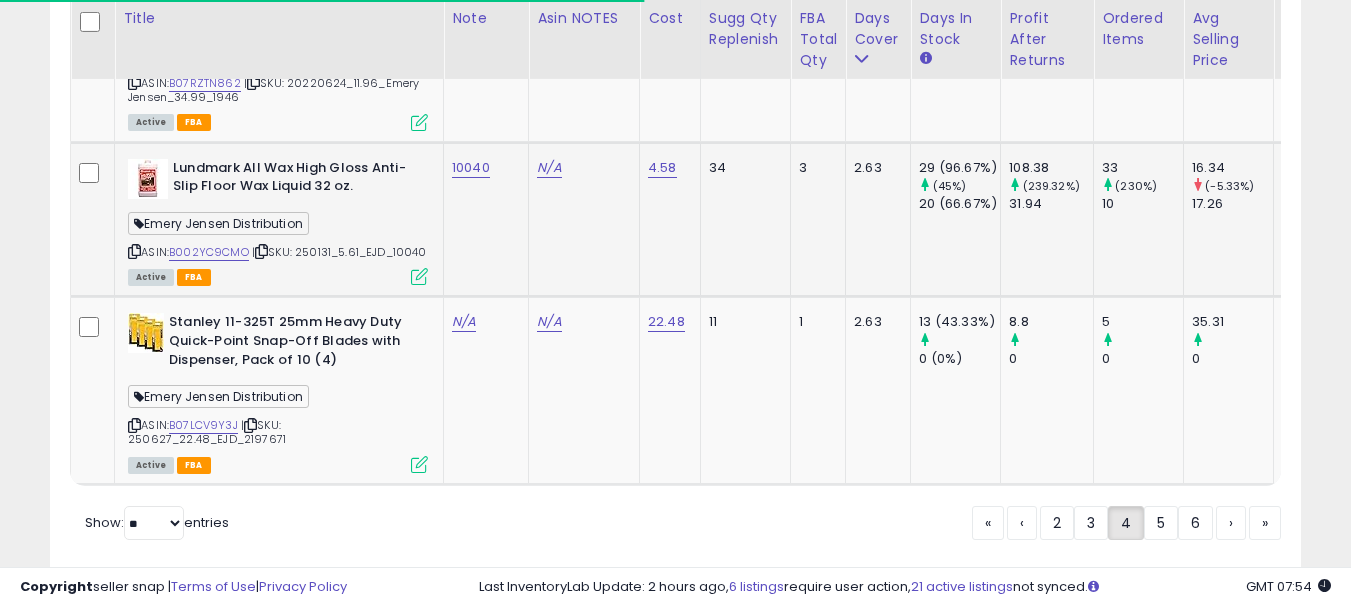 scroll, scrollTop: 9933, scrollLeft: 0, axis: vertical 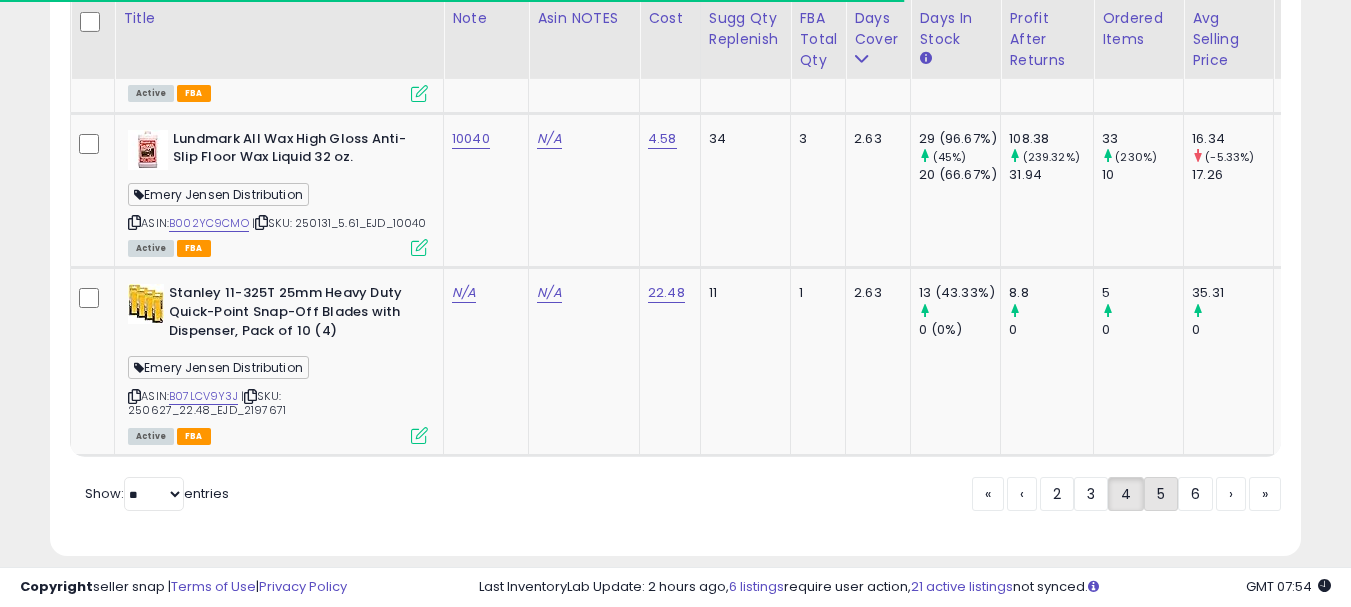 click on "5" 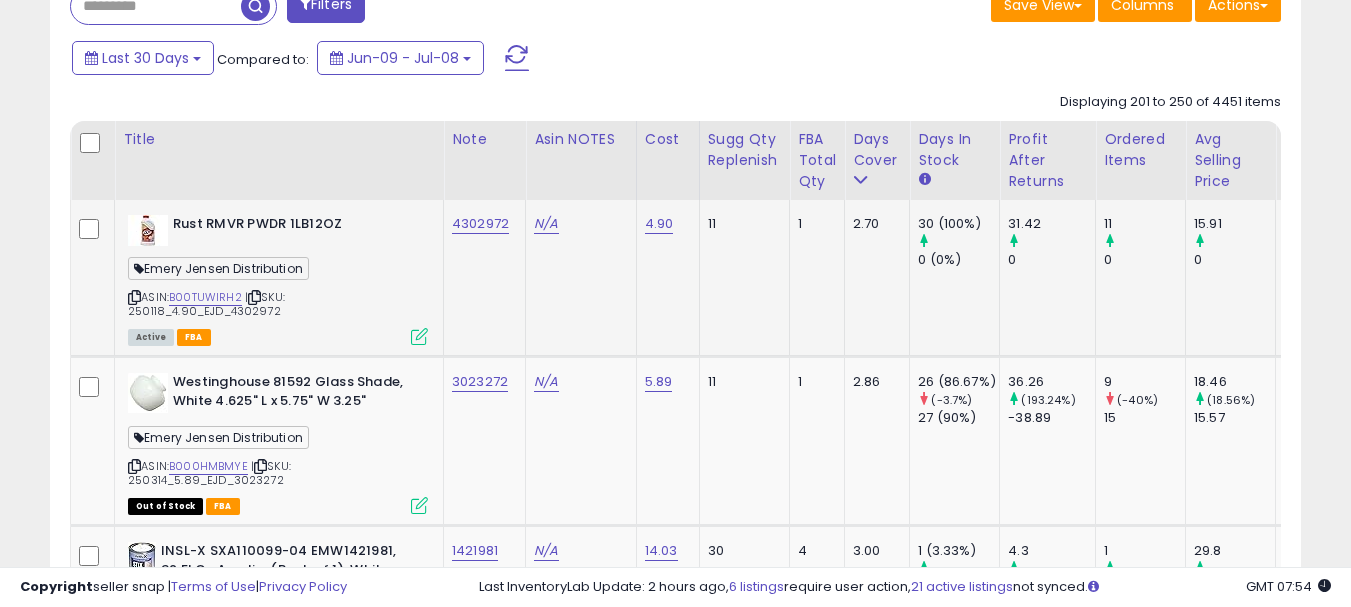 scroll, scrollTop: 1000, scrollLeft: 0, axis: vertical 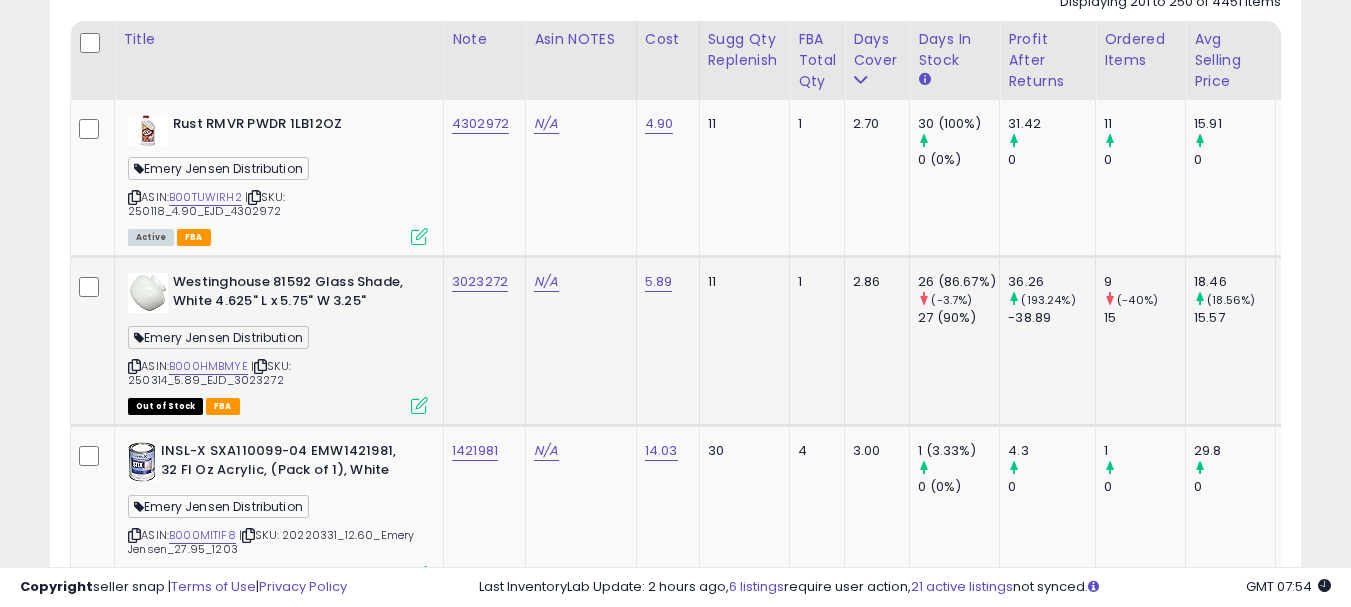 click on "3023272" 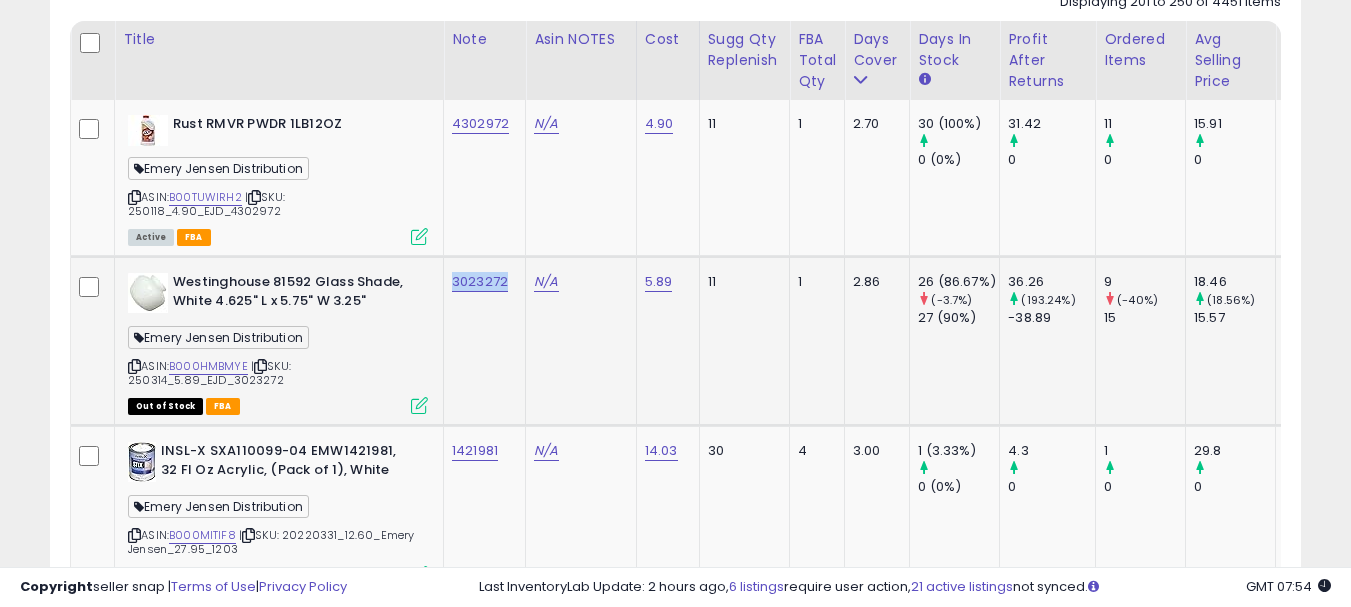copy on "3023272" 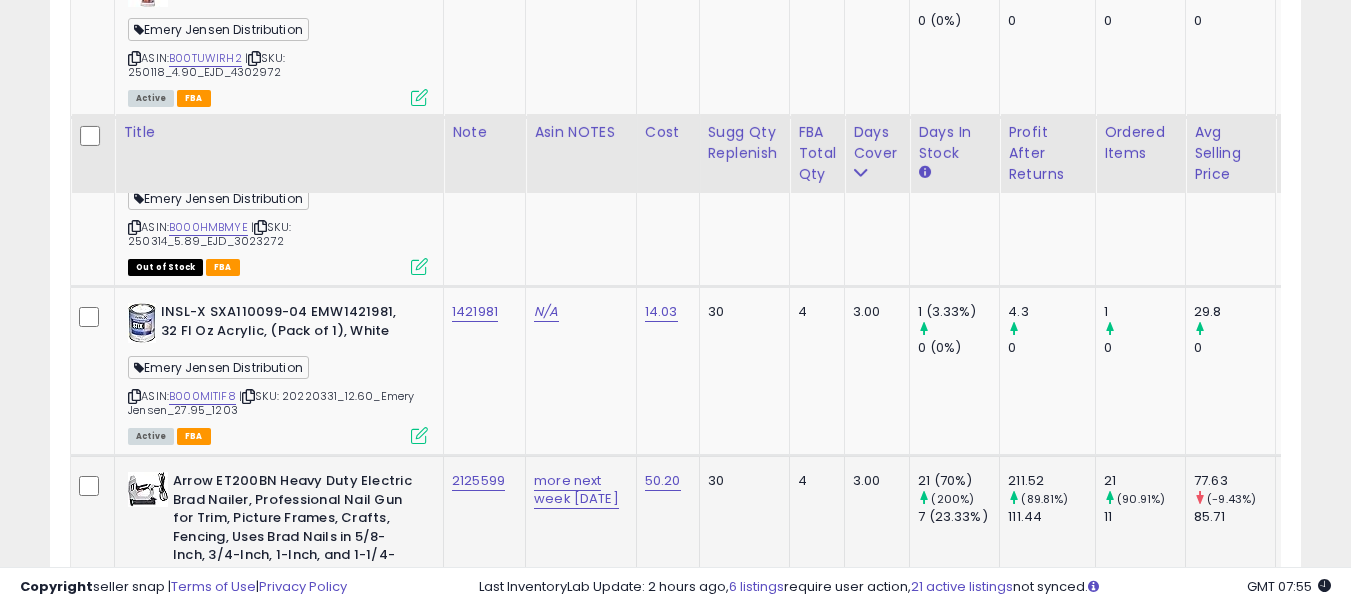 scroll, scrollTop: 1300, scrollLeft: 0, axis: vertical 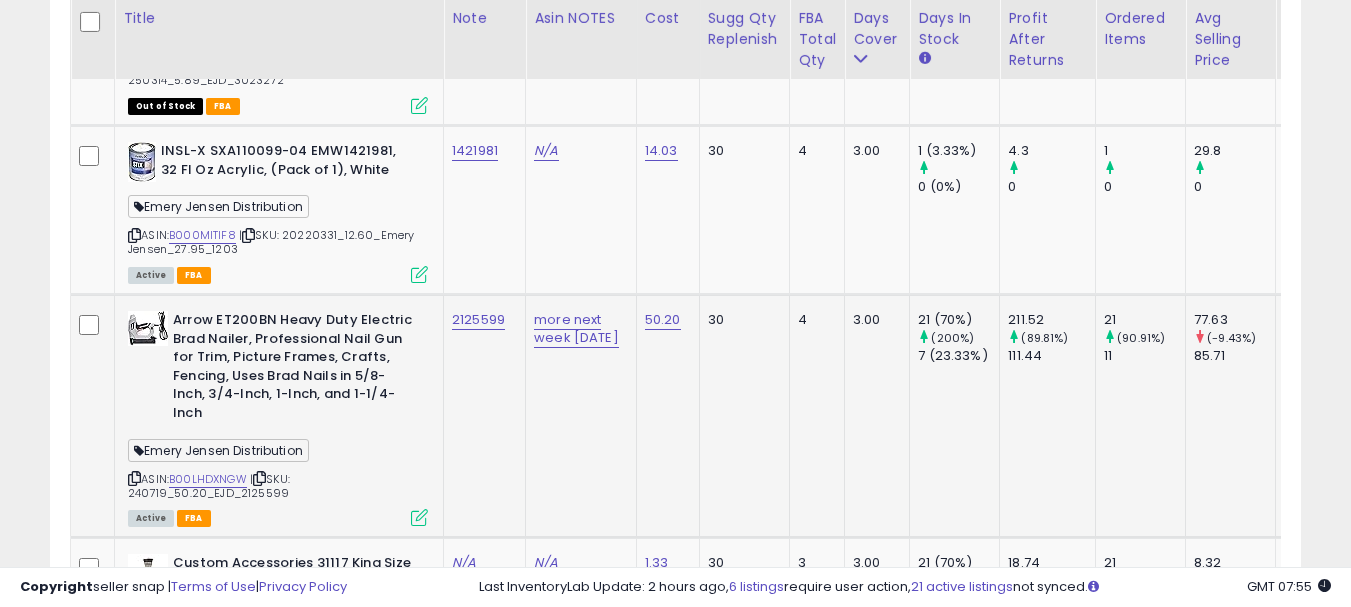 click on "2125599" 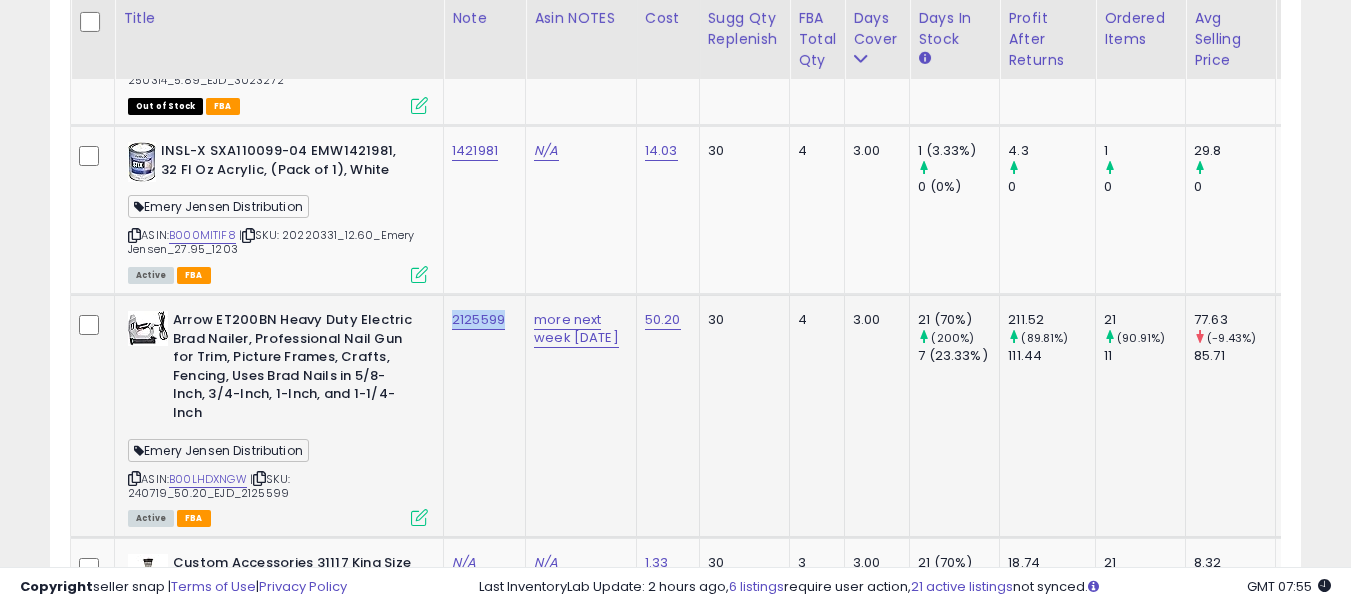 click at bounding box center (134, 478) 